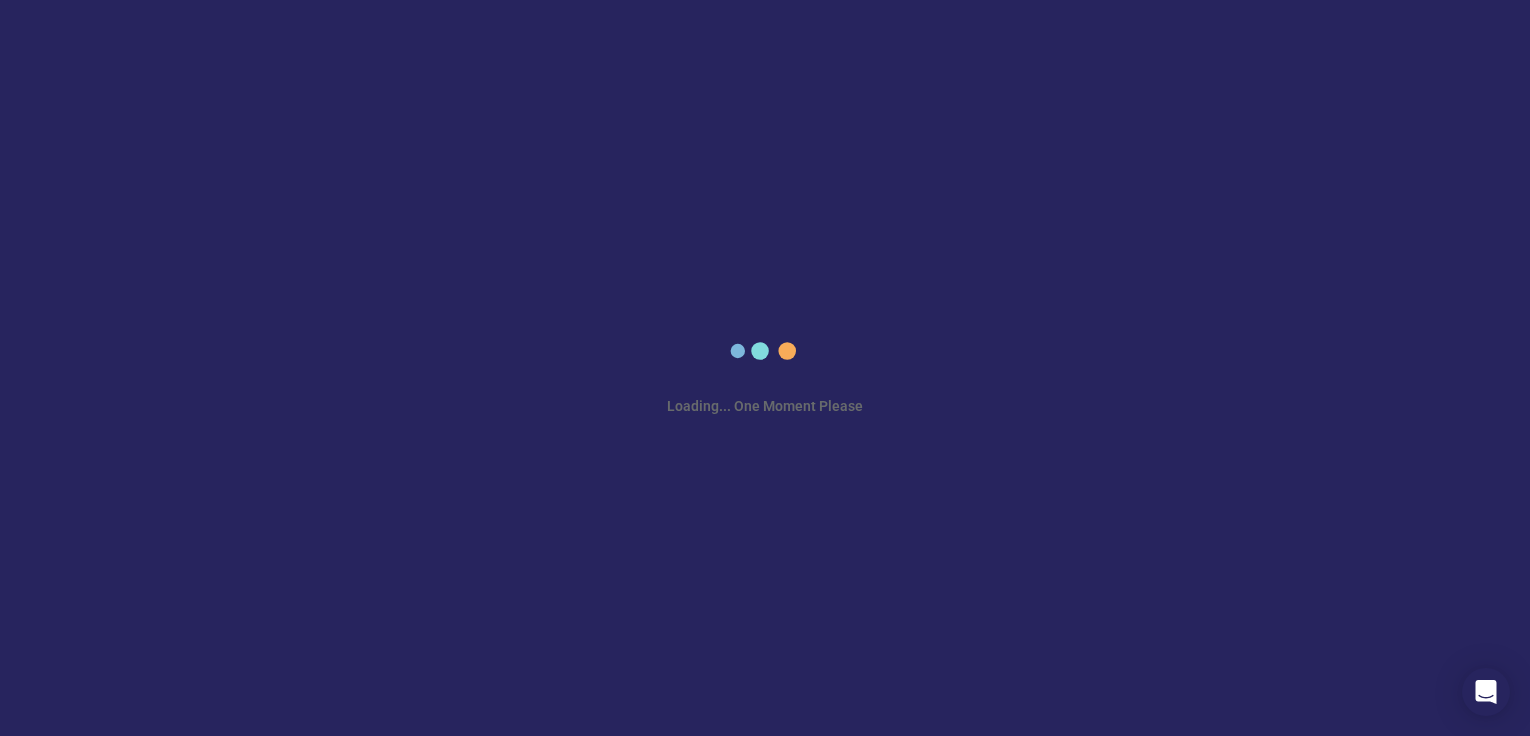 scroll, scrollTop: 0, scrollLeft: 0, axis: both 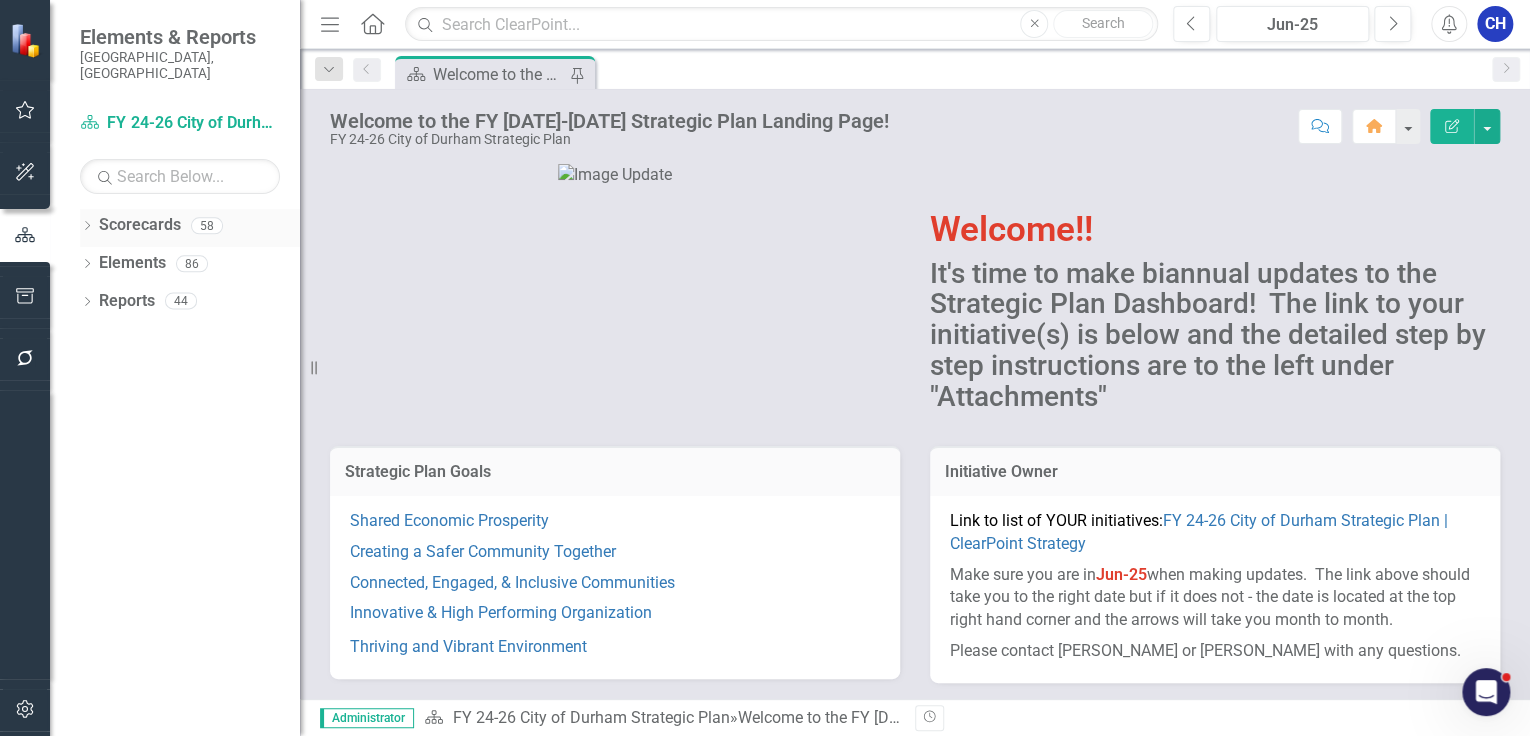 click on "Dropdown" 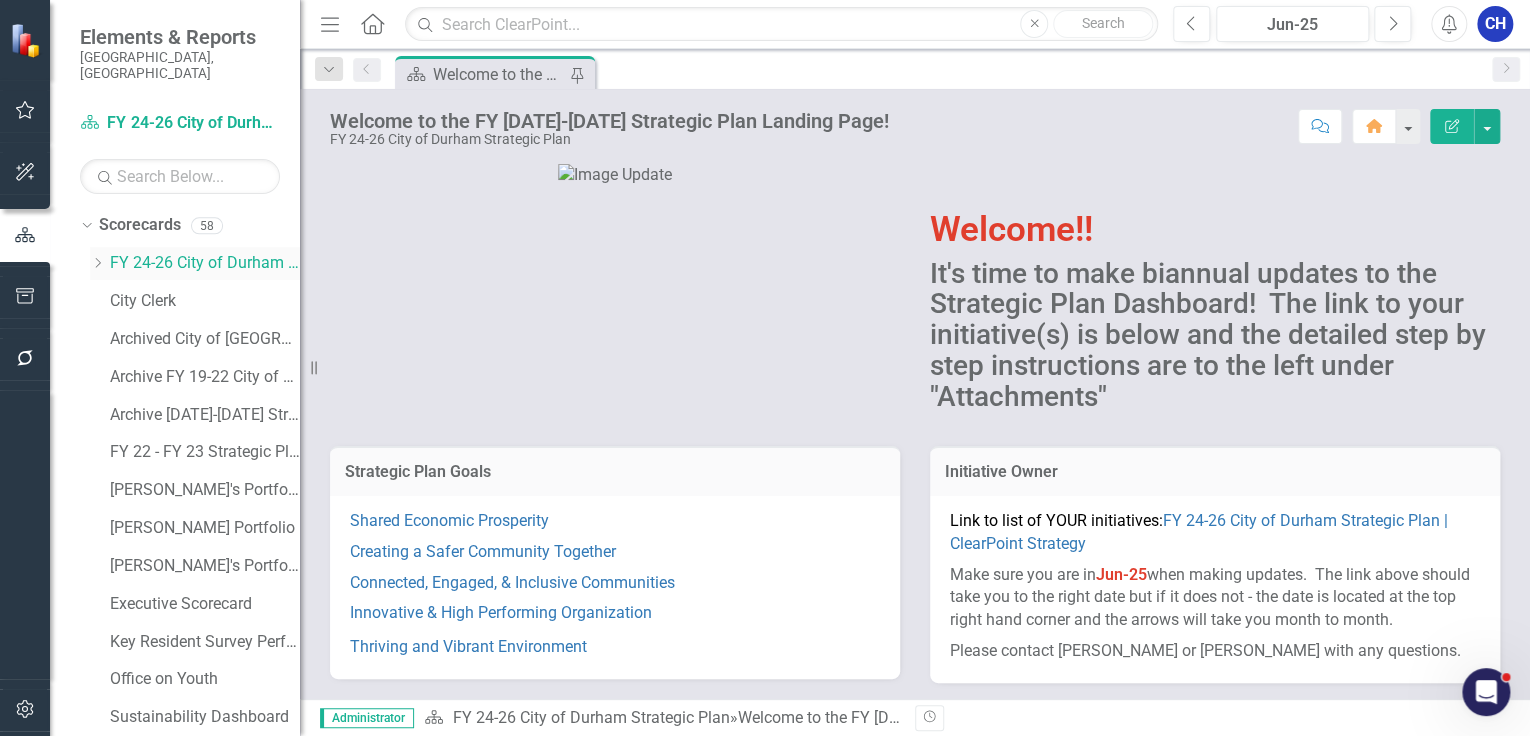click on "Dropdown" at bounding box center [97, 263] 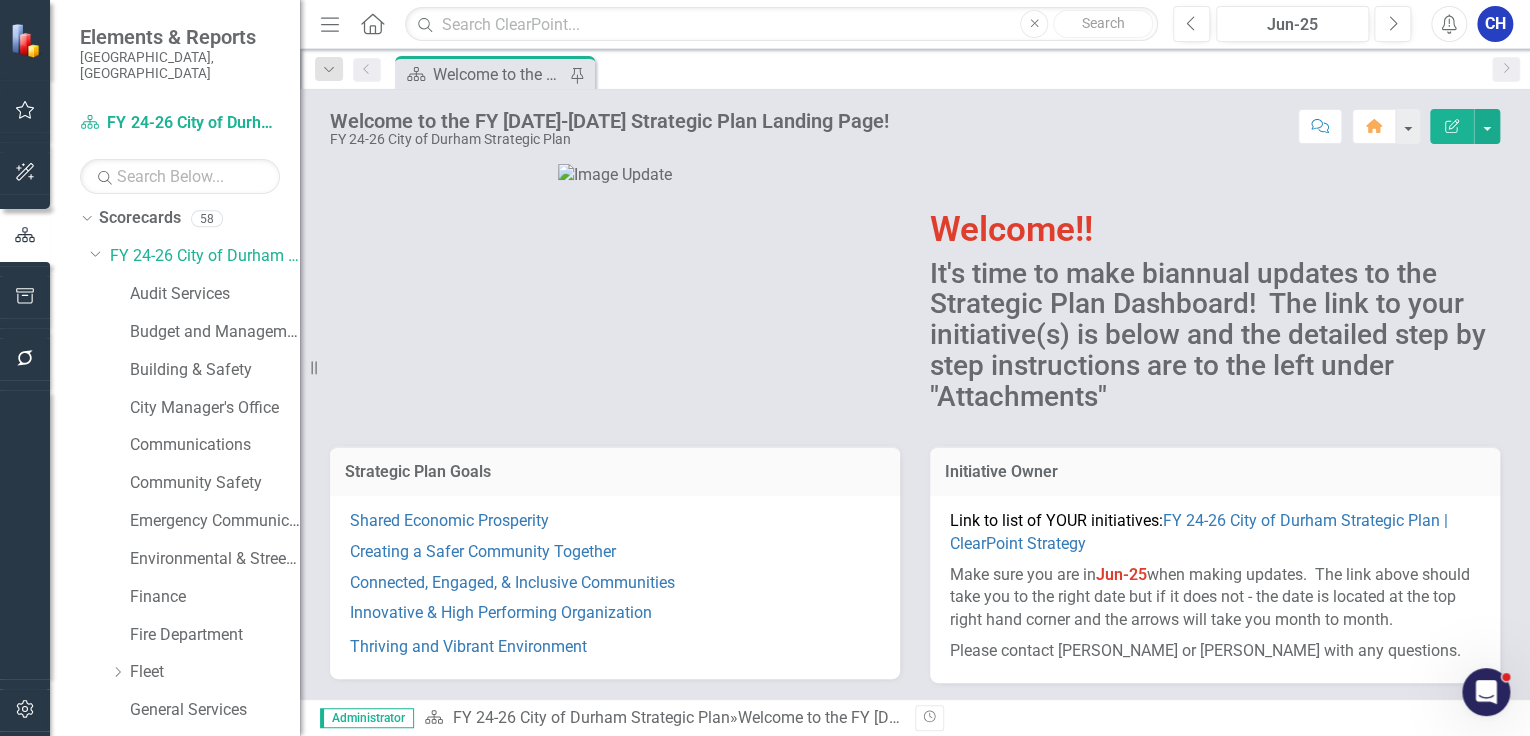 scroll, scrollTop: 0, scrollLeft: 0, axis: both 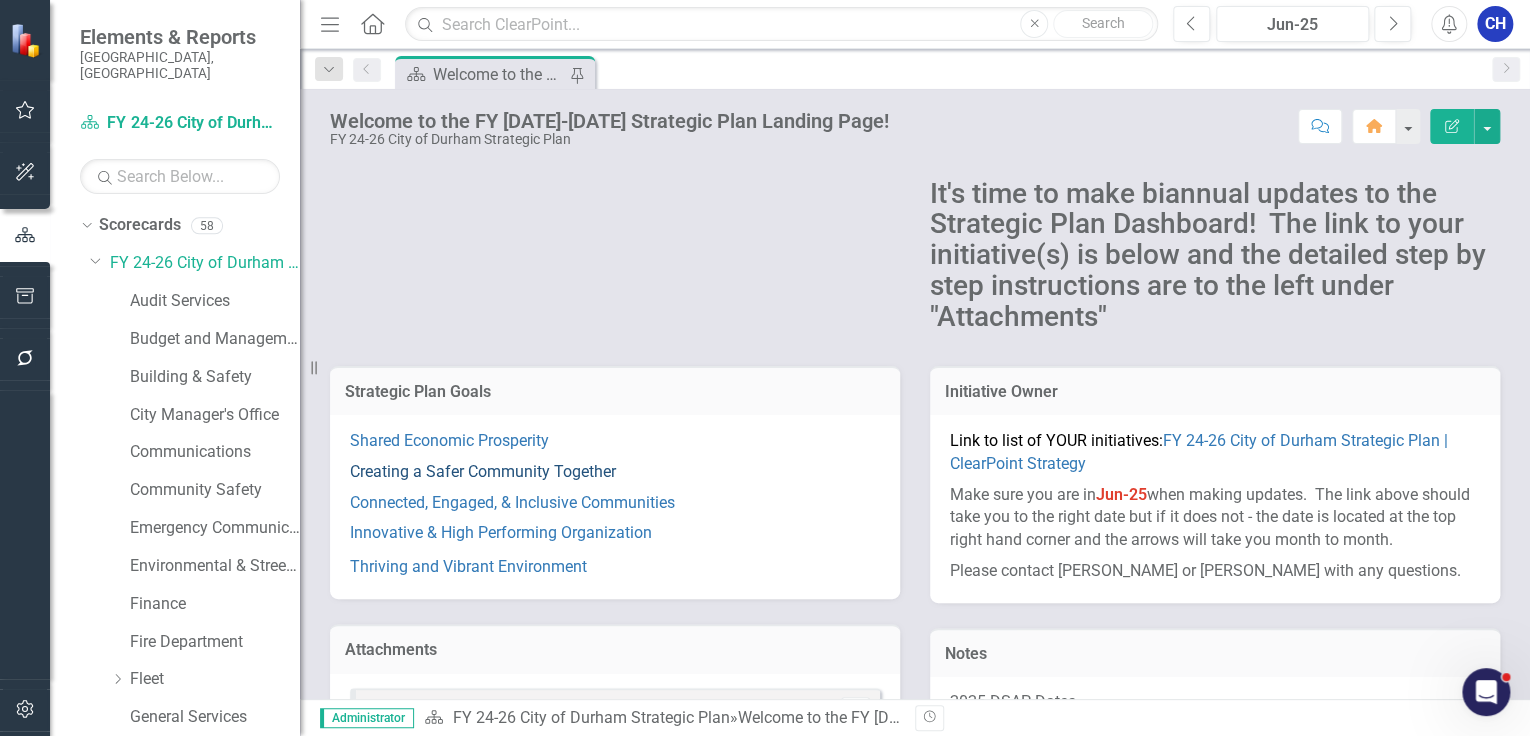 click on "Creating a Safer Community Together" at bounding box center (483, 471) 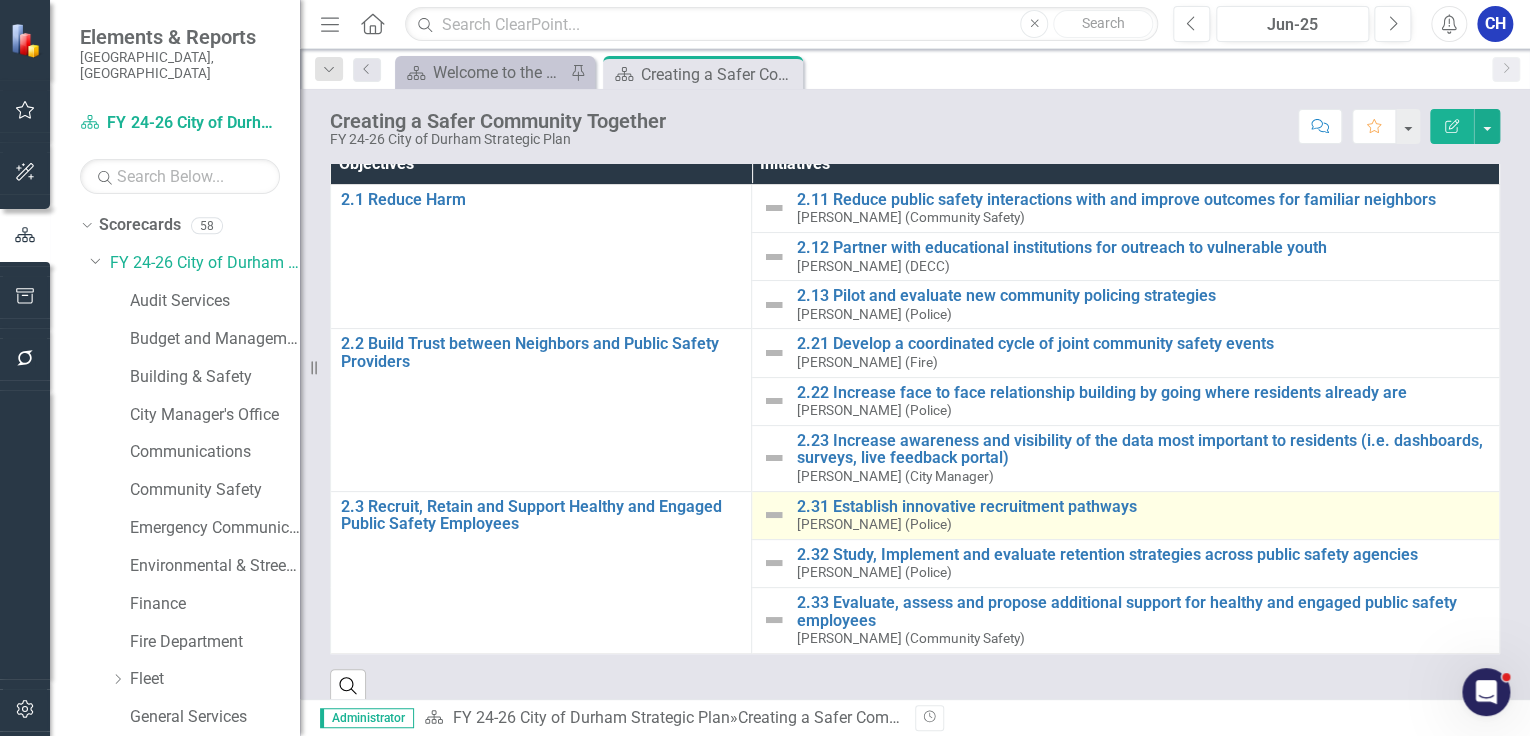 scroll, scrollTop: 224, scrollLeft: 0, axis: vertical 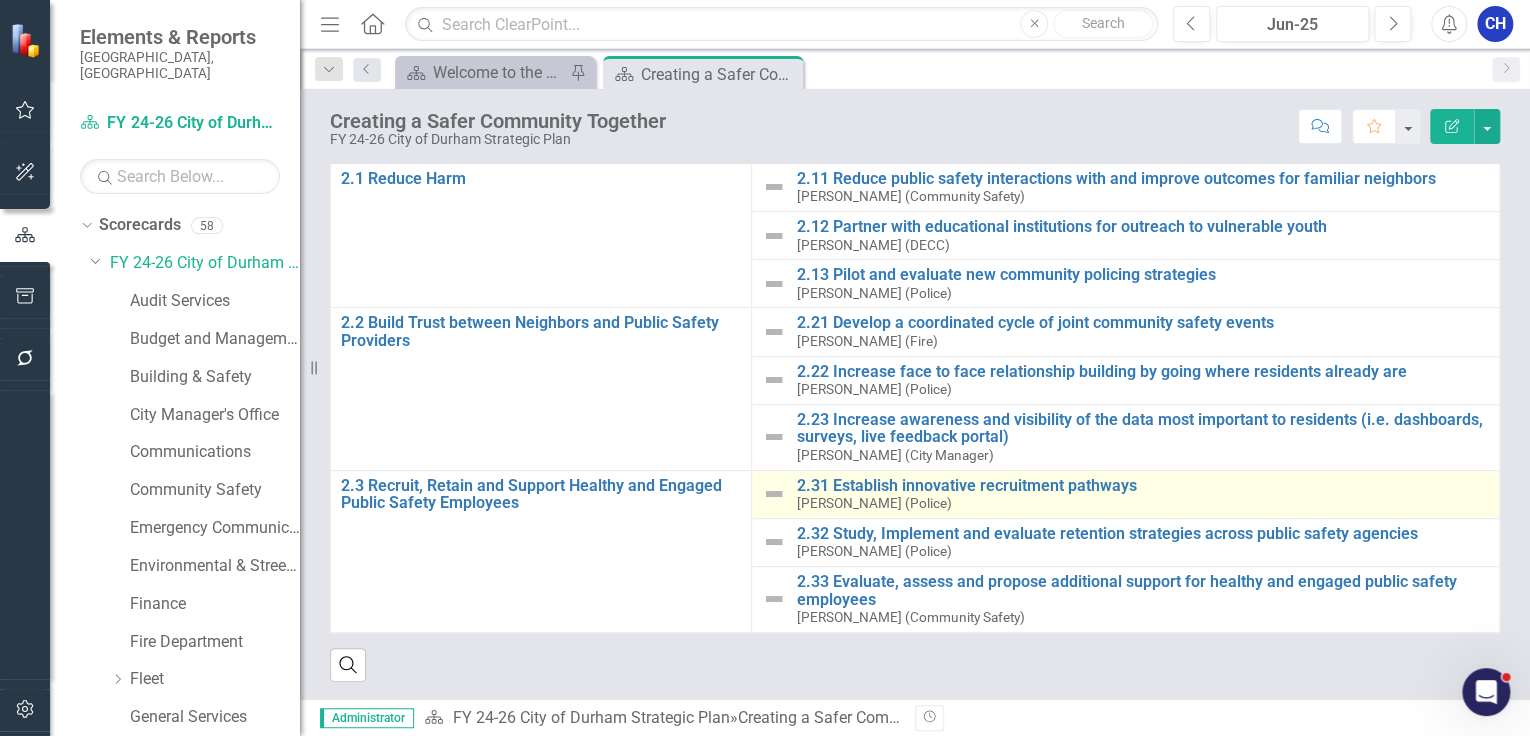 click on "2.31 Establish innovative recruitment pathways Jason Cloninger (Police)" at bounding box center [1142, 494] 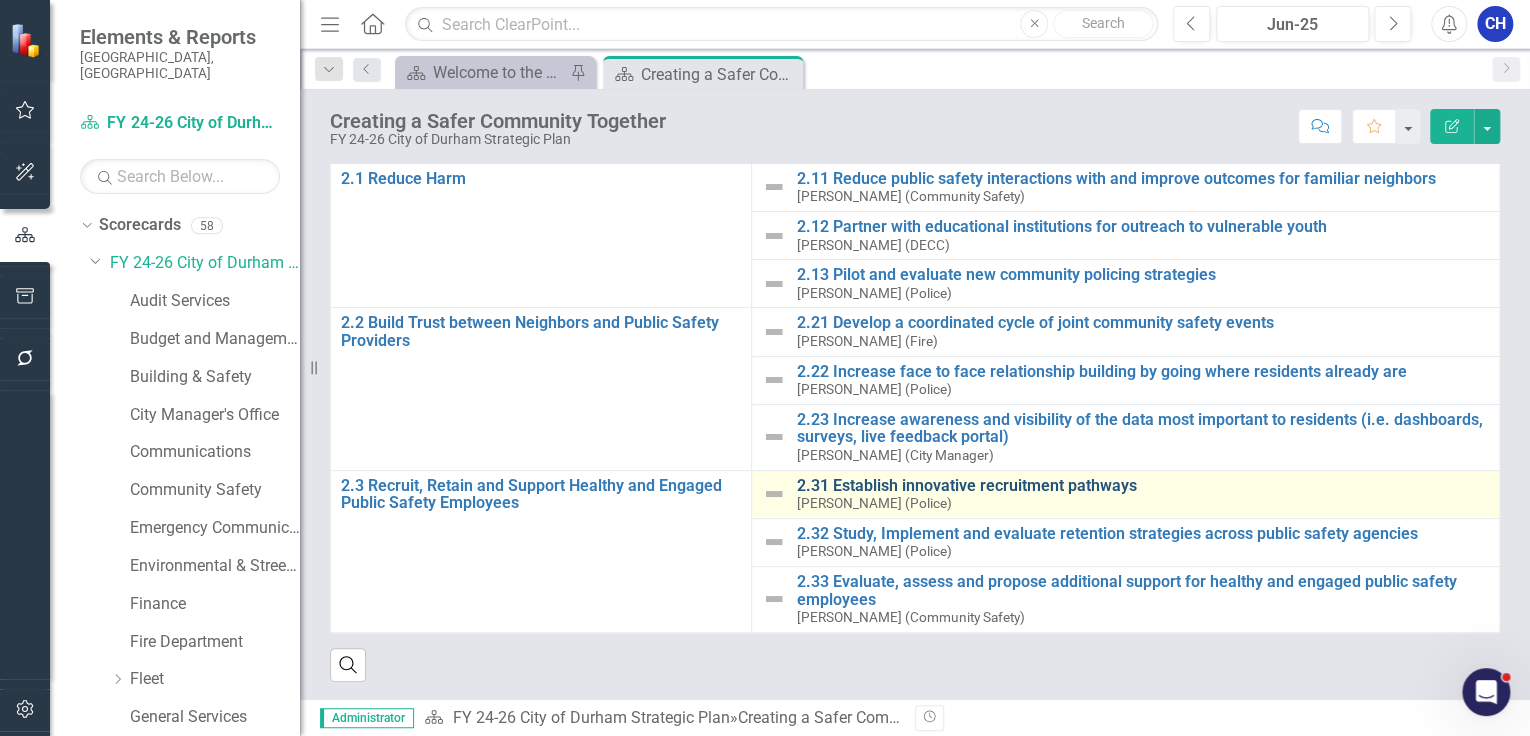 click on "2.31 Establish innovative recruitment pathways" at bounding box center (1142, 486) 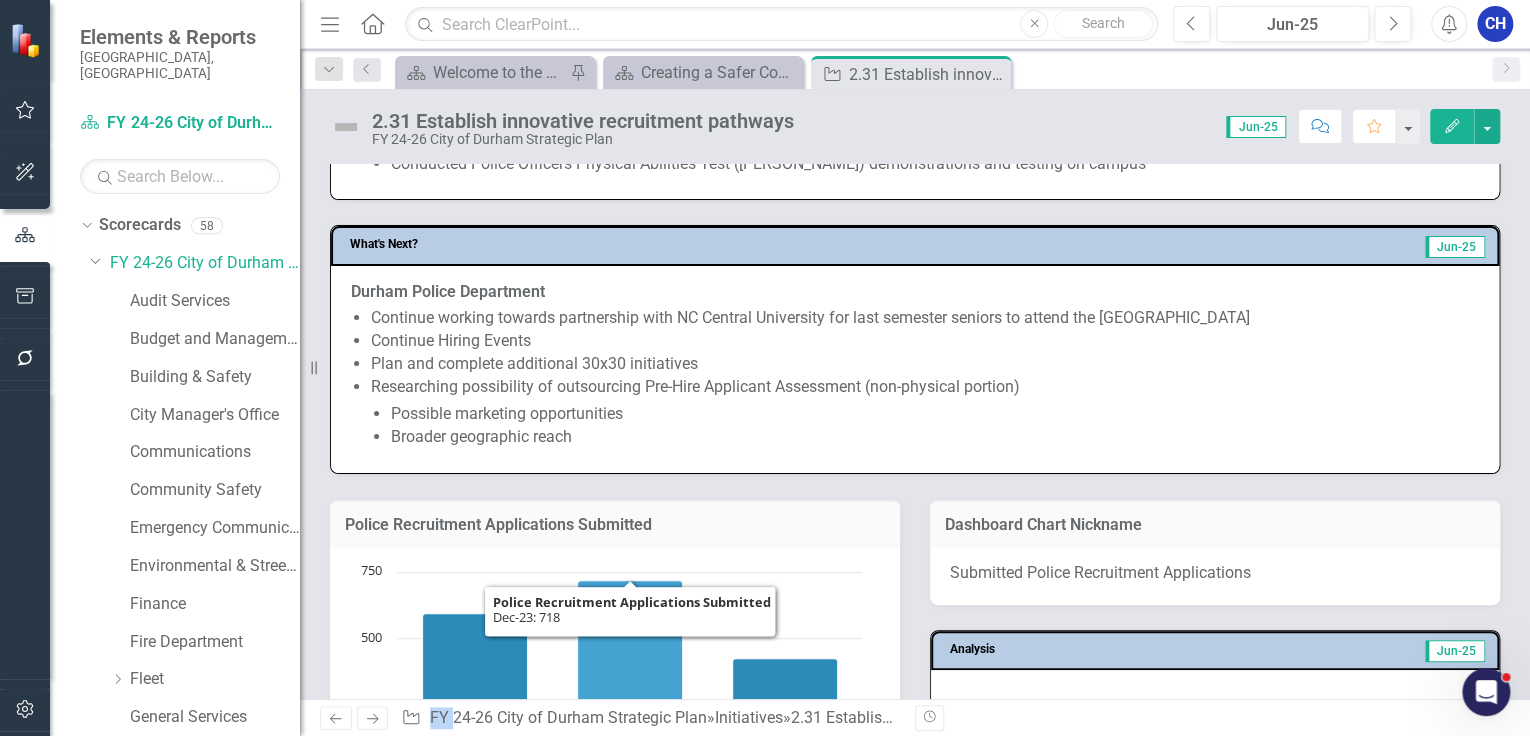 scroll, scrollTop: 800, scrollLeft: 0, axis: vertical 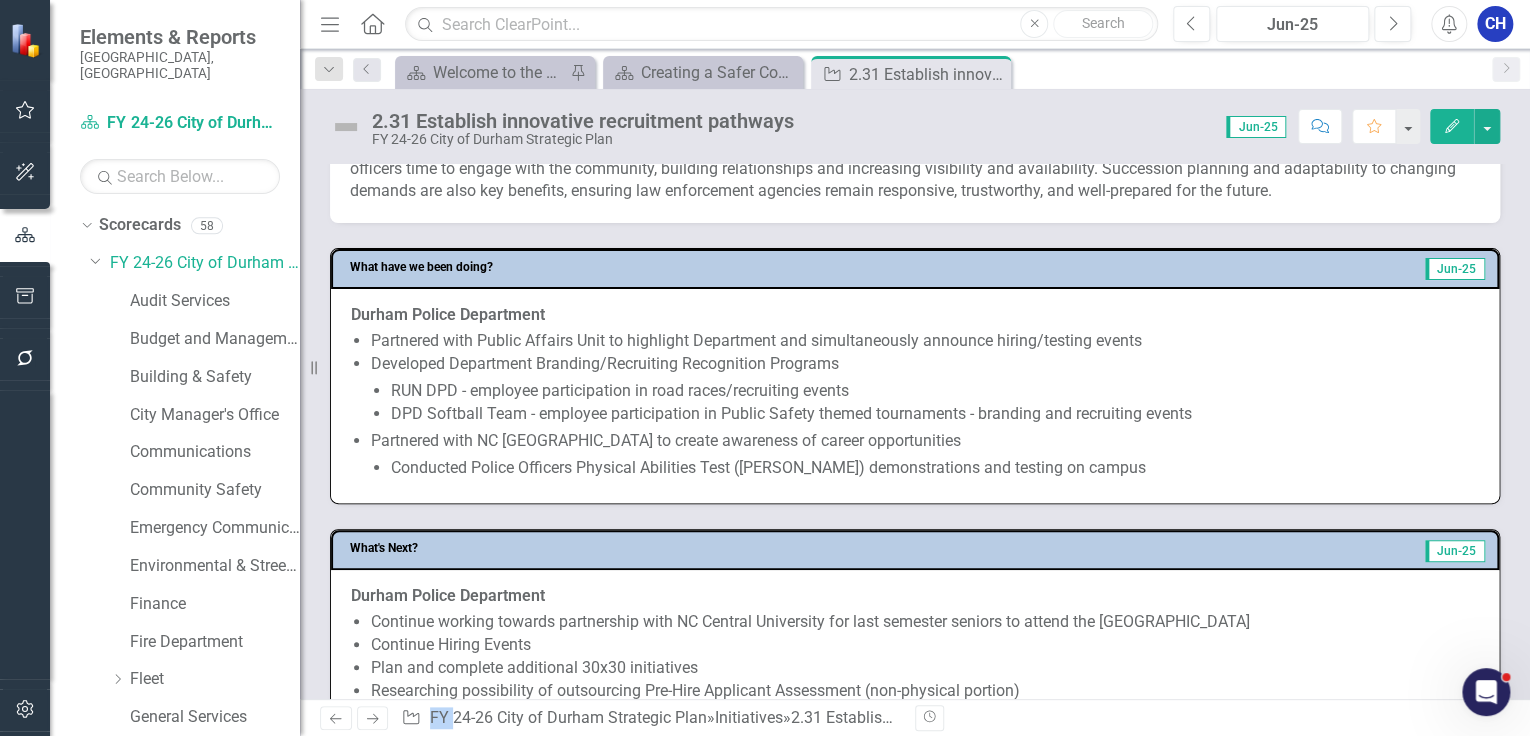 click on "Partnered with NC Central University to create awareness of career opportunities
Conducted Police Officers Physical Abilities Test (POPAT) demonstrations and testing on campus" at bounding box center (925, 455) 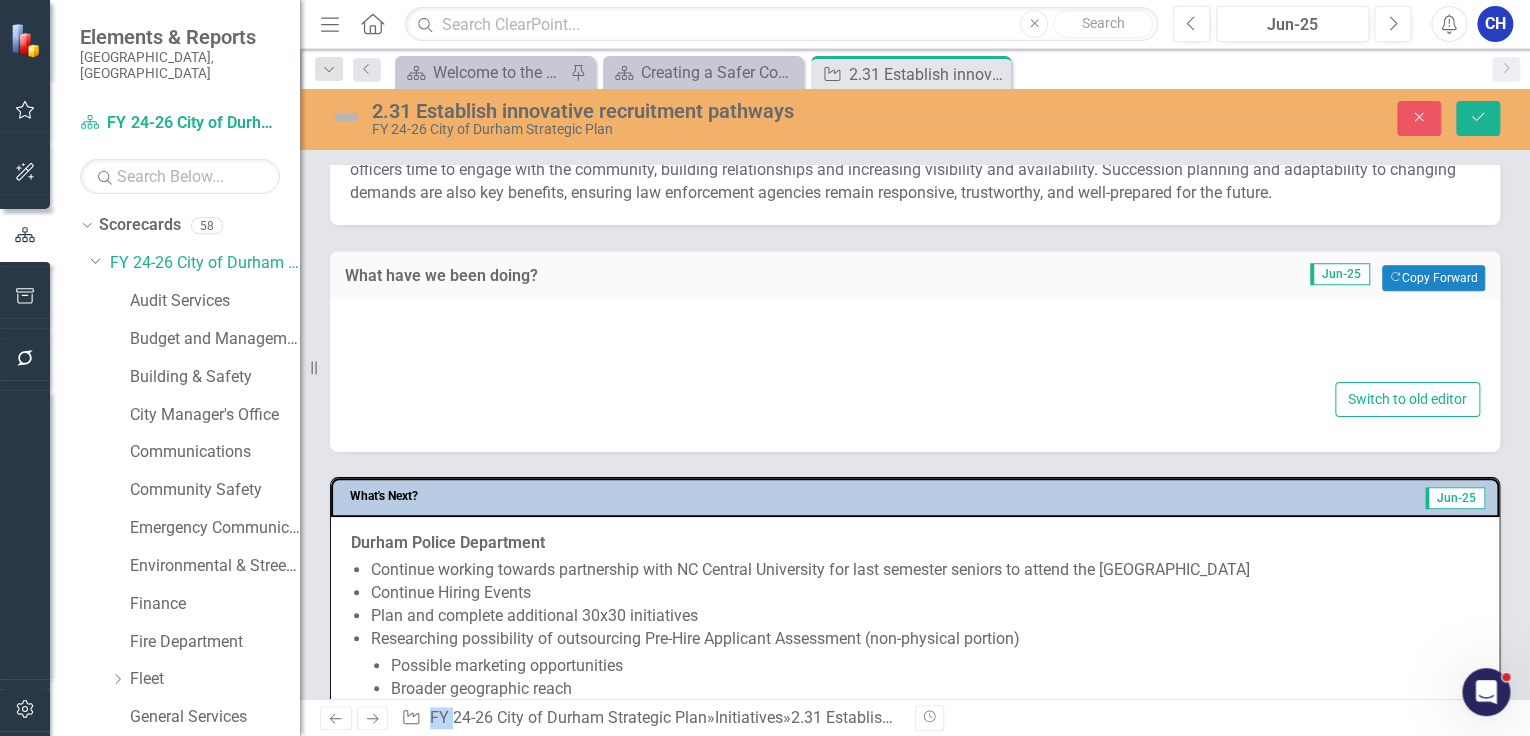 type on "<p><strong>Durham Police Department</strong></p>
<ul>
<li>Partnered with Public Affairs Unit to highlight Department and simultaneously announce hiring/testing events</li>
<li>Developed Department Branding/Recruiting Recognition Programs
<ul>
<li>RUN DPD - employee participation in road races/recruiting events</li>
<li>DPD Softball Team - employee participation in Public Safety themed tournaments - branding and recruiting events</li>
</ul> </li>
<li>Partnered with NC Central University to create awareness of career opportunities
<ul>
<li>Conducted Police Officers Physical Abilities Test (POPAT) demonstrations and testing on campus</li>
</ul> </li>
</ul>" 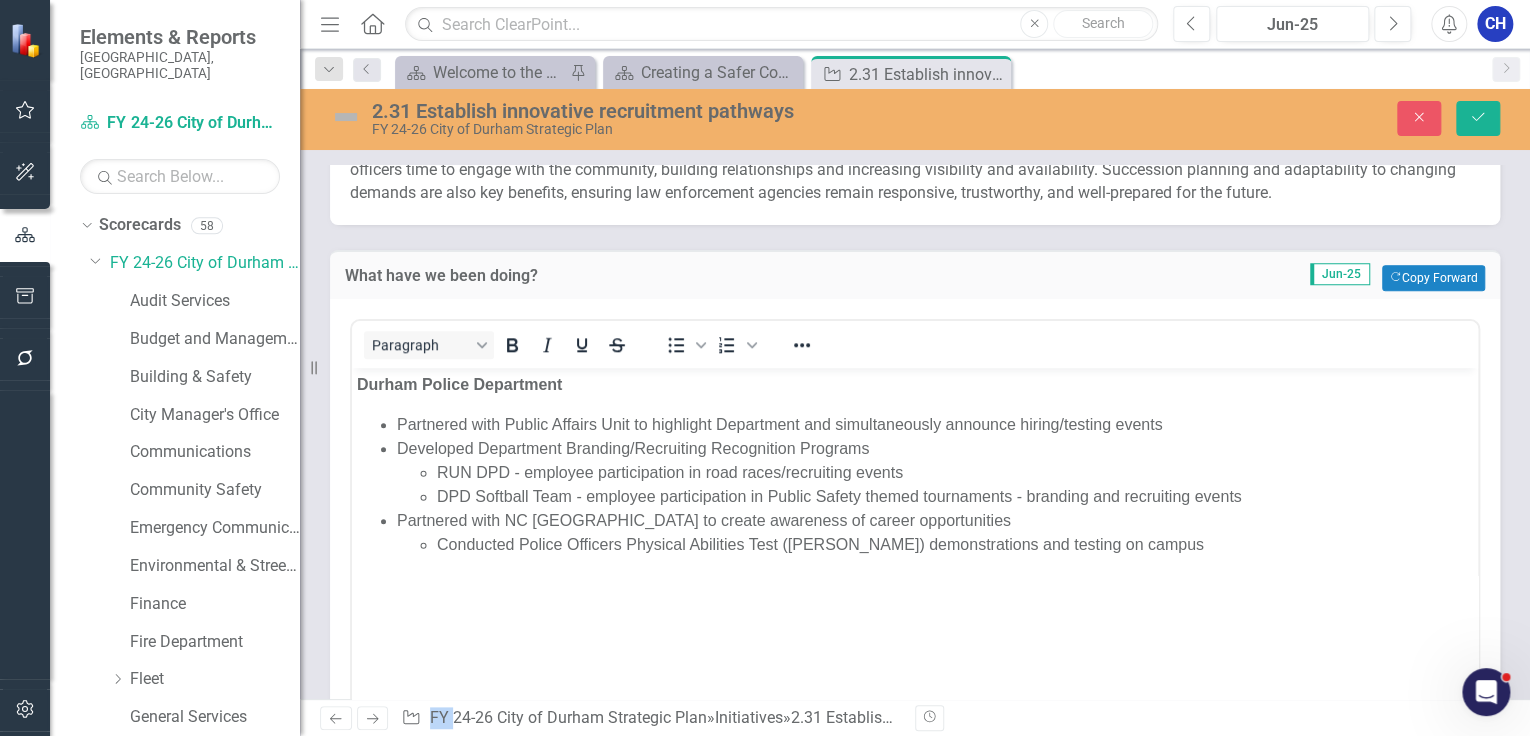 scroll, scrollTop: 0, scrollLeft: 0, axis: both 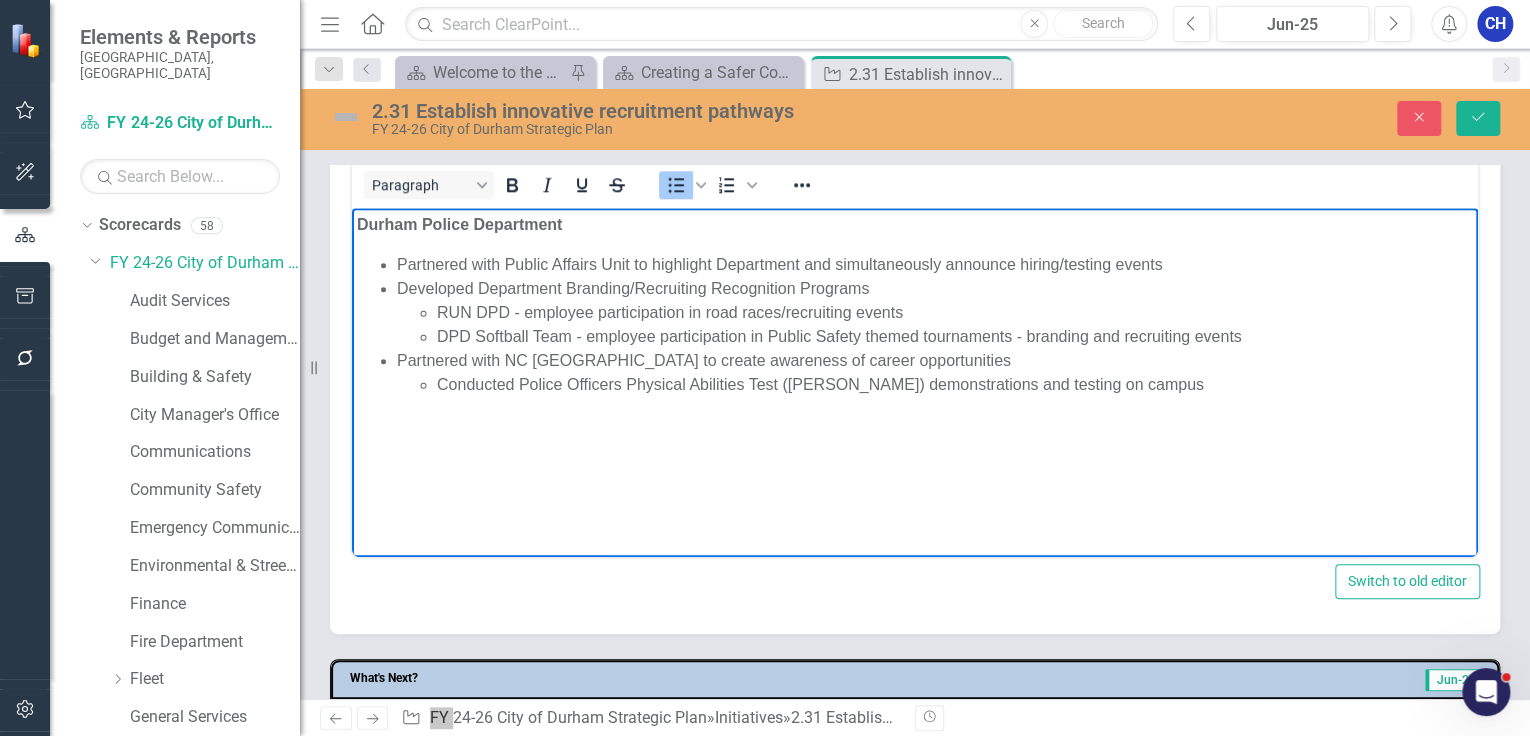 click on "Conducted Police Officers Physical Abilities Test ([PERSON_NAME]) demonstrations and testing on campus" at bounding box center [955, 384] 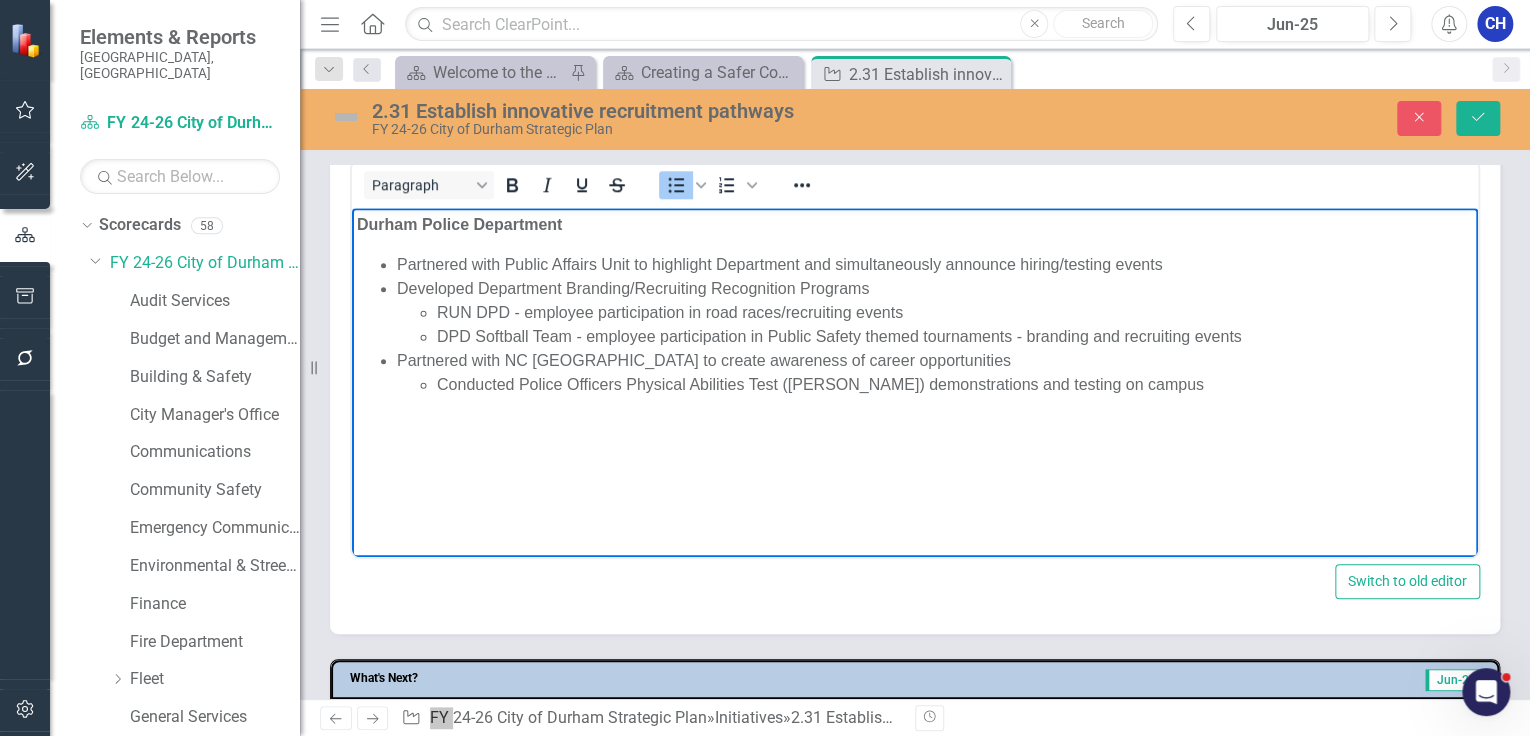drag, startPoint x: 1176, startPoint y: 382, endPoint x: 1169, endPoint y: 372, distance: 12.206555 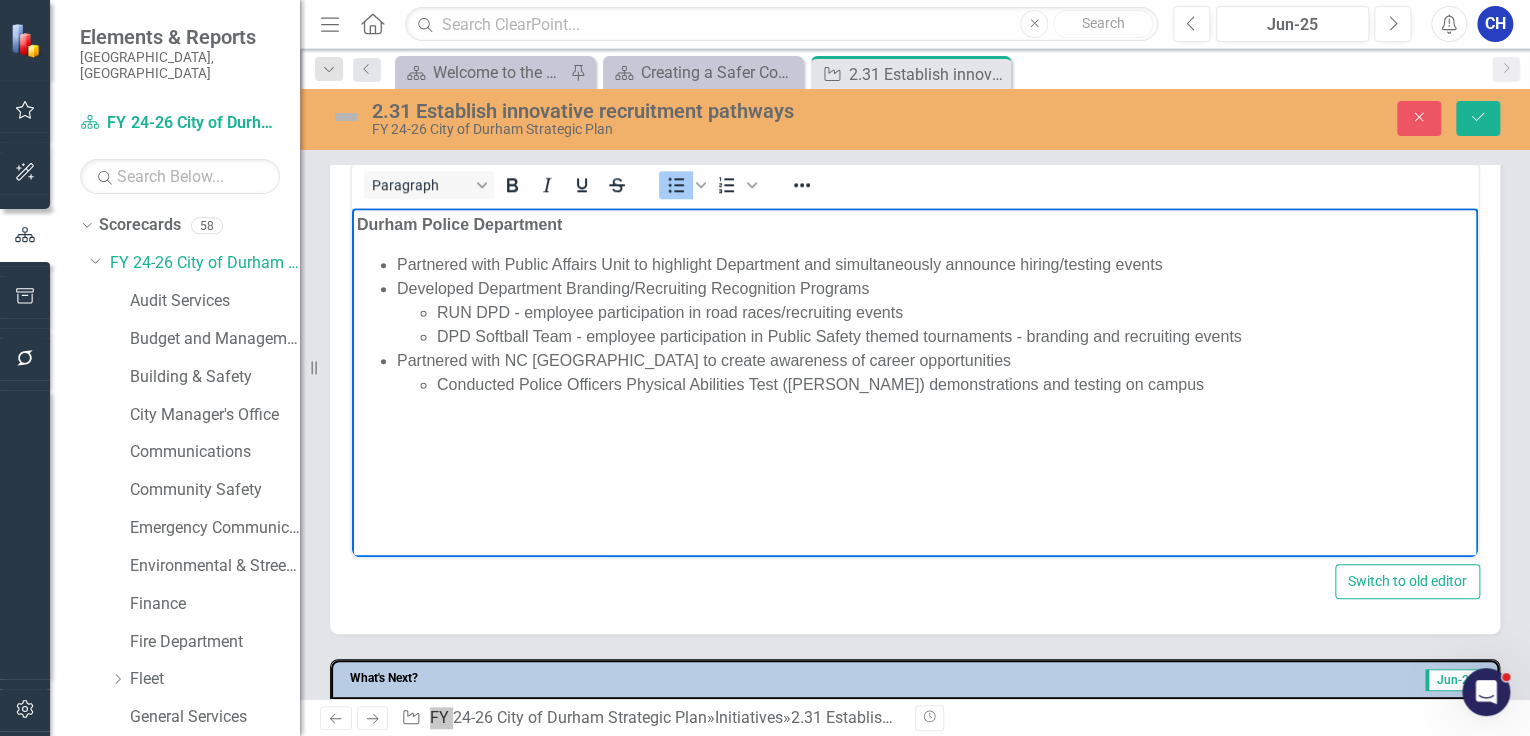 type 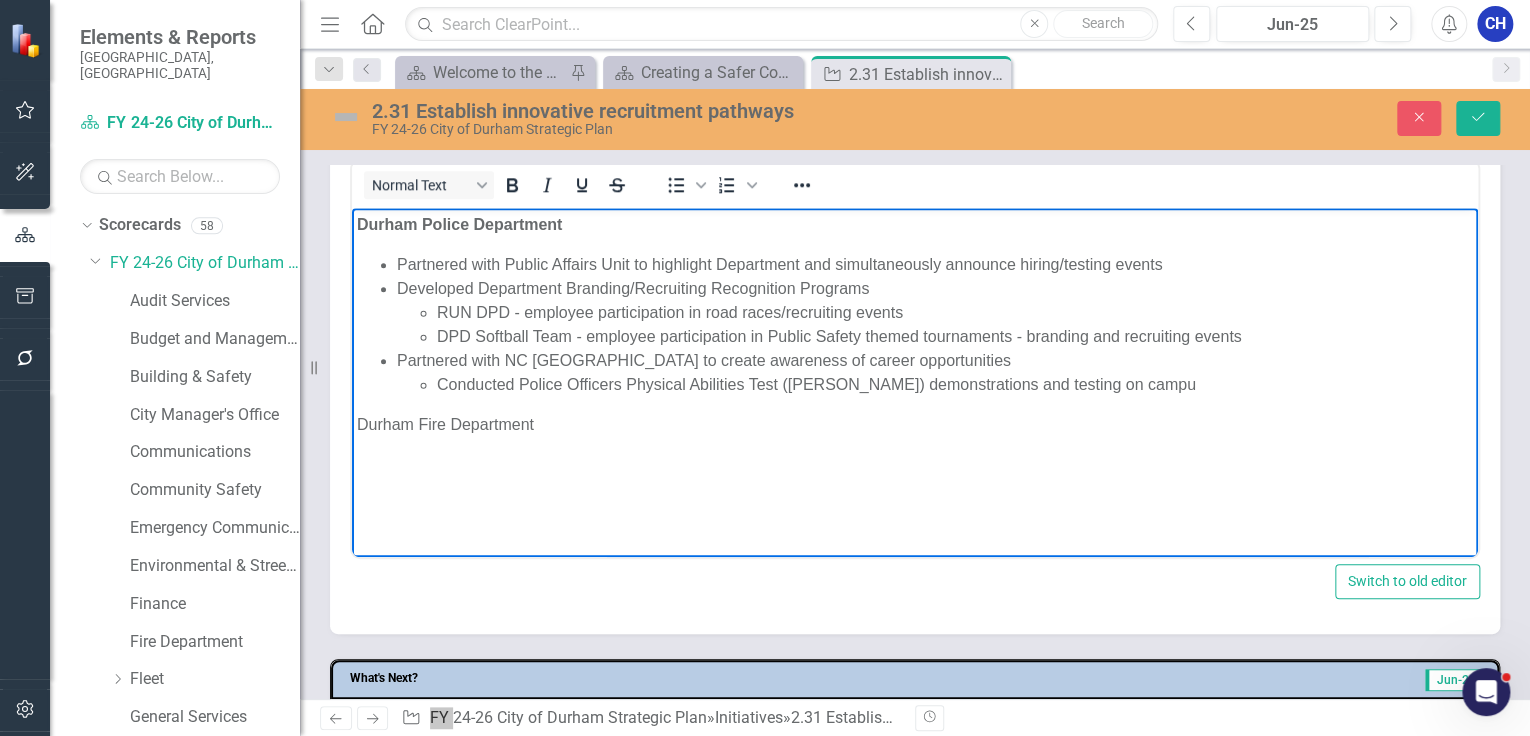 click on "Conducted Police Officers Physical Abilities Test (POPAT) demonstrations and testing on campu" at bounding box center (955, 384) 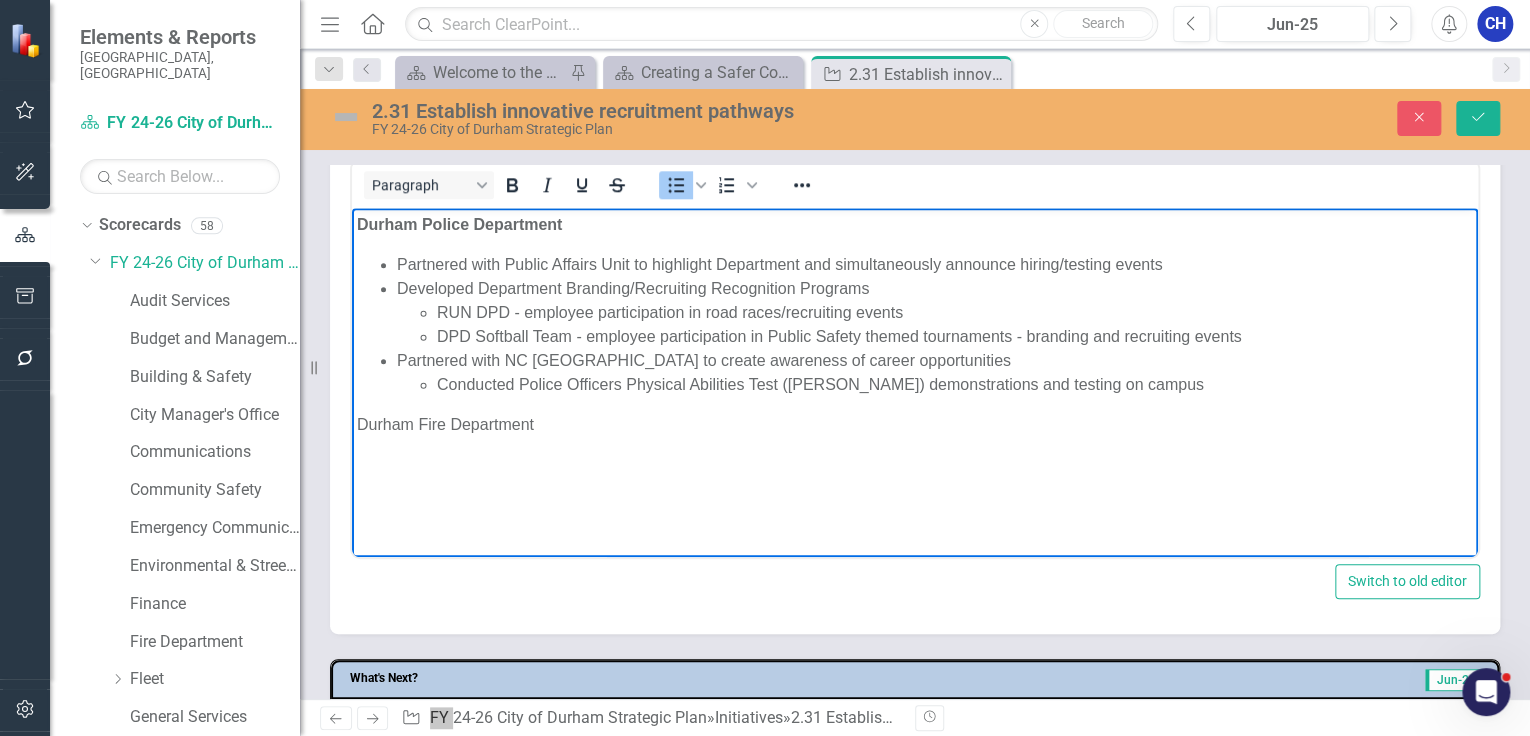 click on "Durham Police Department Partnered with Public Affairs Unit to highlight Department and simultaneously announce hiring/testing events Developed Department Branding/Recruiting Recognition Programs RUN DPD - employee participation in road races/recruiting events DPD Softball Team - employee participation in Public Safety themed tournaments - branding and recruiting events Partnered with NC Central University to create awareness of career opportunities Conducted Police Officers Physical Abilities Test (POPAT) demonstrations and testing on campus Durham Fire Department" at bounding box center [915, 357] 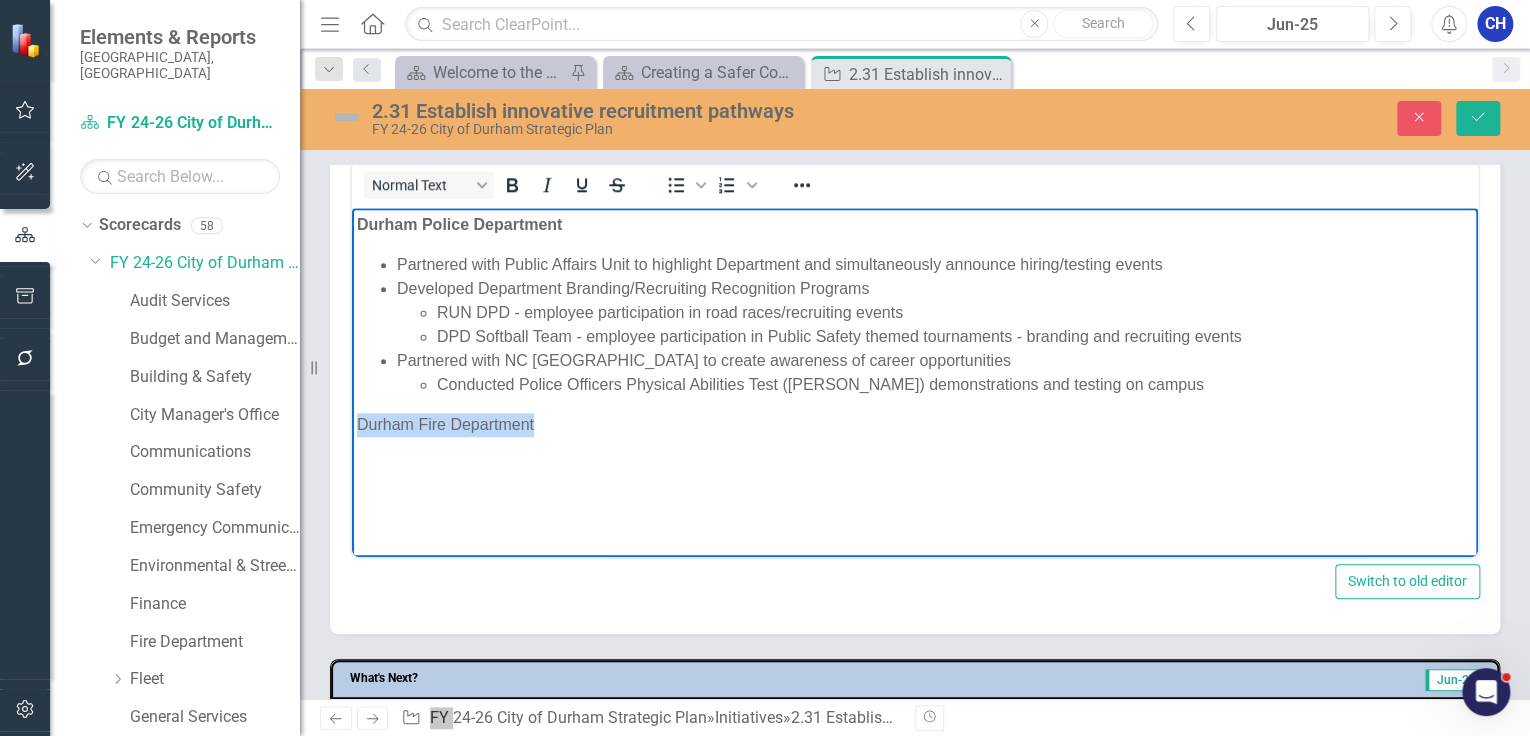 drag, startPoint x: 534, startPoint y: 430, endPoint x: 422, endPoint y: 318, distance: 158.39192 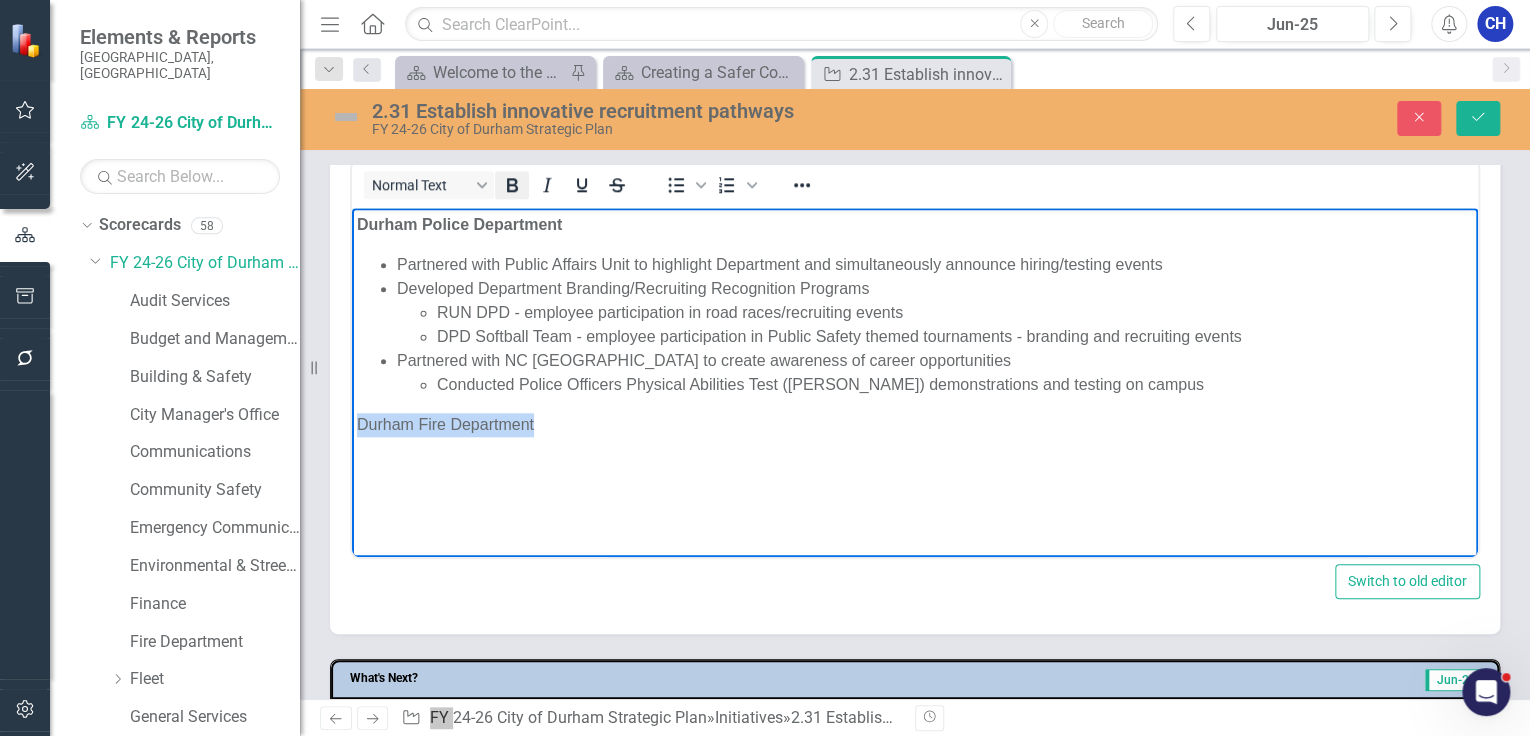 click 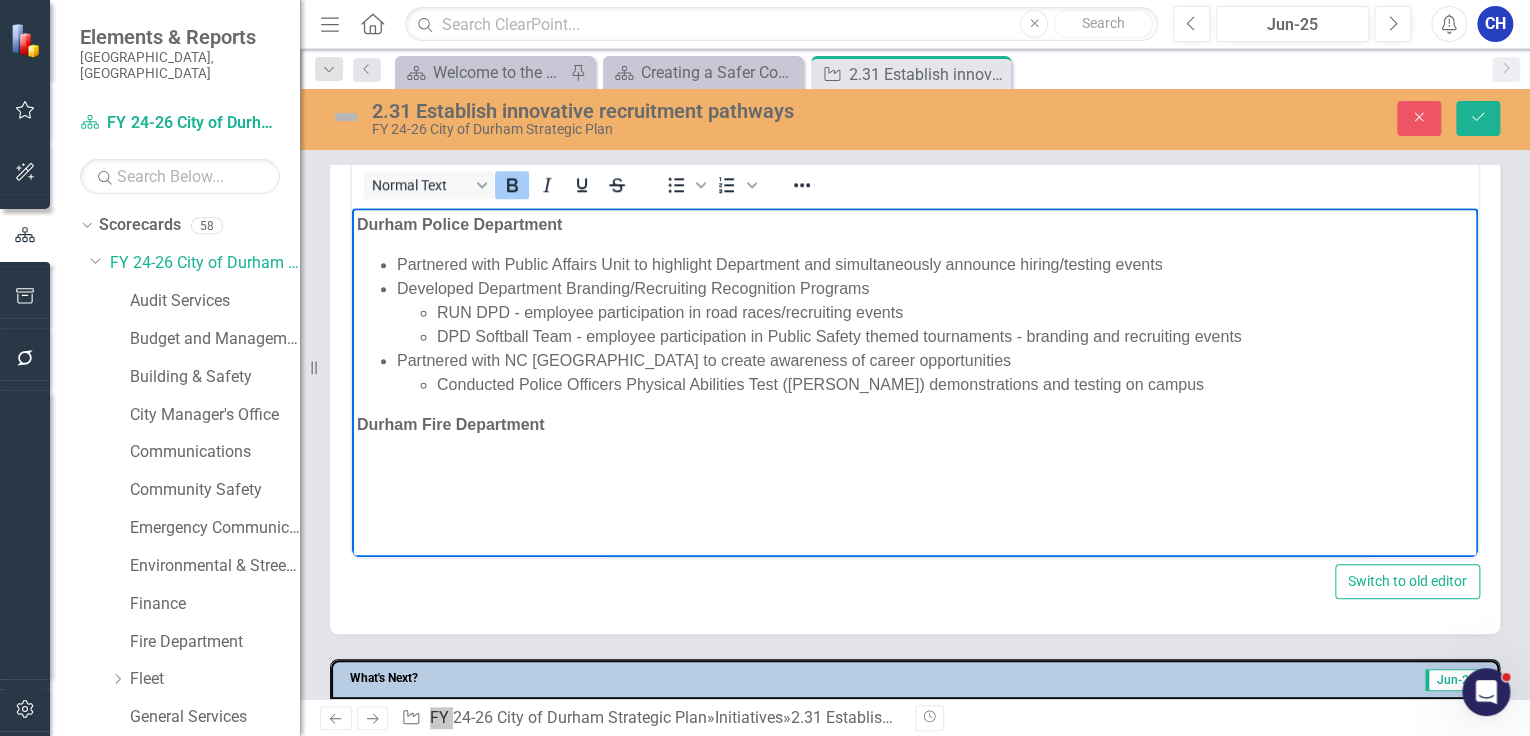 click on "Durham Fire Department" at bounding box center (915, 424) 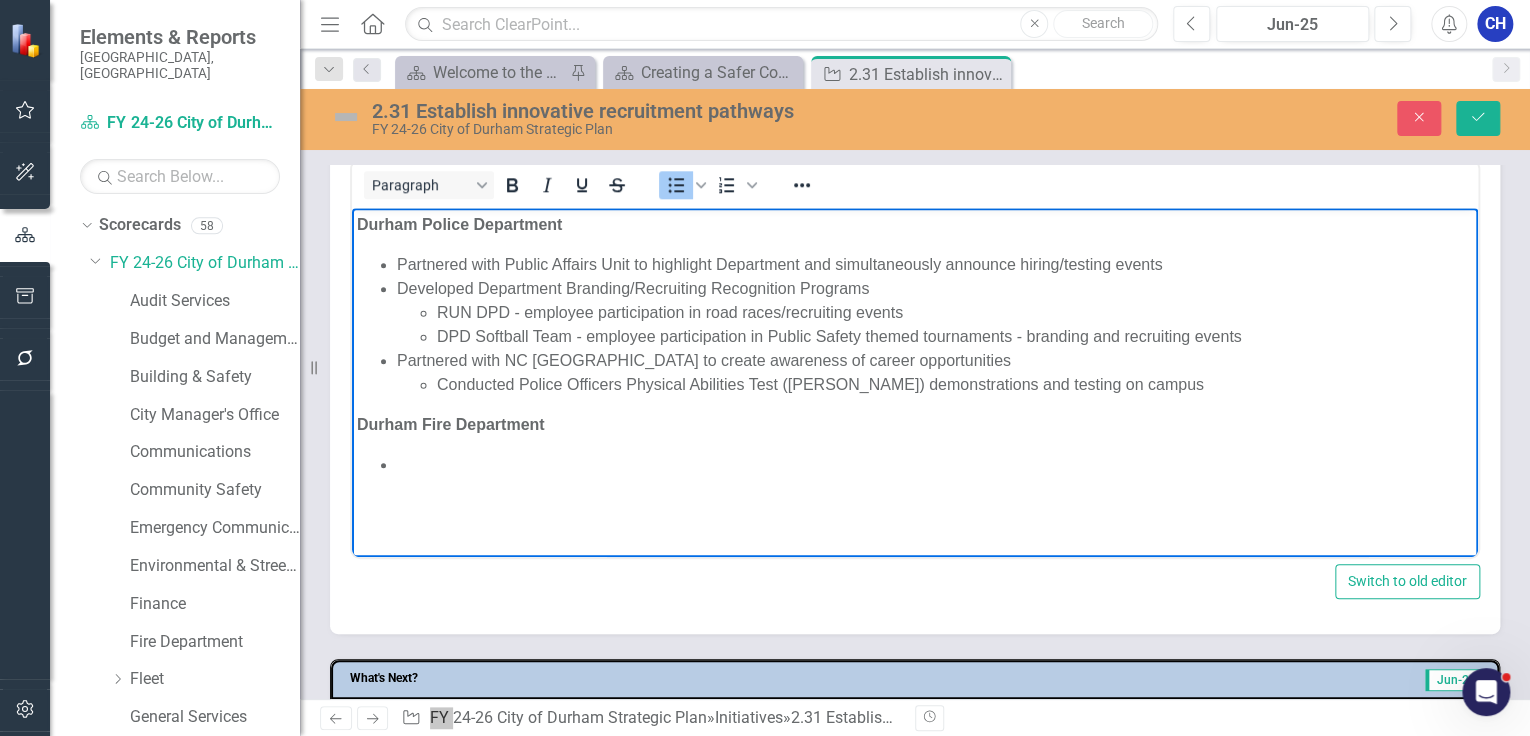 click at bounding box center (935, 464) 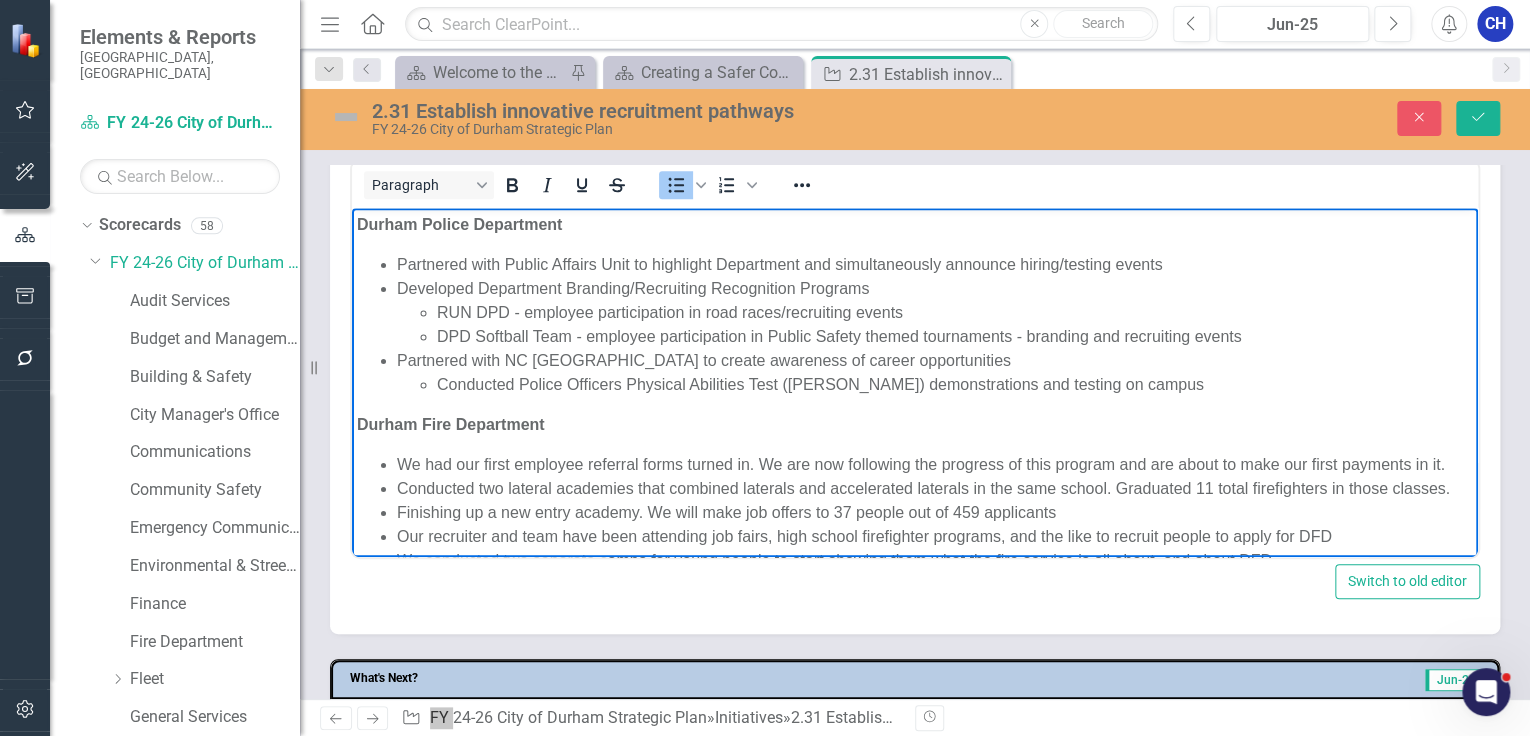 click on "We had our first employee referral forms turned in. We are now following the progress of this program and are about to make our first payments in it." at bounding box center (935, 464) 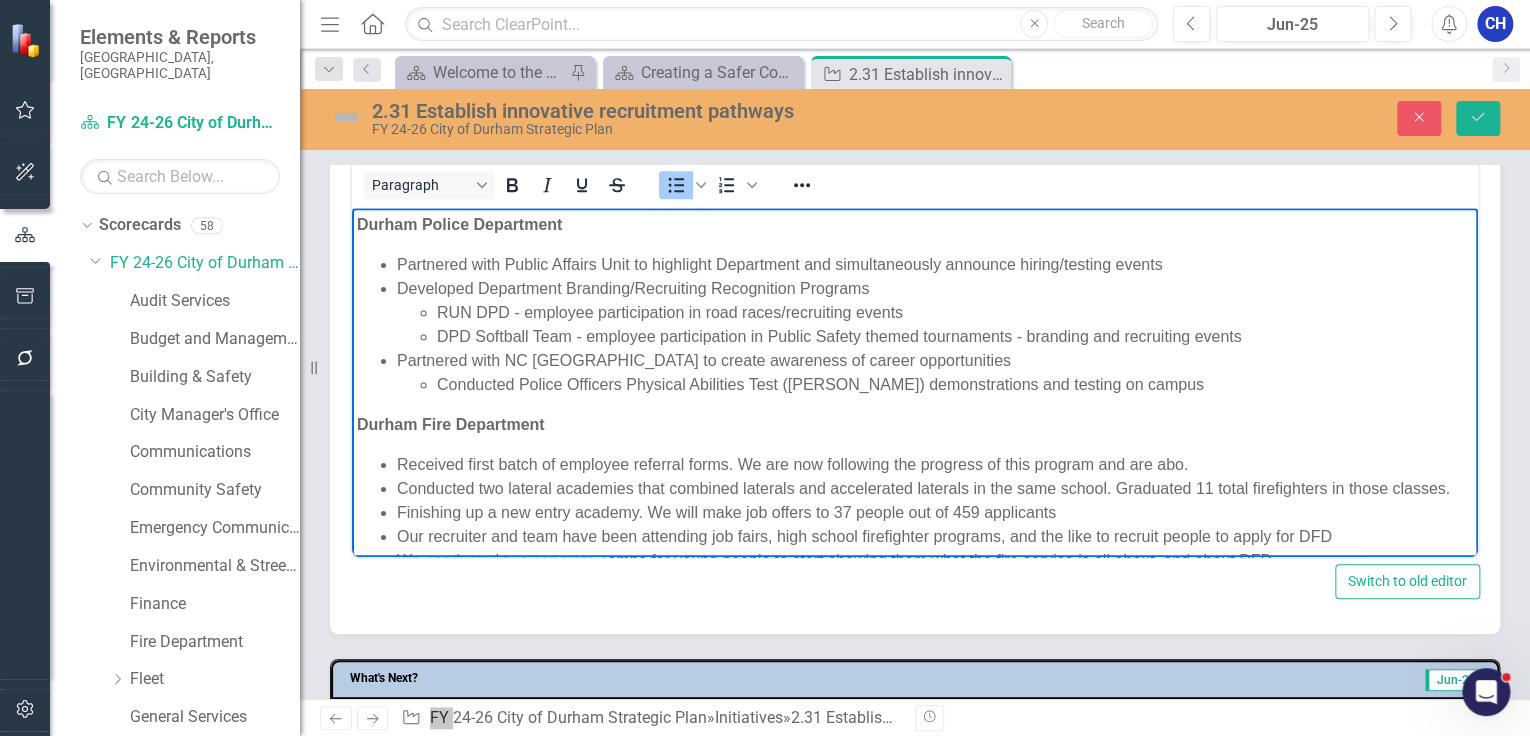 click on "Received first batch of employee referral forms. We are now following the progress of this program and are abo." at bounding box center [935, 464] 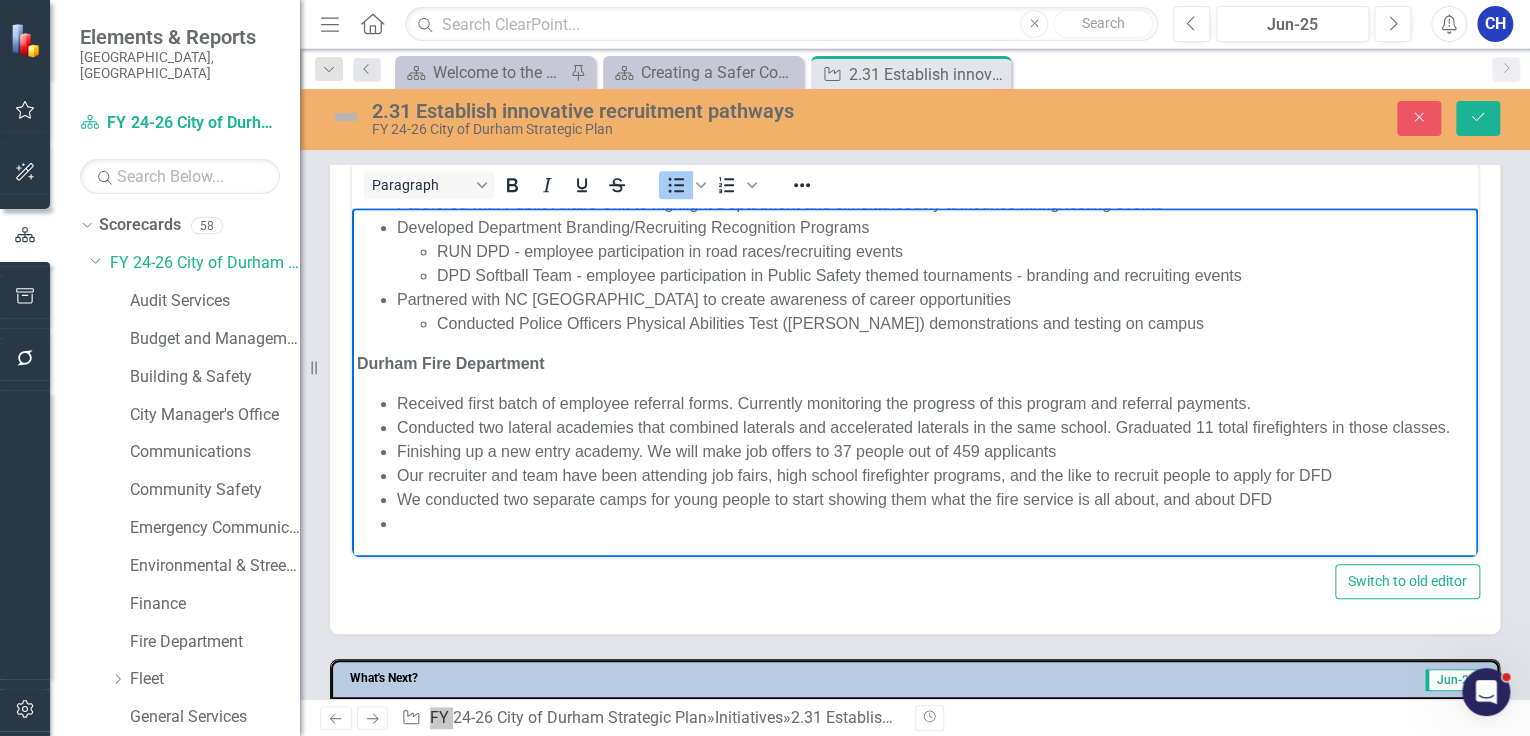 scroll, scrollTop: 84, scrollLeft: 0, axis: vertical 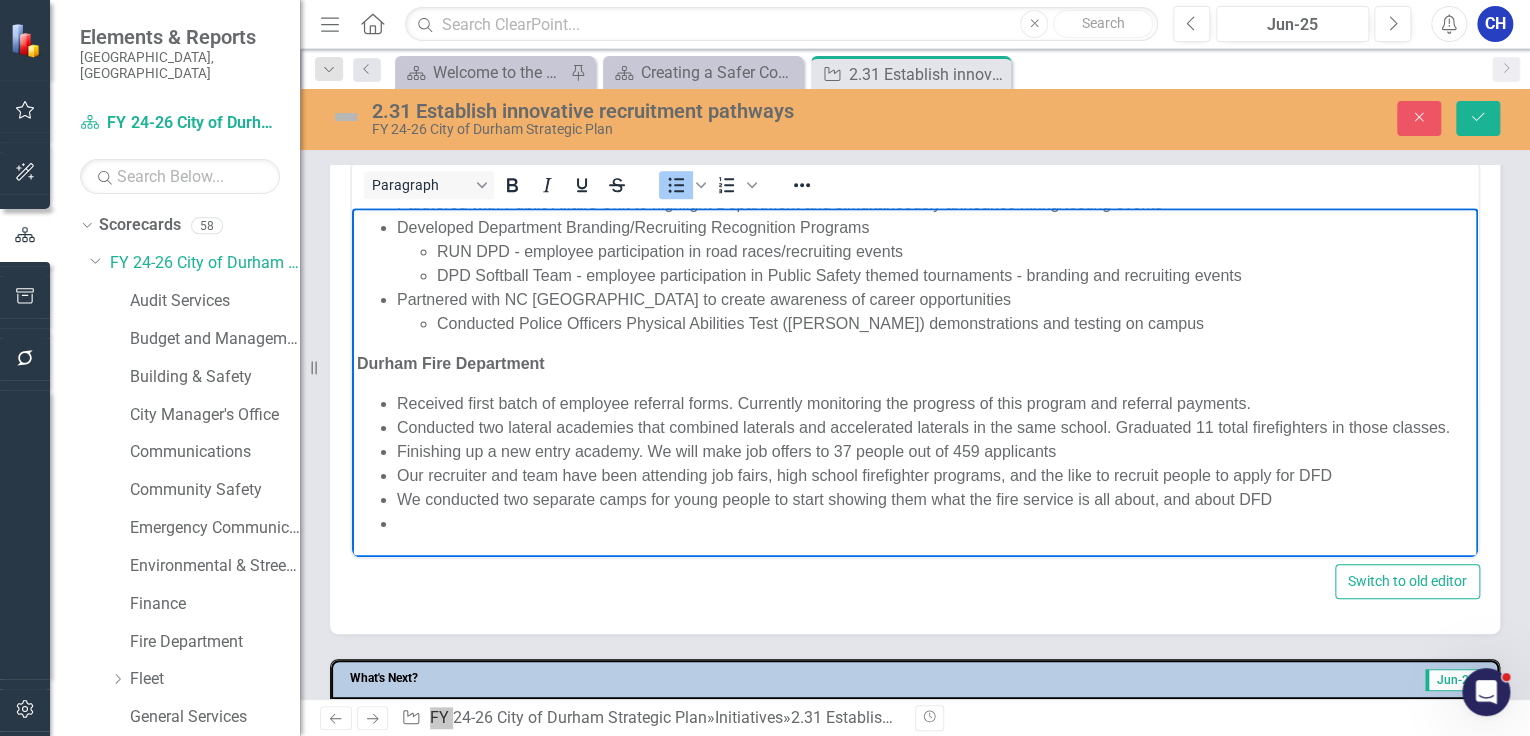 click on "Finishing up a new entry academy. We will make job offers to 37 people out of 459 applicants" at bounding box center [935, 451] 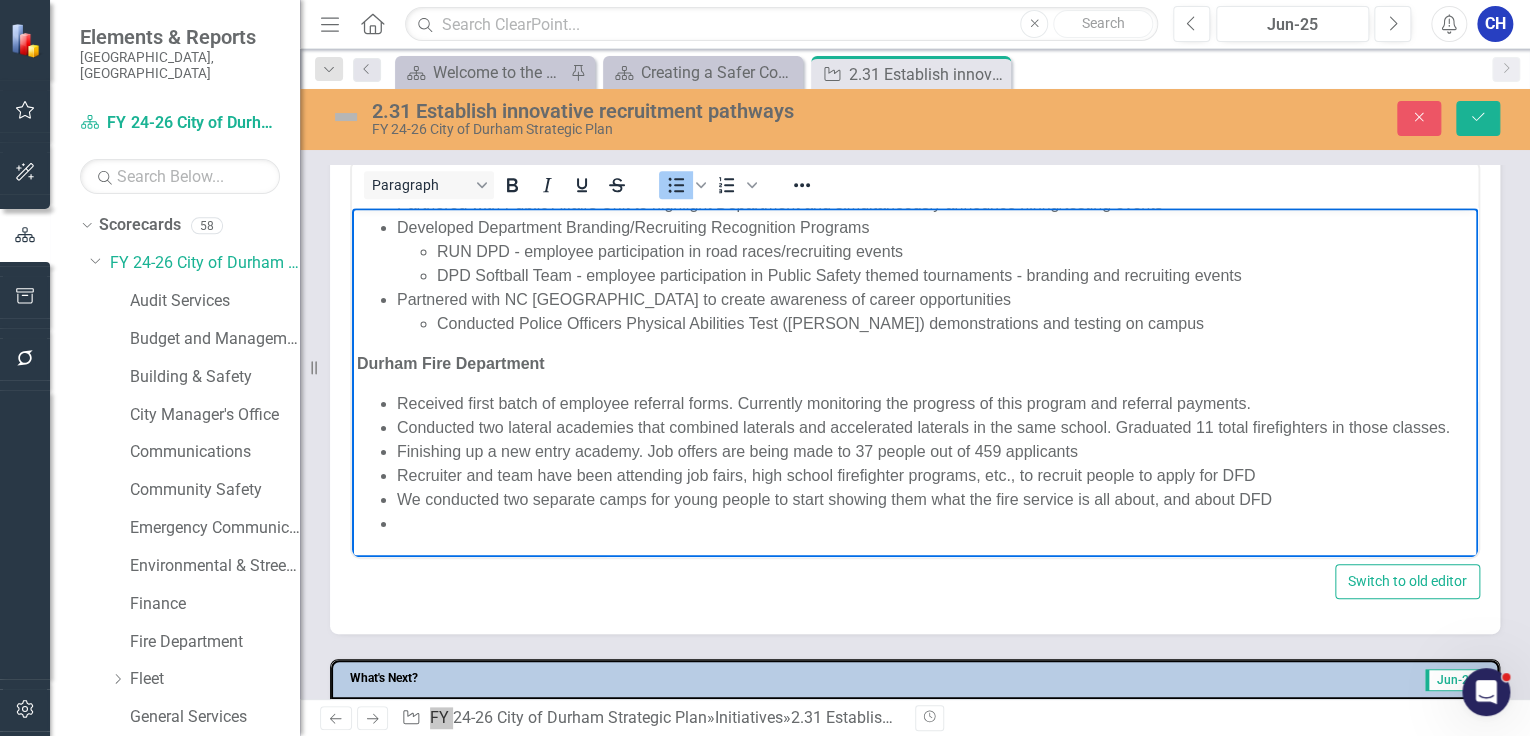 click at bounding box center [935, 523] 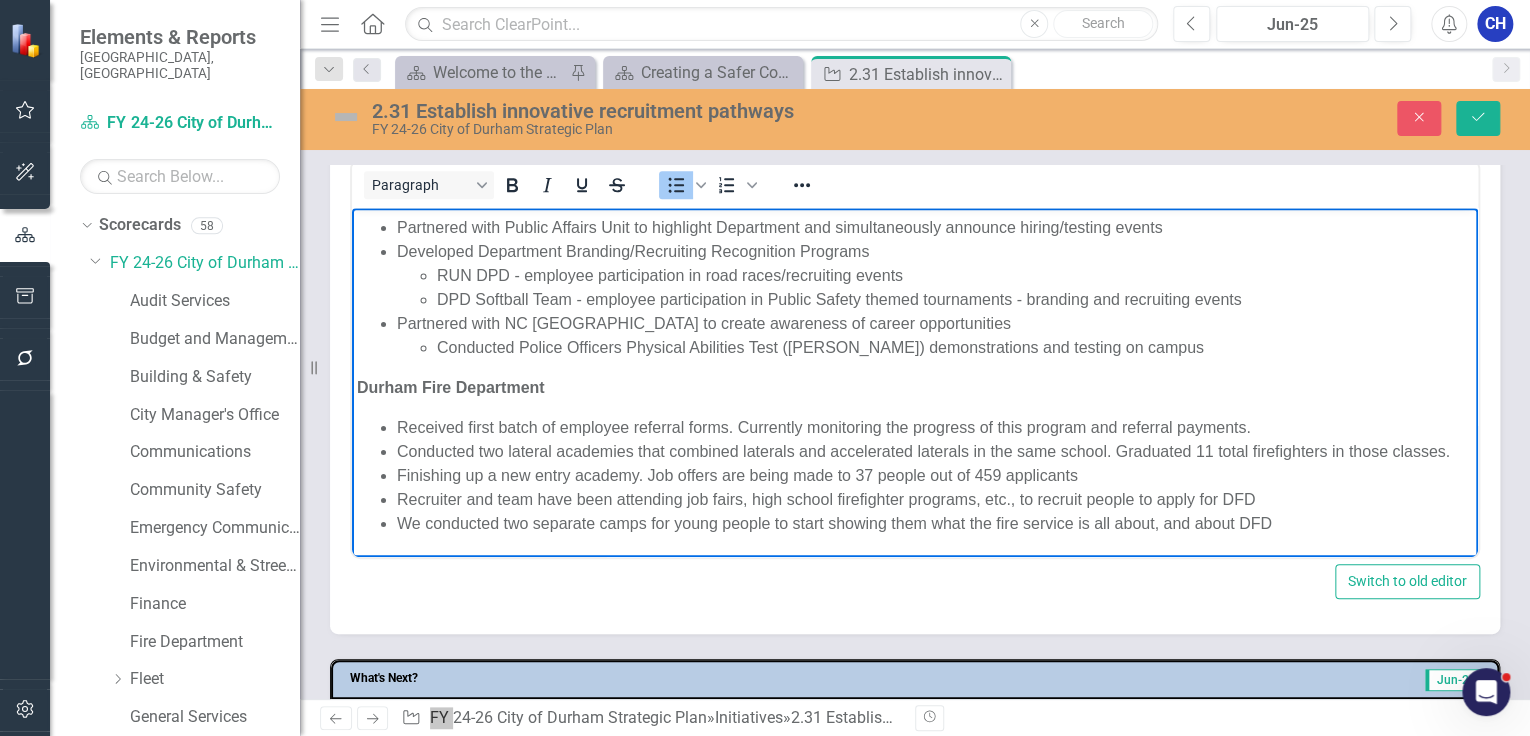 scroll, scrollTop: 1040, scrollLeft: 0, axis: vertical 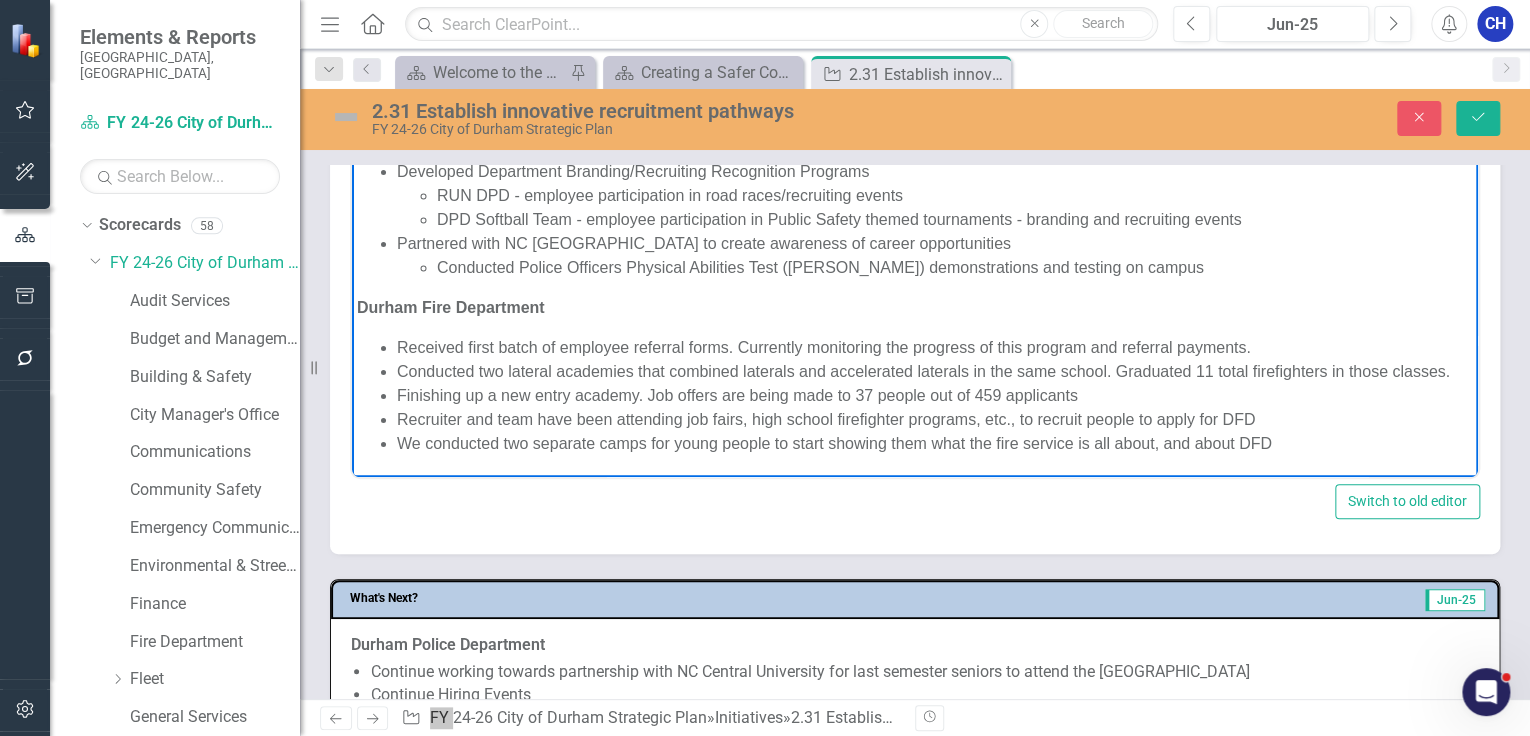click on "Finishing up a new entry academy. Job offers are being made to 37 people out of 459 applicants" at bounding box center (935, 395) 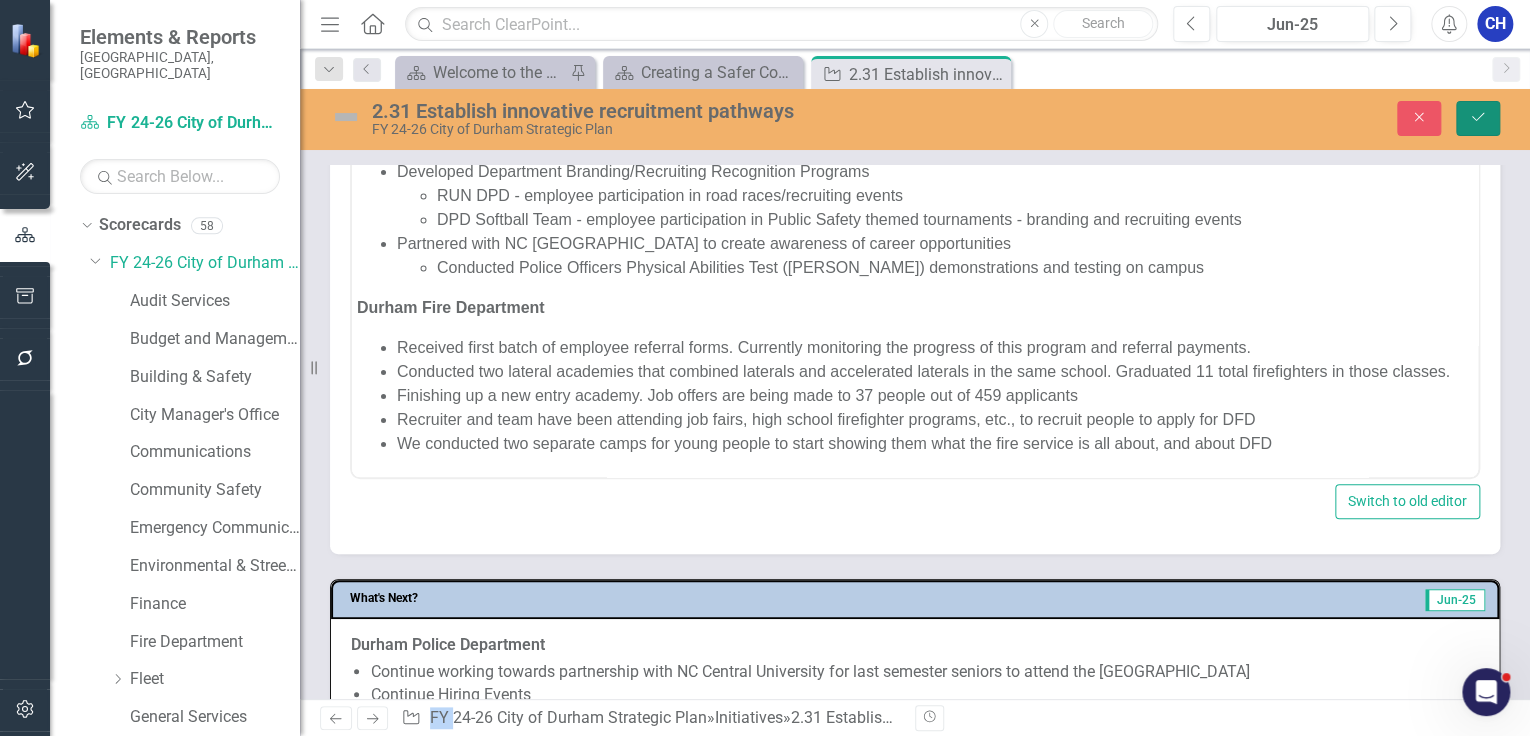 click on "Save" 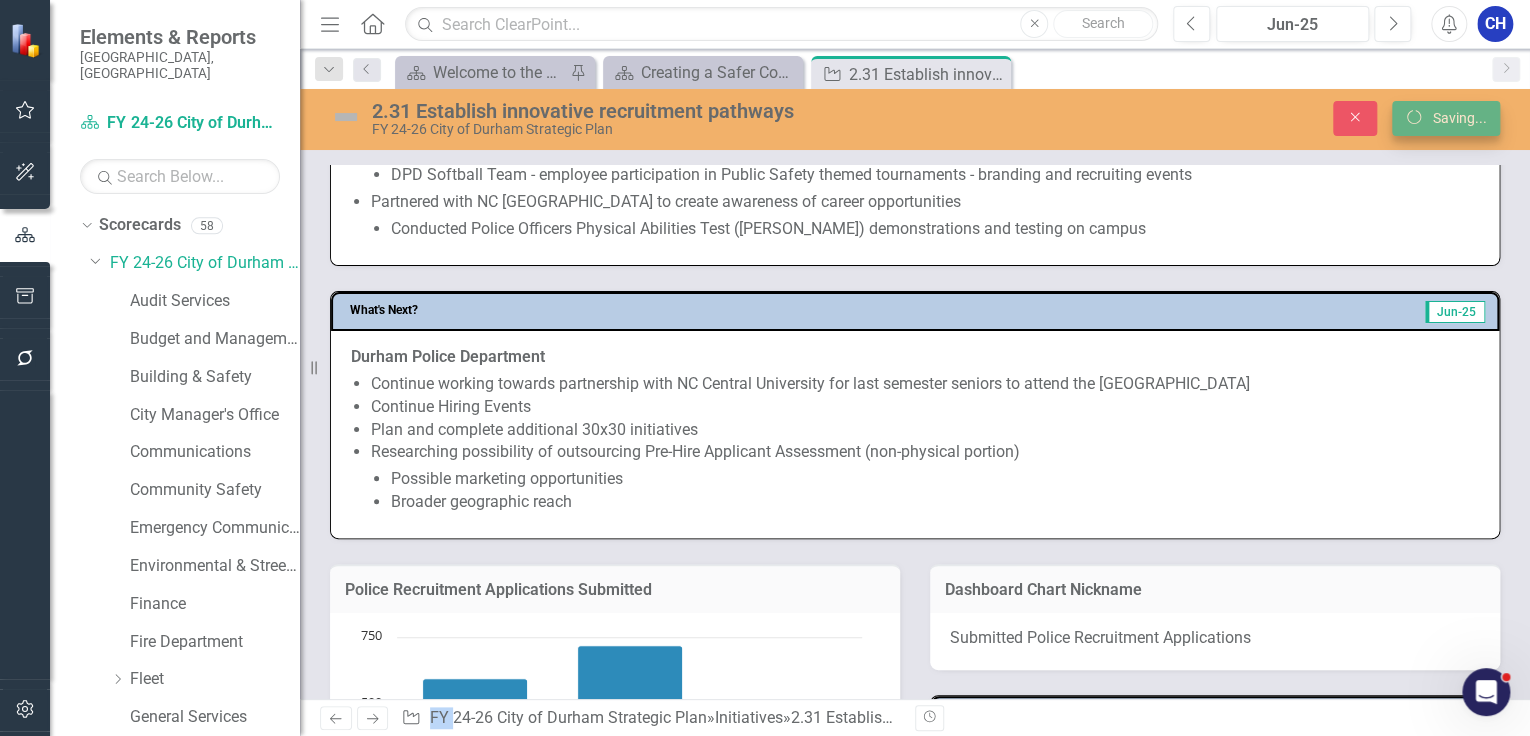 scroll, scrollTop: 0, scrollLeft: 0, axis: both 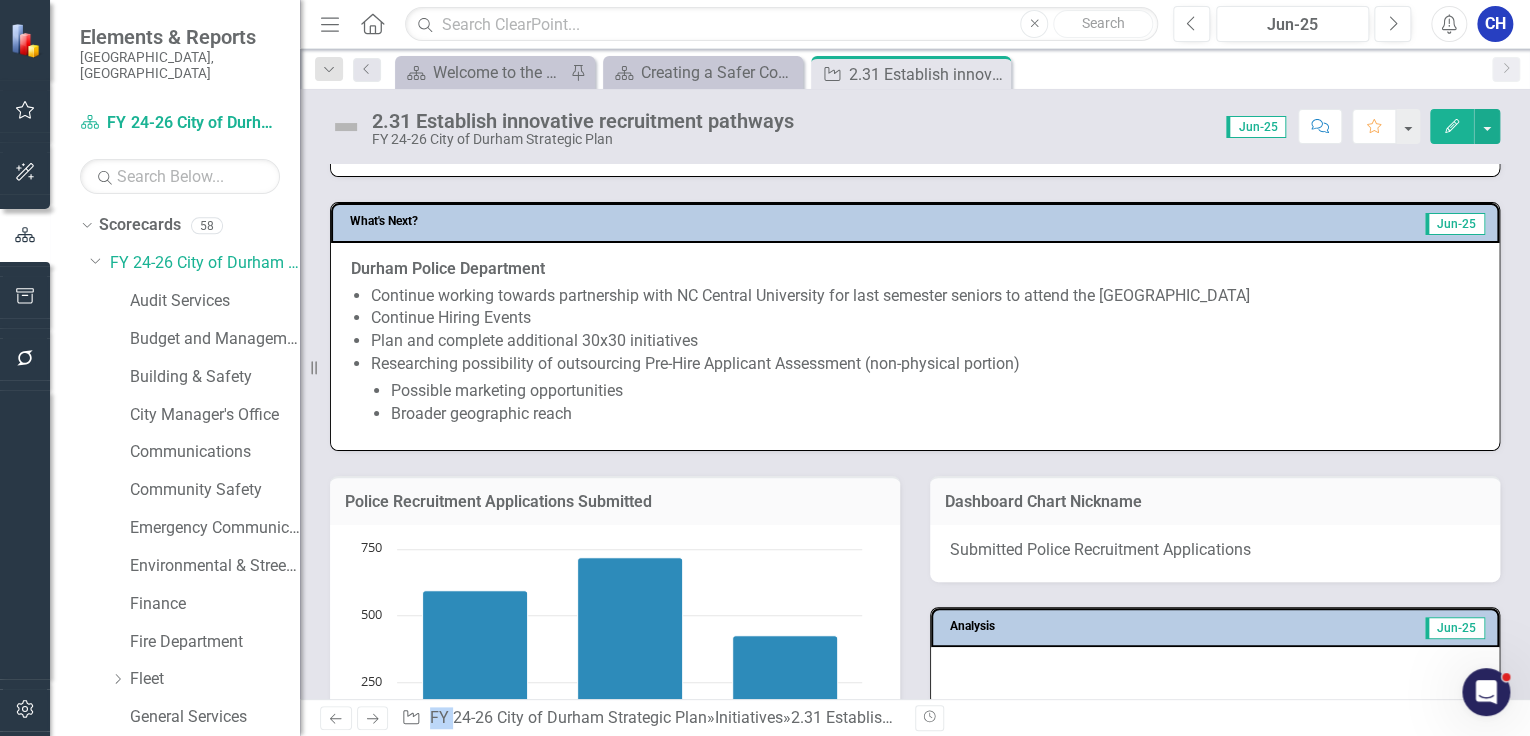 click on "Broader geographic reach" at bounding box center [935, 414] 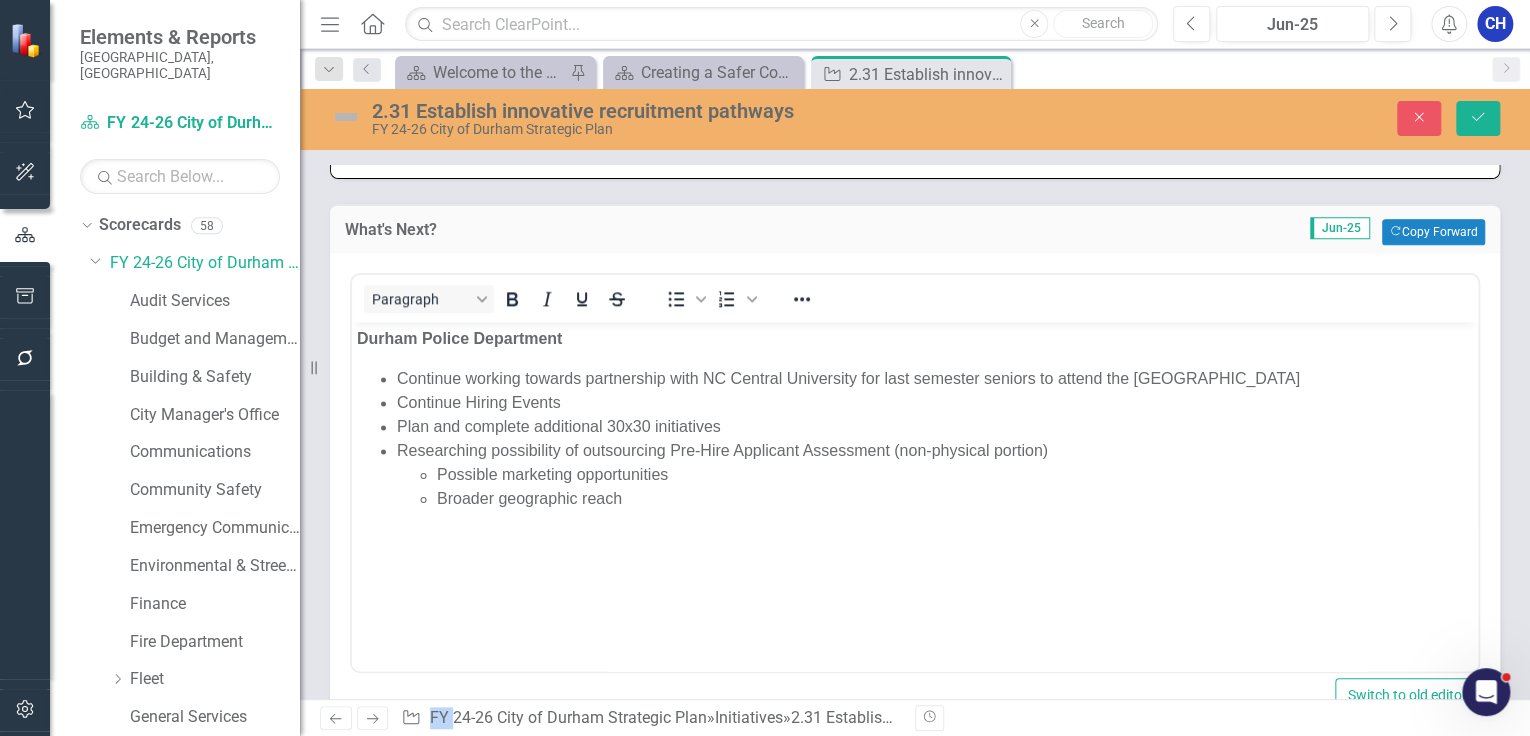 scroll, scrollTop: 0, scrollLeft: 0, axis: both 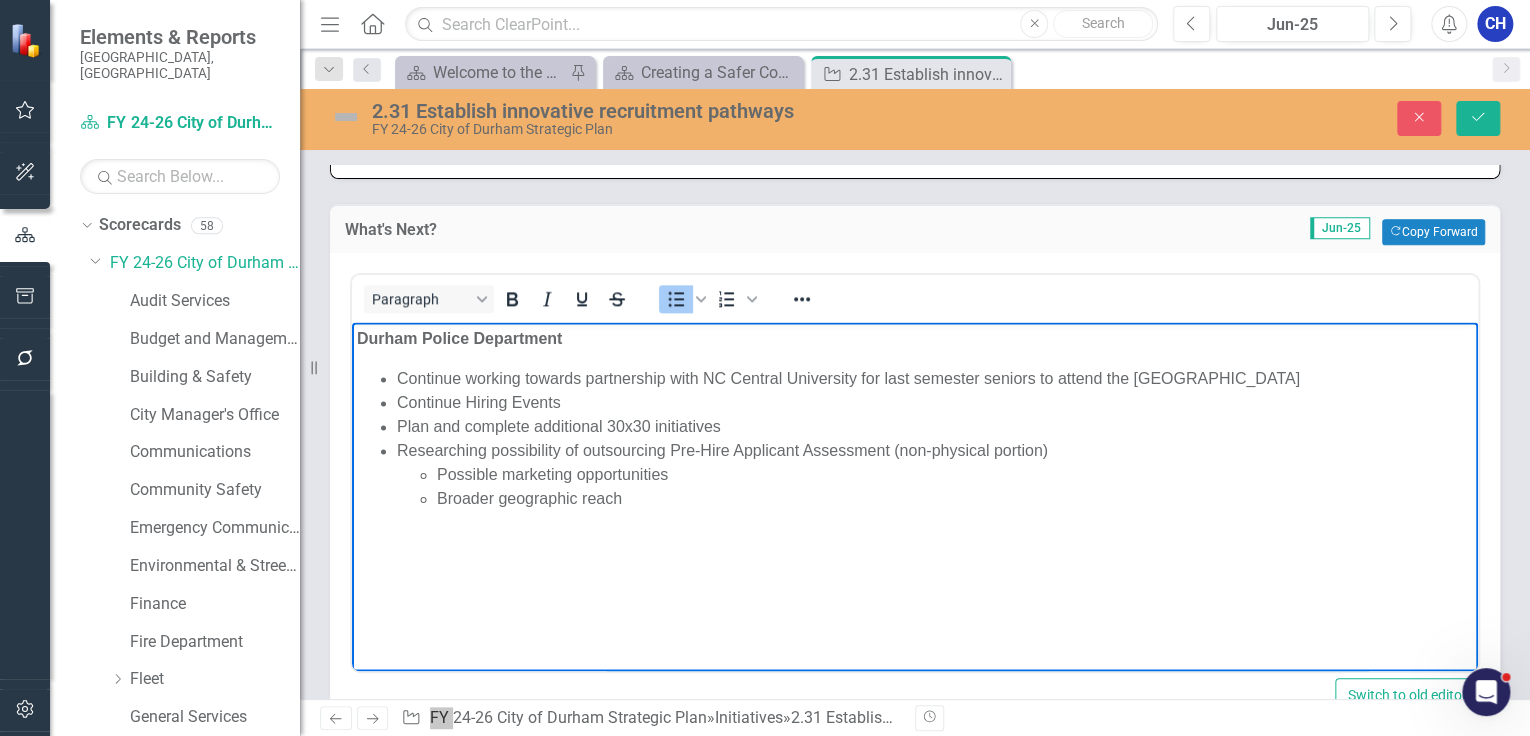 click on "Broader geographic reach" at bounding box center [955, 499] 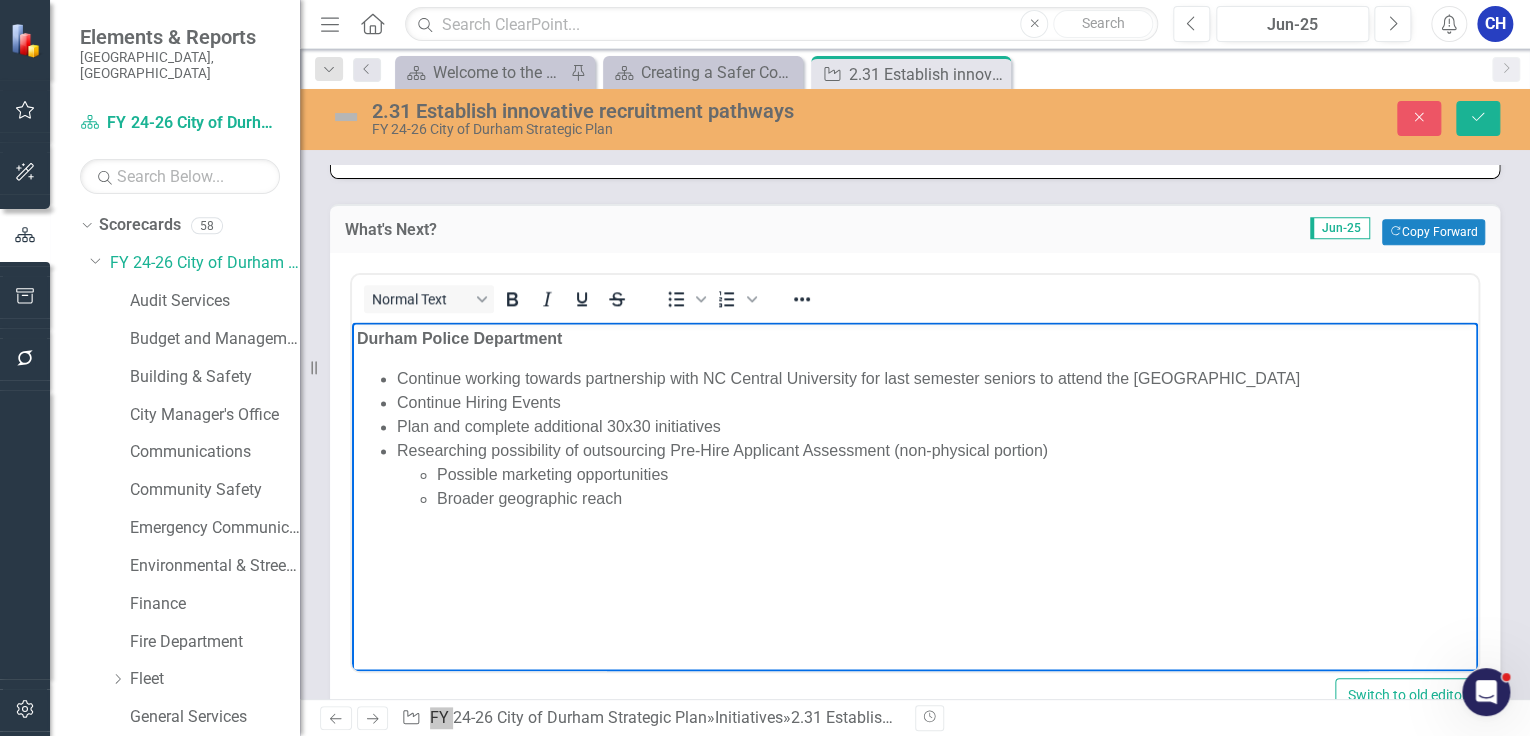 type 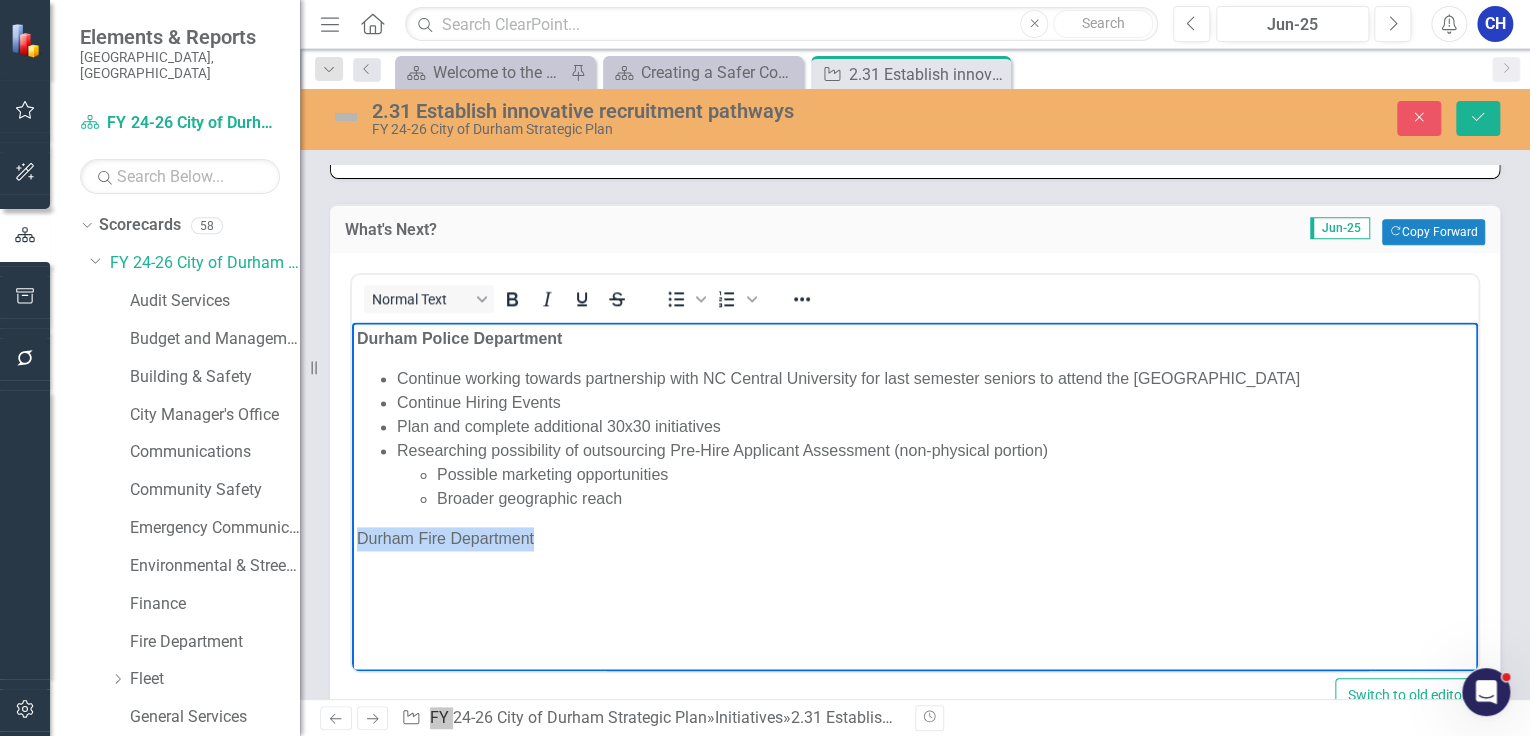 drag, startPoint x: 562, startPoint y: 542, endPoint x: 419, endPoint y: 424, distance: 185.39957 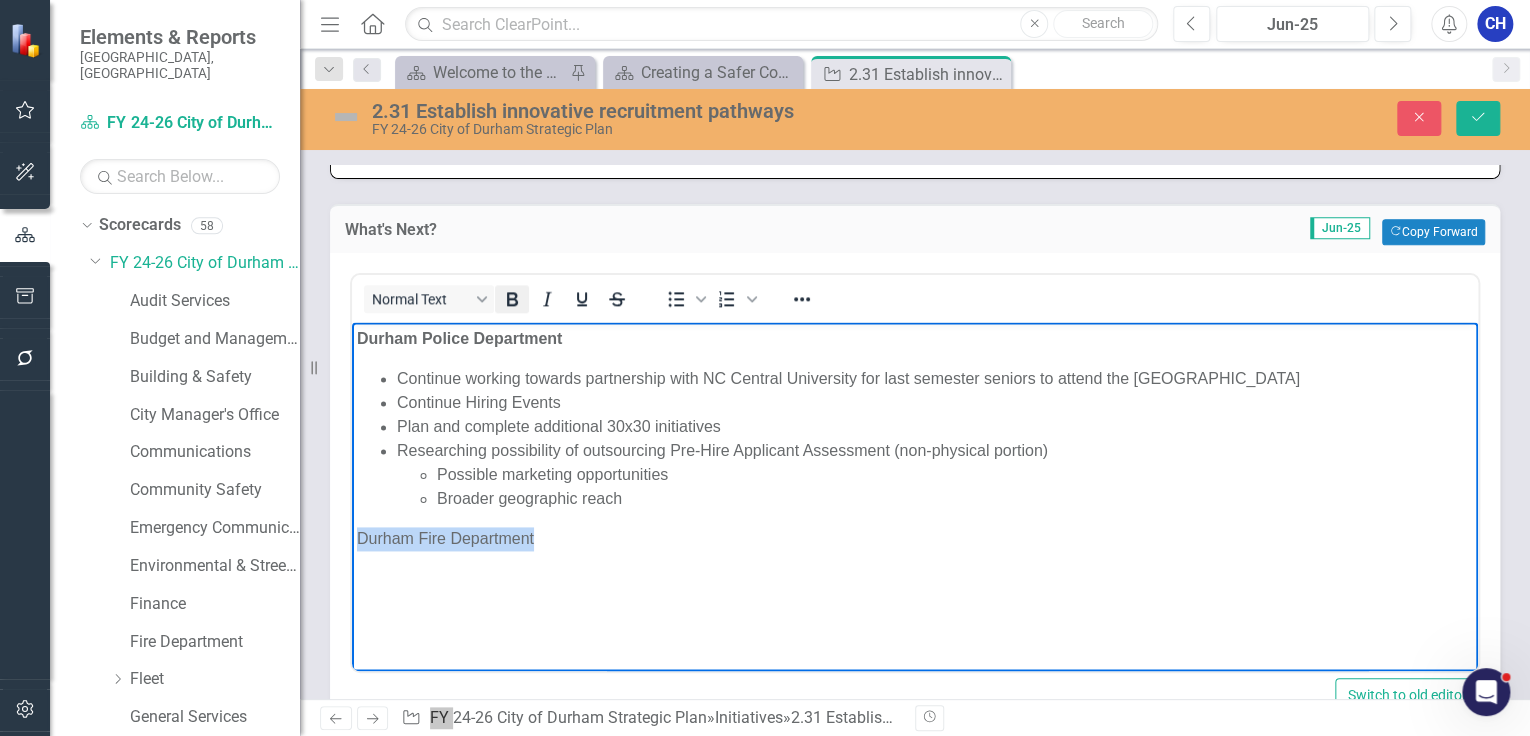 drag, startPoint x: 511, startPoint y: 302, endPoint x: 102, endPoint y: 116, distance: 449.30725 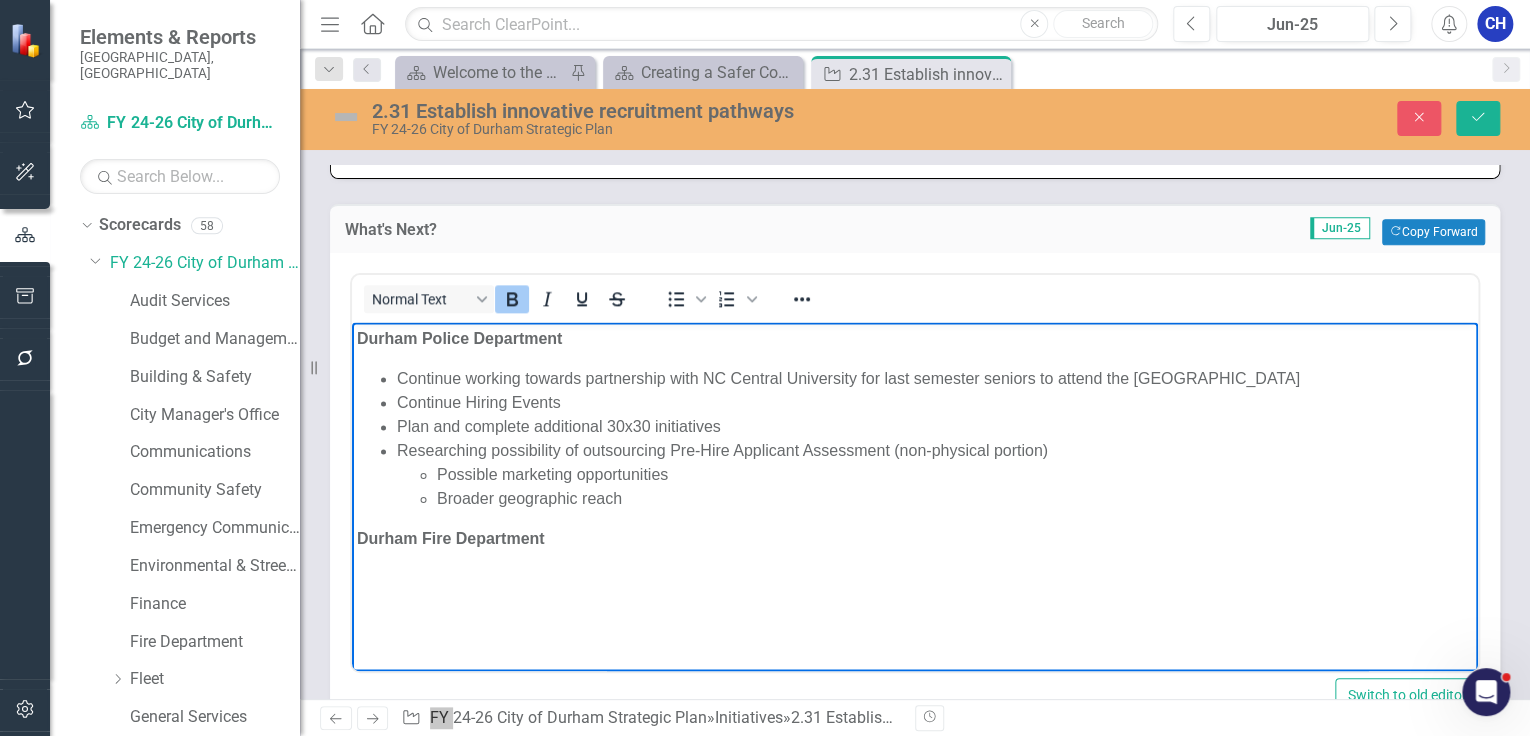 click on "Durham Police Department Continue working towards partnership with NC Central University for last semester seniors to attend the Durham Police Academy Continue Hiring Events Plan and complete additional 30x30 initiatives Researching possibility of outsourcing Pre-Hire Applicant Assessment (non-physical portion) Possible marketing opportunities Broader geographic reach Durham Fire Department" at bounding box center [915, 472] 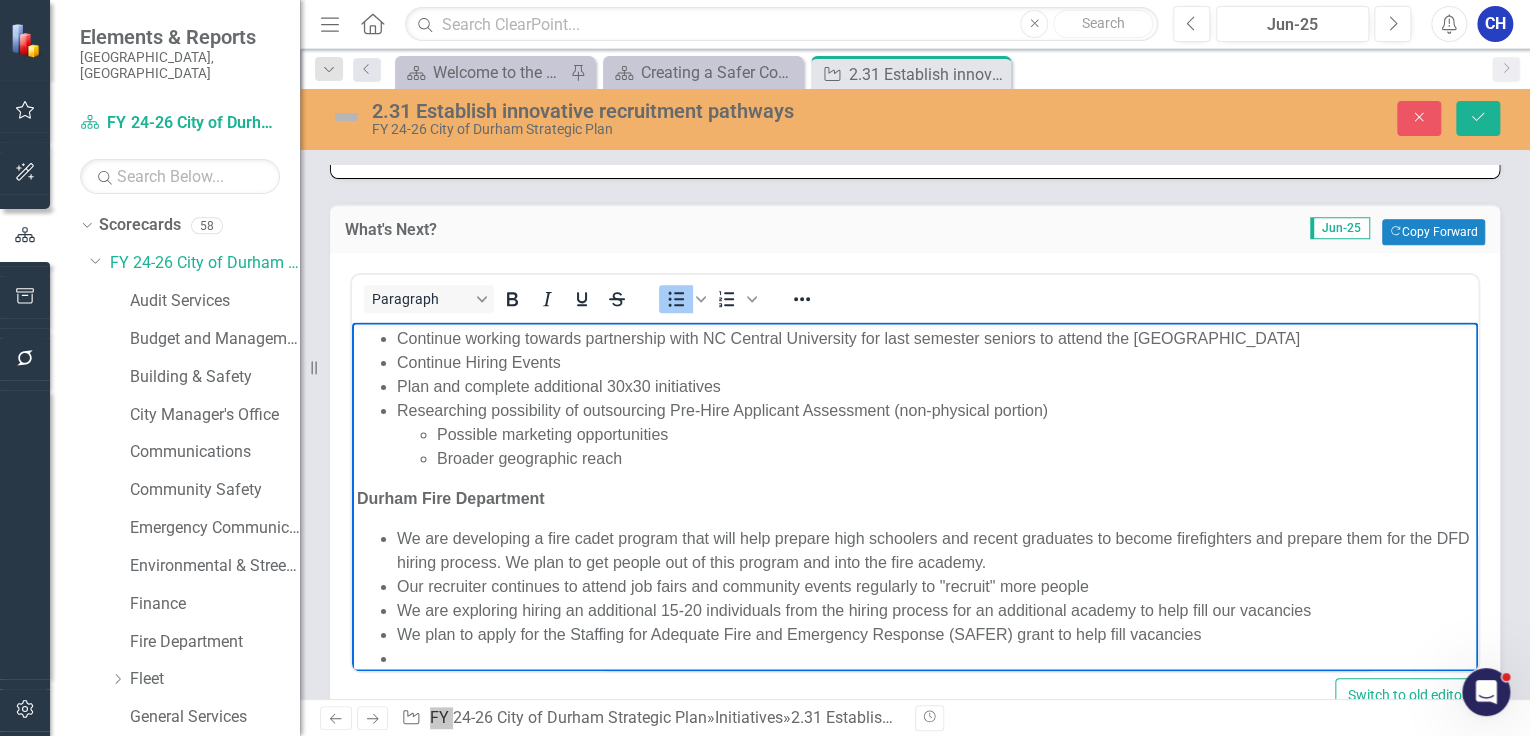 scroll, scrollTop: 60, scrollLeft: 0, axis: vertical 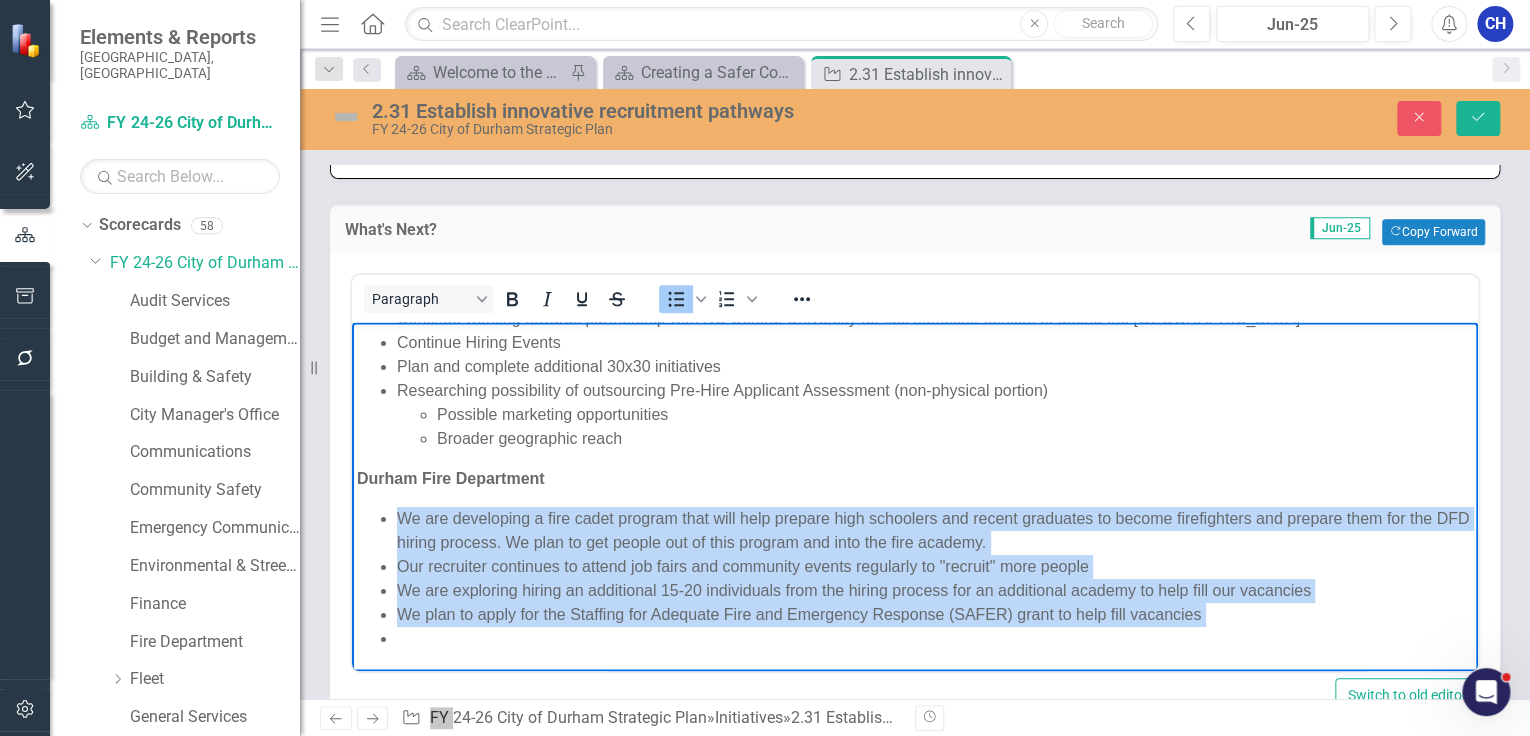 drag, startPoint x: 418, startPoint y: 536, endPoint x: 489, endPoint y: 654, distance: 137.71347 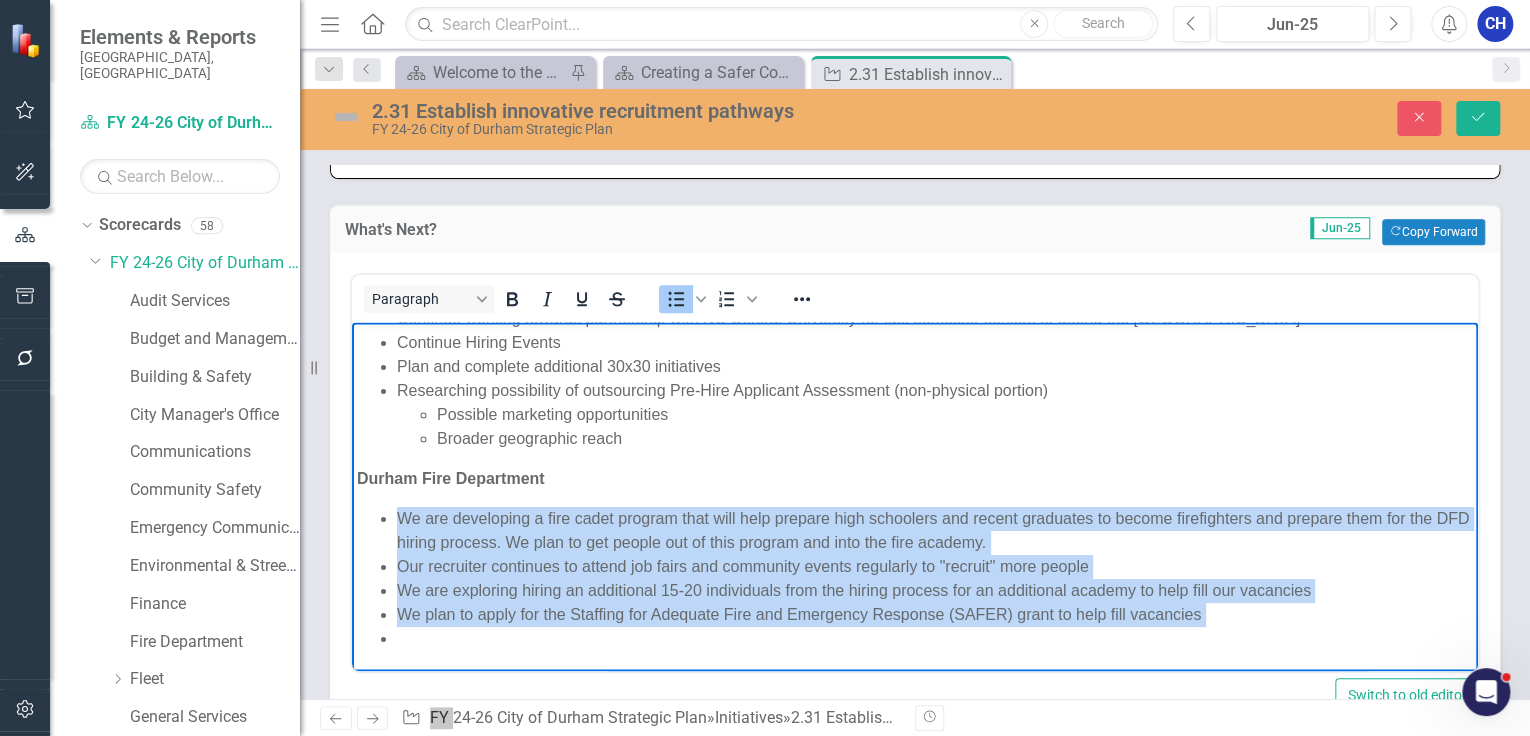 click on "Durham Police Department Continue working towards partnership with NC Central University for last semester seniors to attend the Durham Police Academy Continue Hiring Events Plan and complete additional 30x30 initiatives Researching possibility of outsourcing Pre-Hire Applicant Assessment (non-physical portion) Possible marketing opportunities Broader geographic reach Durham Fire Department We are developing a fire cadet program that will help prepare high schoolers and recent graduates to become firefighters and prepare them for the DFD hiring process. We plan to get people out of this program and into the fire academy.  Our recruiter continues to attend job fairs and community events regularly to "recruit" more people We are exploring hiring an additional 15-20 individuals from the hiring process for an additional academy to help fill our vacancies We plan to apply for the Staffing for Adequate Fire and Emergency Response (SAFER) grant to help fill vacancies" at bounding box center [915, 467] 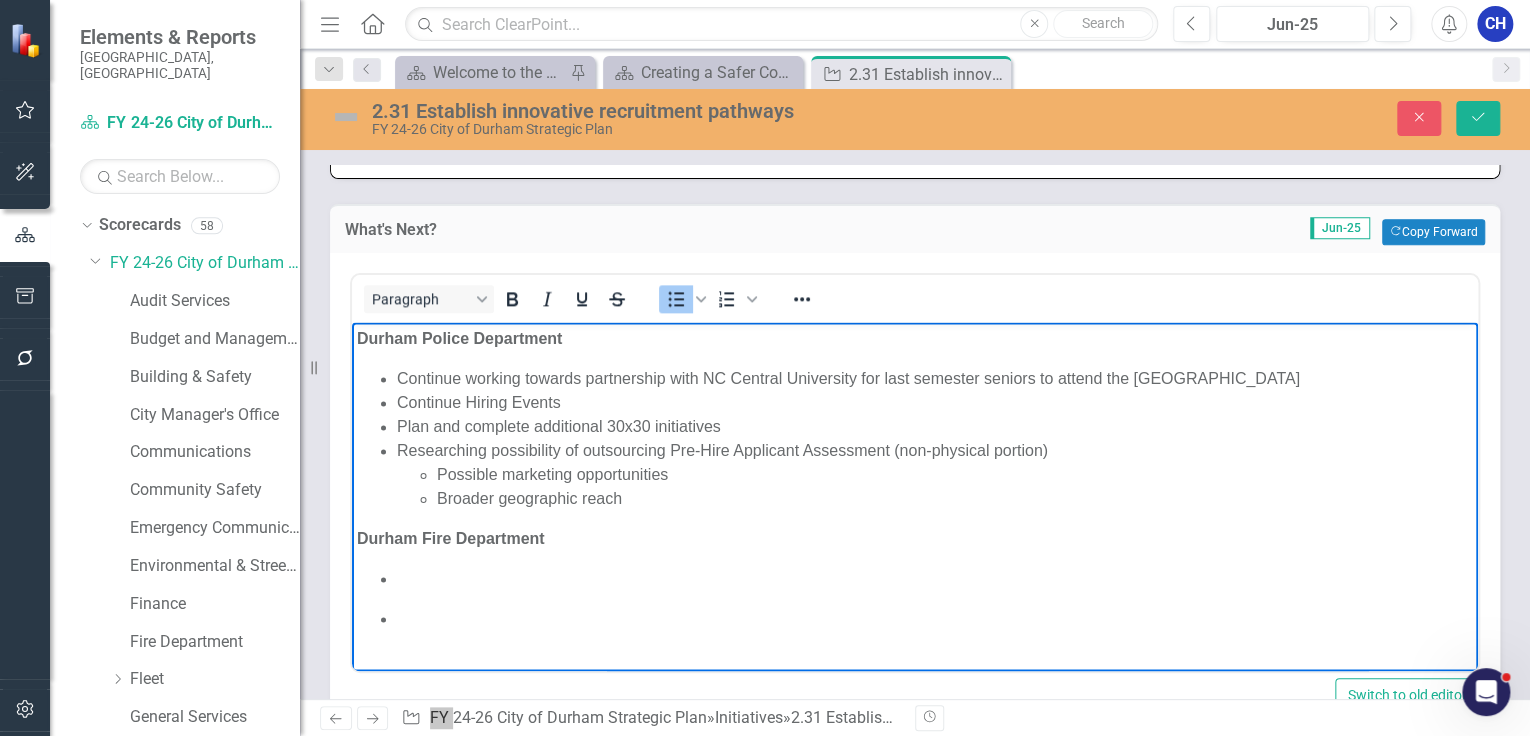 scroll, scrollTop: 0, scrollLeft: 0, axis: both 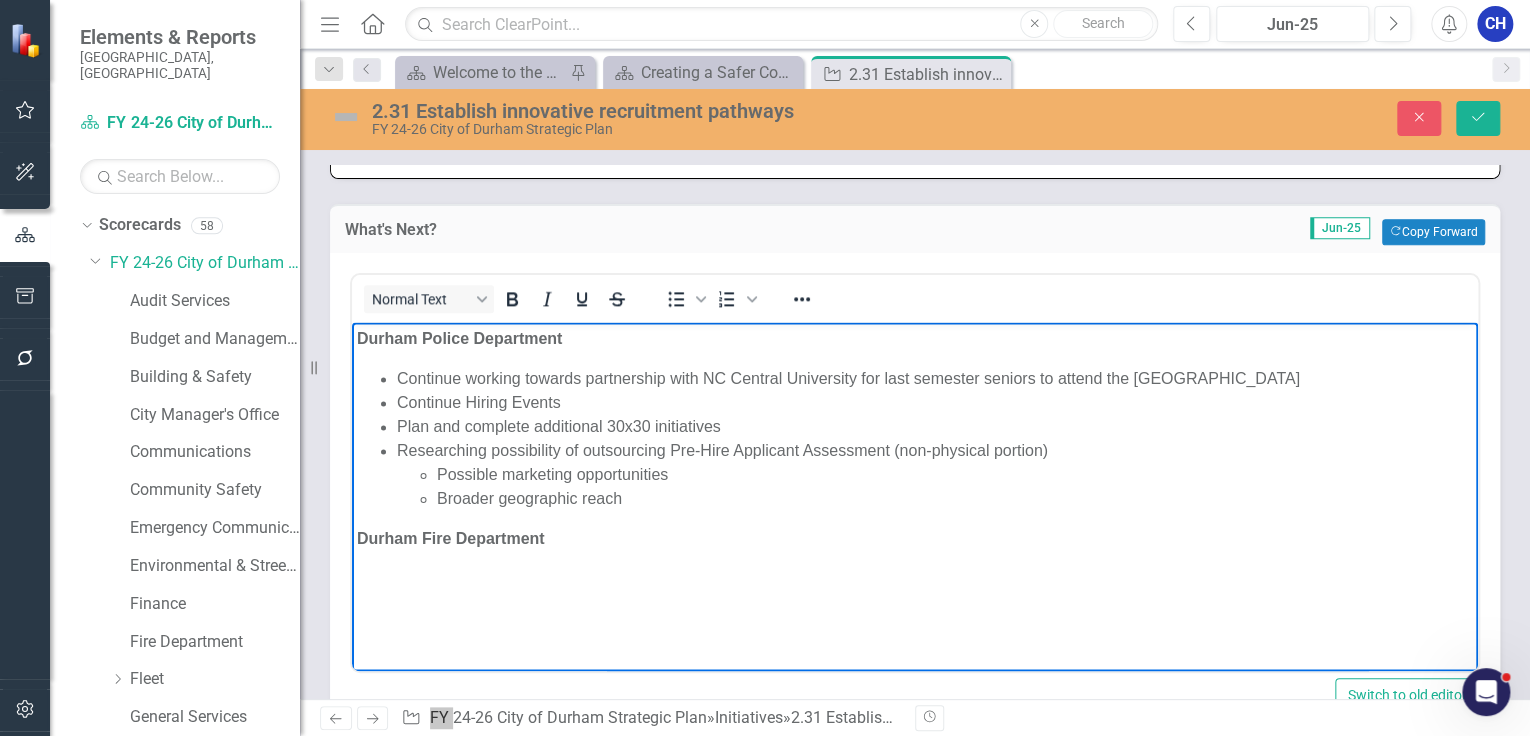 click at bounding box center (915, 579) 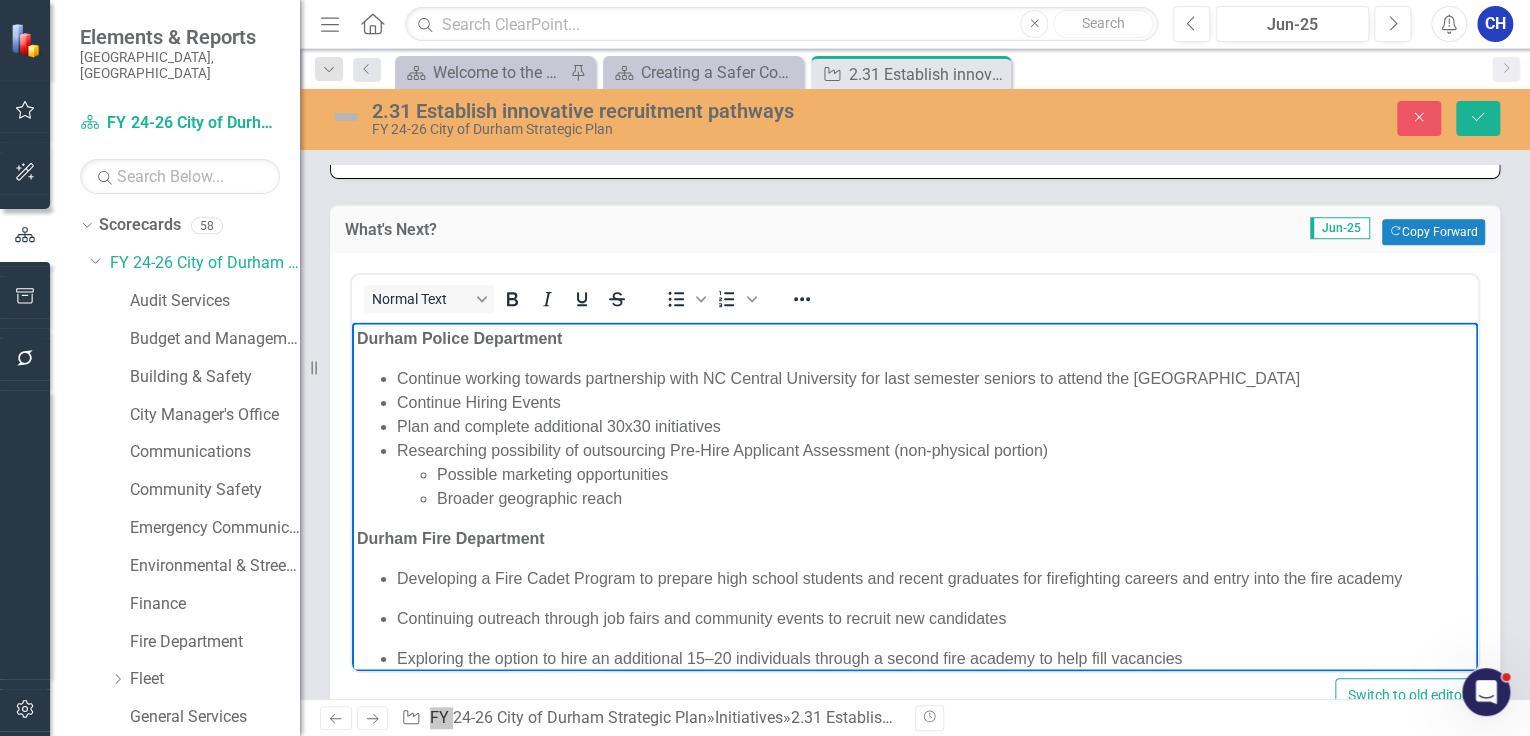 scroll, scrollTop: 36, scrollLeft: 0, axis: vertical 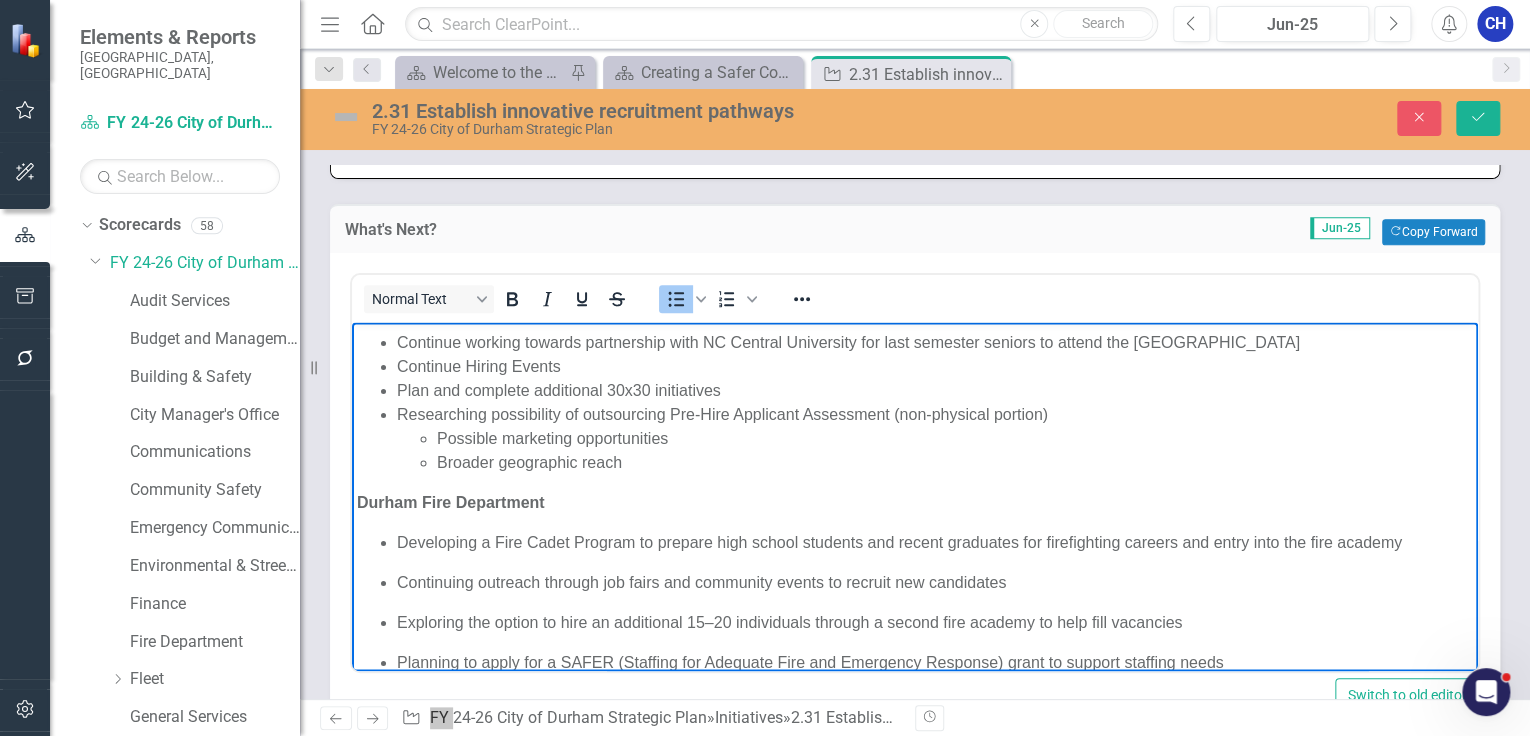 click on "Developing a Fire Cadet Program to prepare high school students and recent graduates for firefighting careers and entry into the fire academy Continuing outreach through job fairs and community events to recruit new candidates Exploring the option to hire an additional 15–20 individuals through a second fire academy to help fill vacancies Planning to apply for a SAFER (Staffing for Adequate Fire and Emergency Response) grant to support staffing needs" at bounding box center [915, 603] 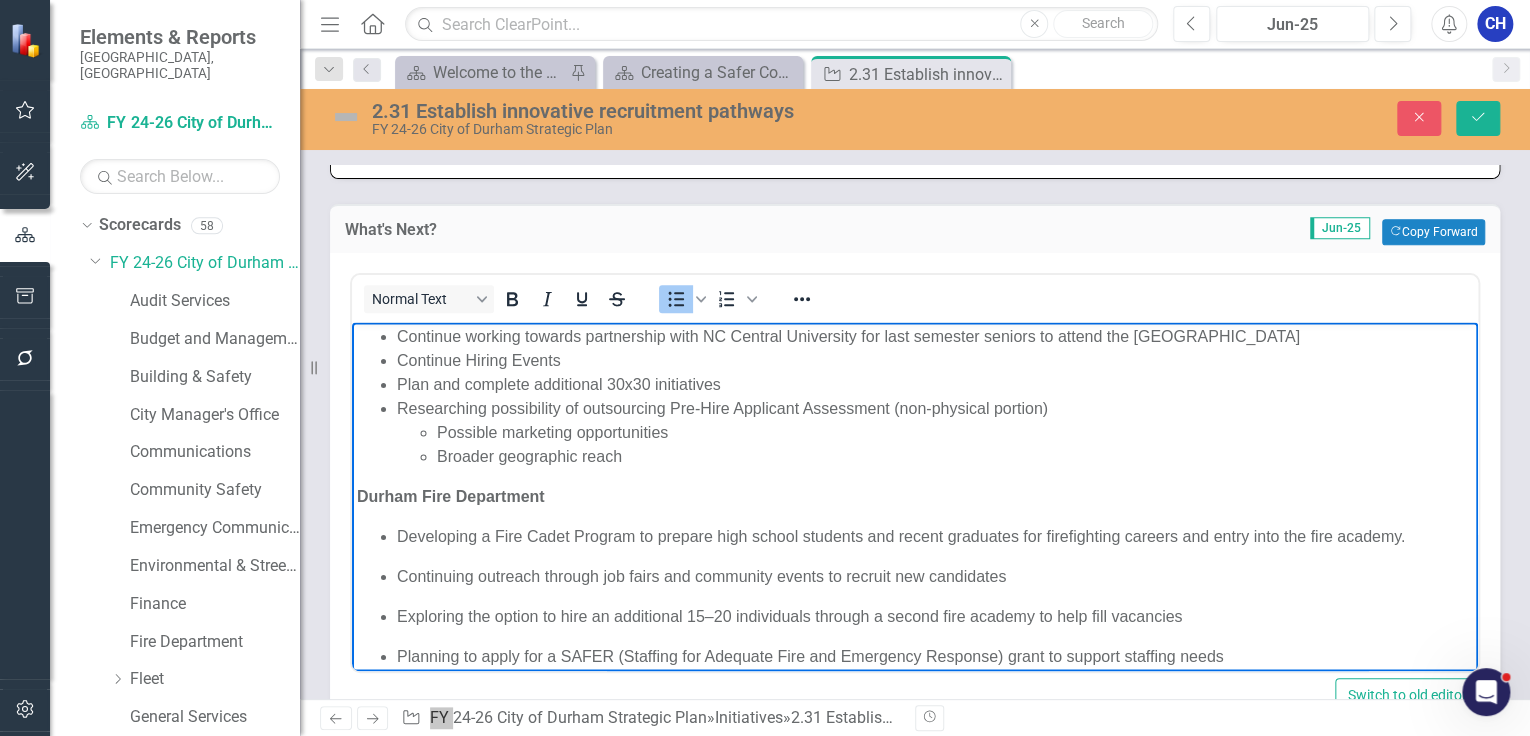 scroll, scrollTop: 60, scrollLeft: 0, axis: vertical 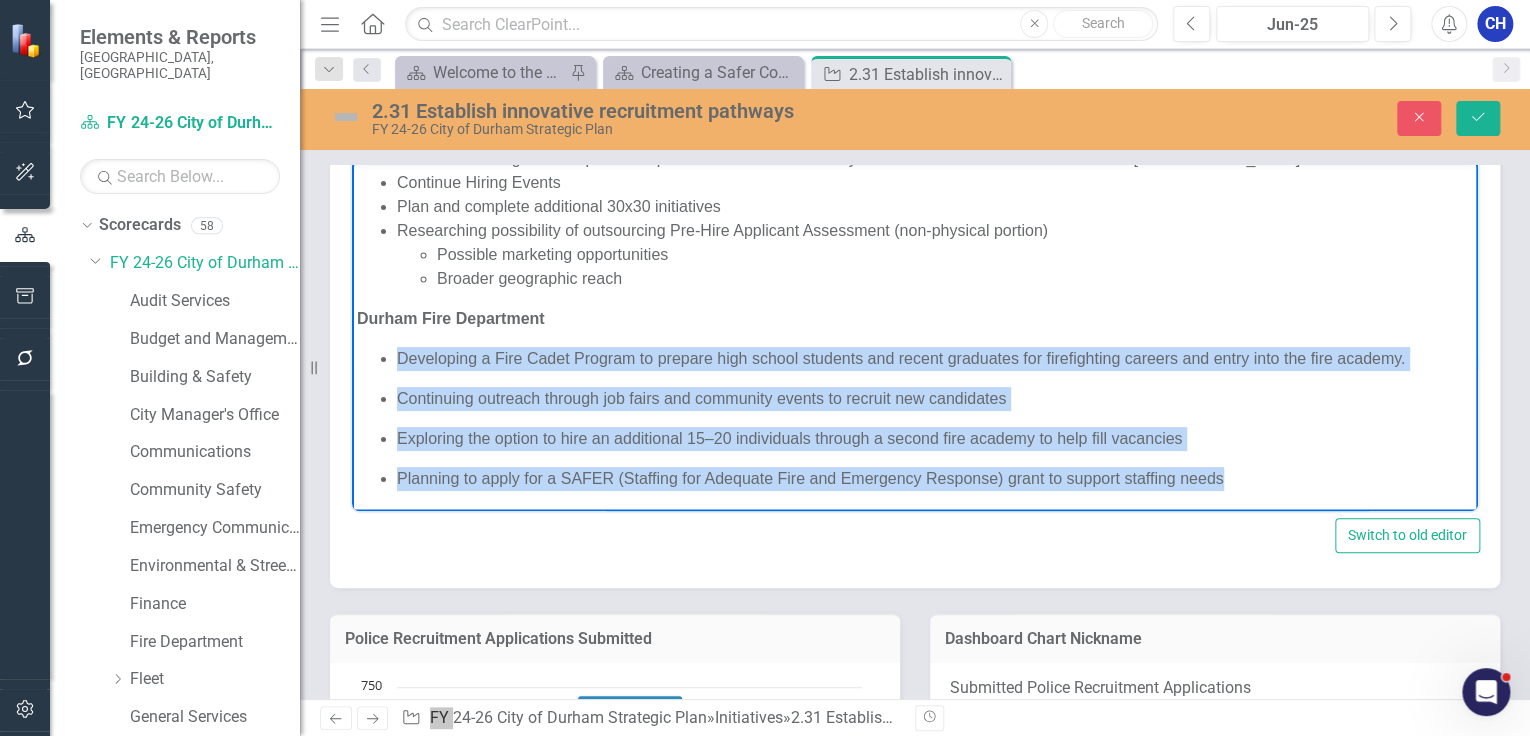 drag, startPoint x: 1225, startPoint y: 477, endPoint x: 382, endPoint y: 359, distance: 851.21857 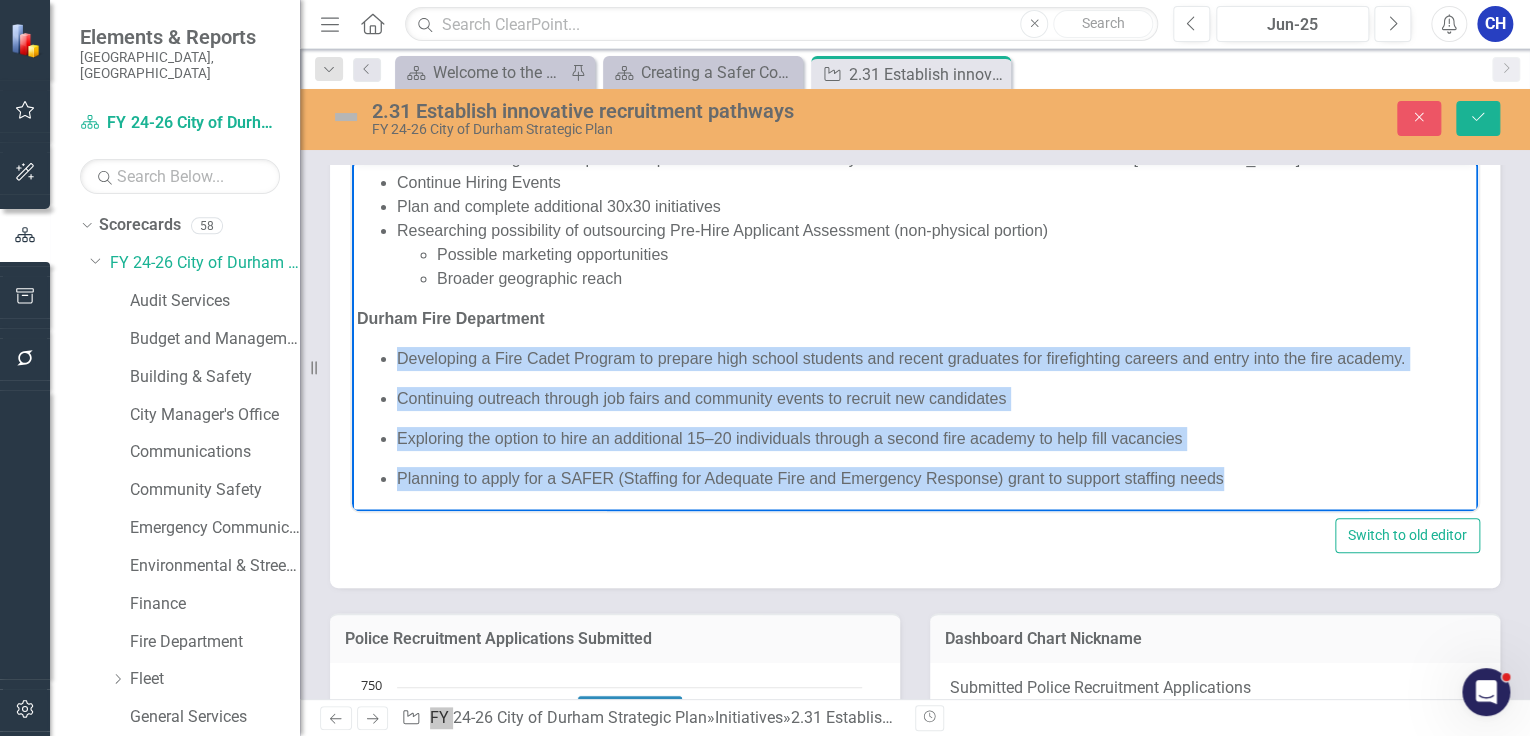 click on "Developing a Fire Cadet Program to prepare high school students and recent graduates for firefighting careers and entry into the fire academy. Continuing outreach through job fairs and community events to recruit new candidates Exploring the option to hire an additional 15–20 individuals through a second fire academy to help fill vacancies Planning to apply for a SAFER (Staffing for Adequate Fire and Emergency Response) grant to support staffing needs" at bounding box center [915, 418] 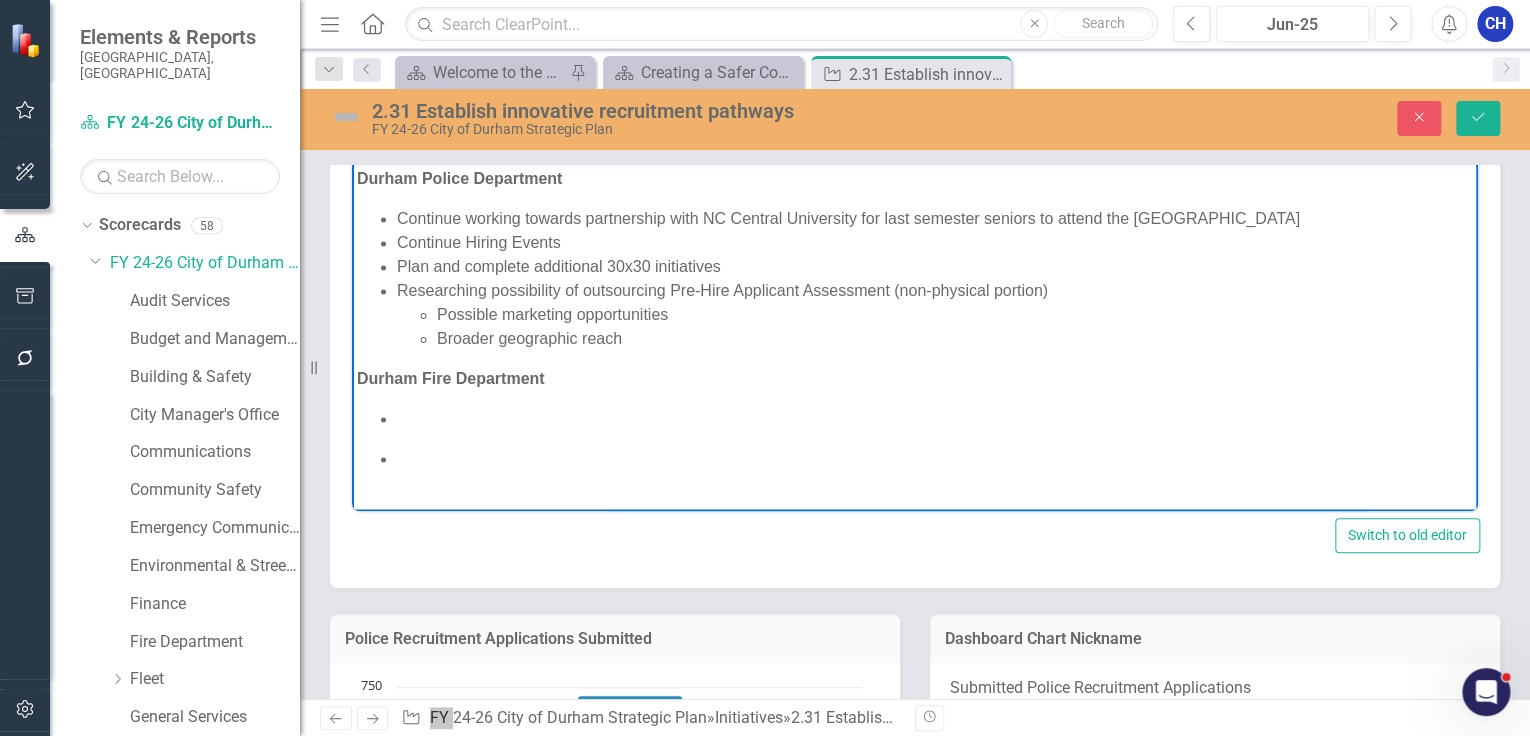 scroll, scrollTop: 0, scrollLeft: 0, axis: both 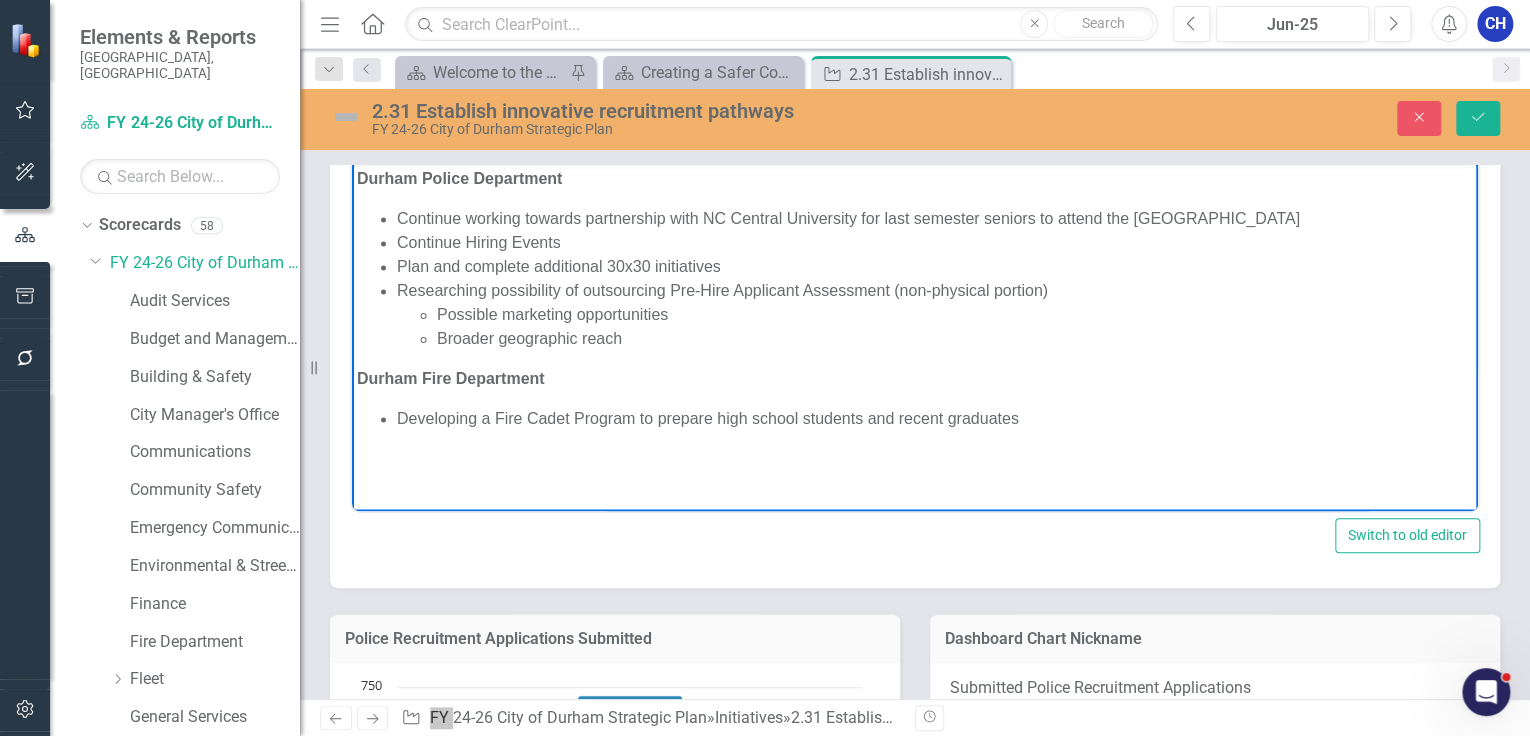click on "Developing a Fire Cadet Program to prepare high school students and recent graduates" at bounding box center (935, 418) 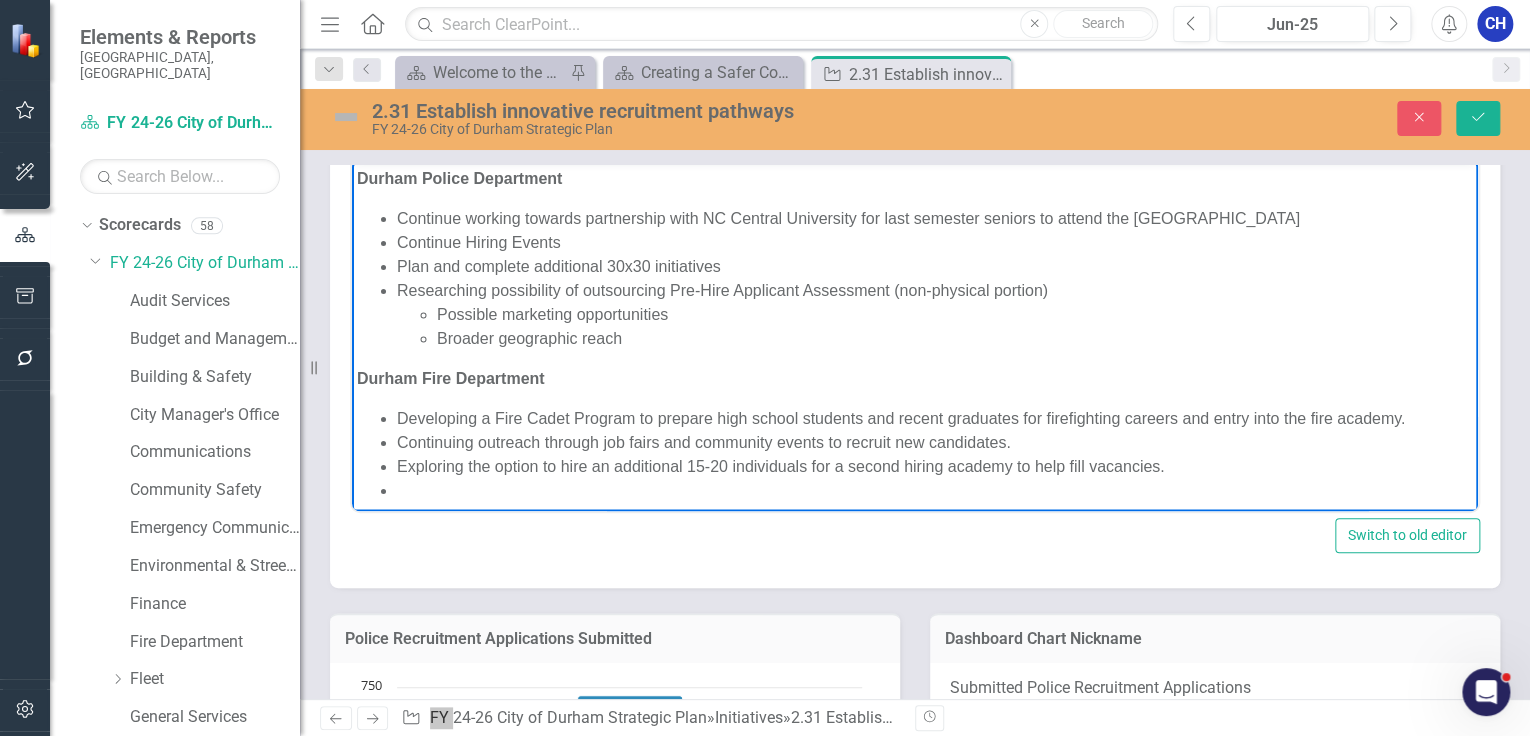 click on "Exploring the option to hire an additional 15-20 individuals for a second hiring academy to help fill vacancies." at bounding box center [935, 466] 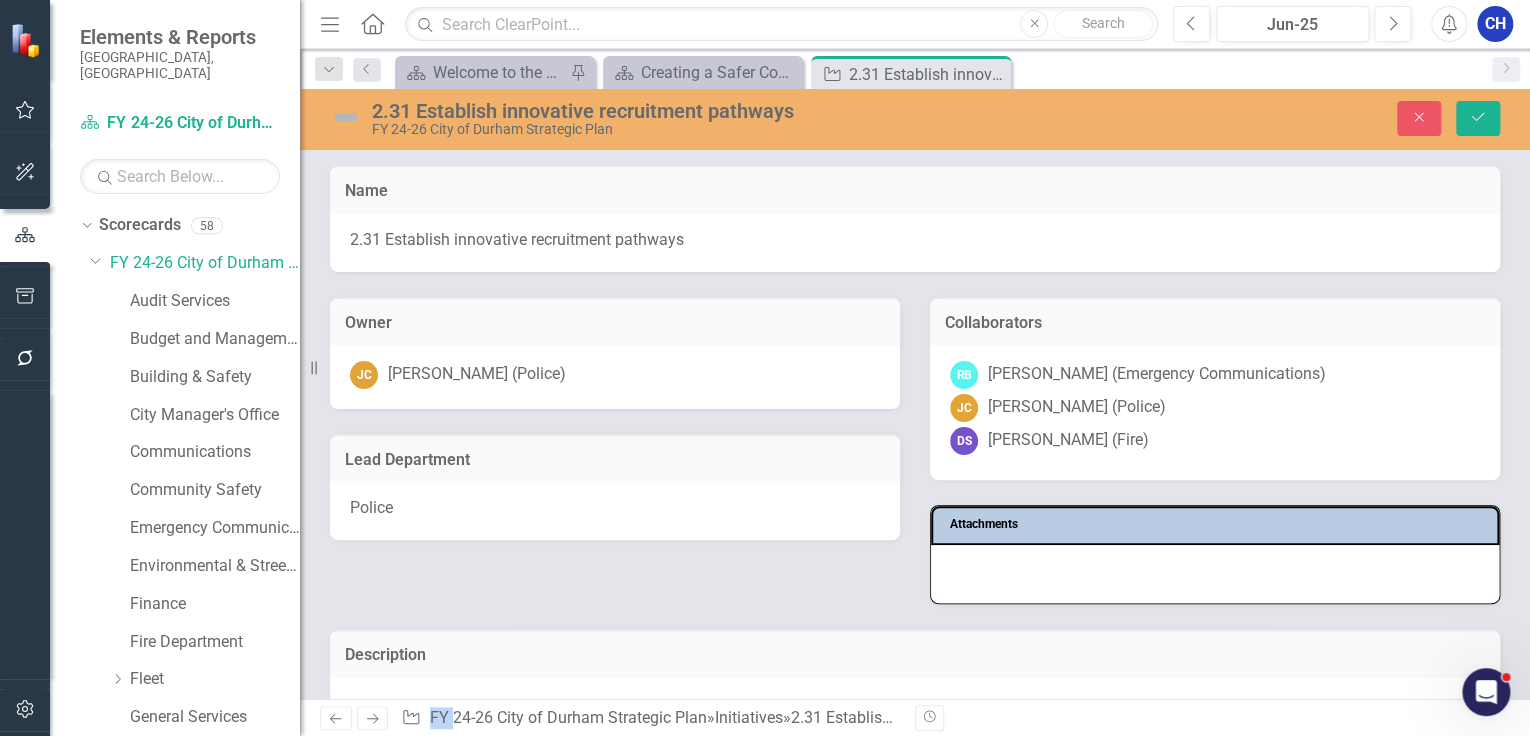 scroll, scrollTop: 0, scrollLeft: 0, axis: both 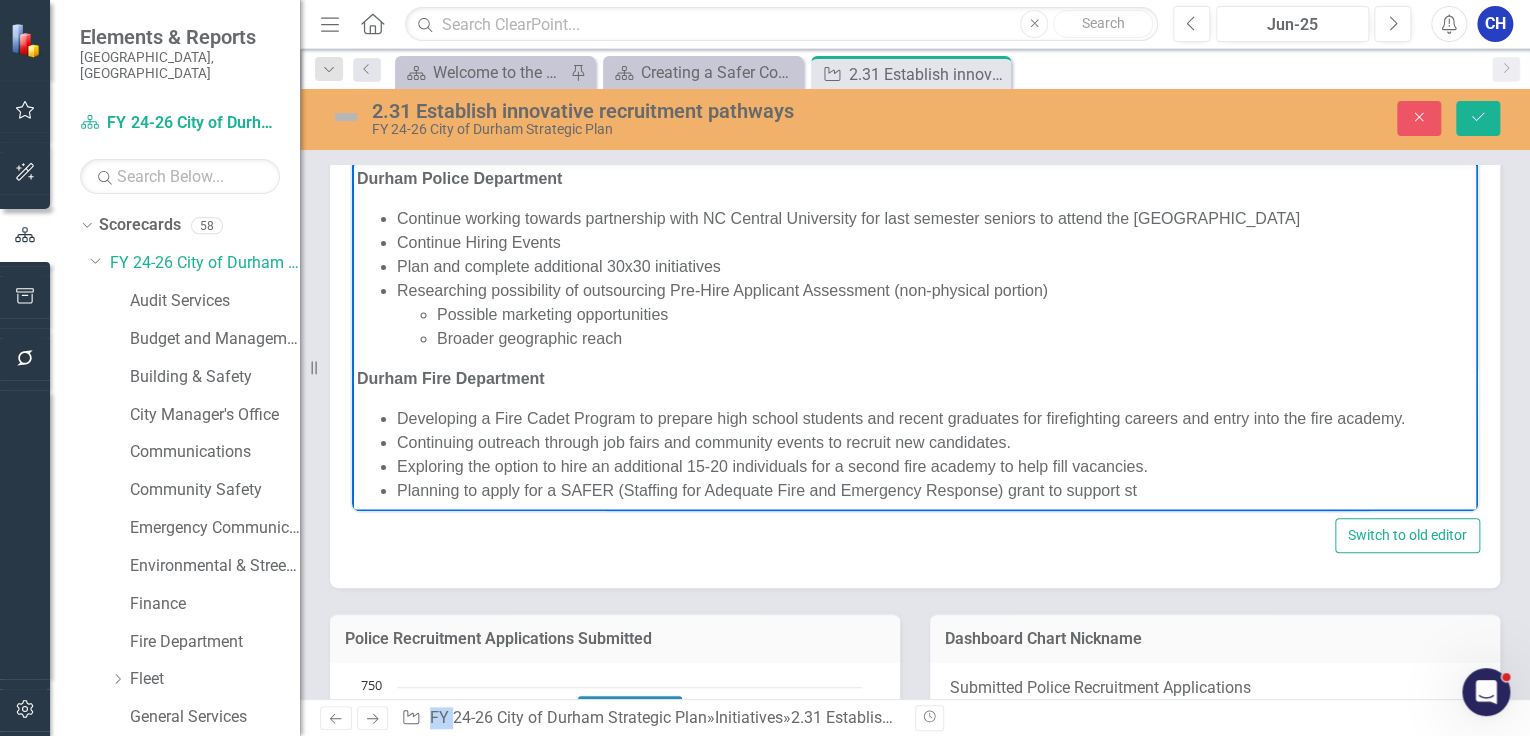 type 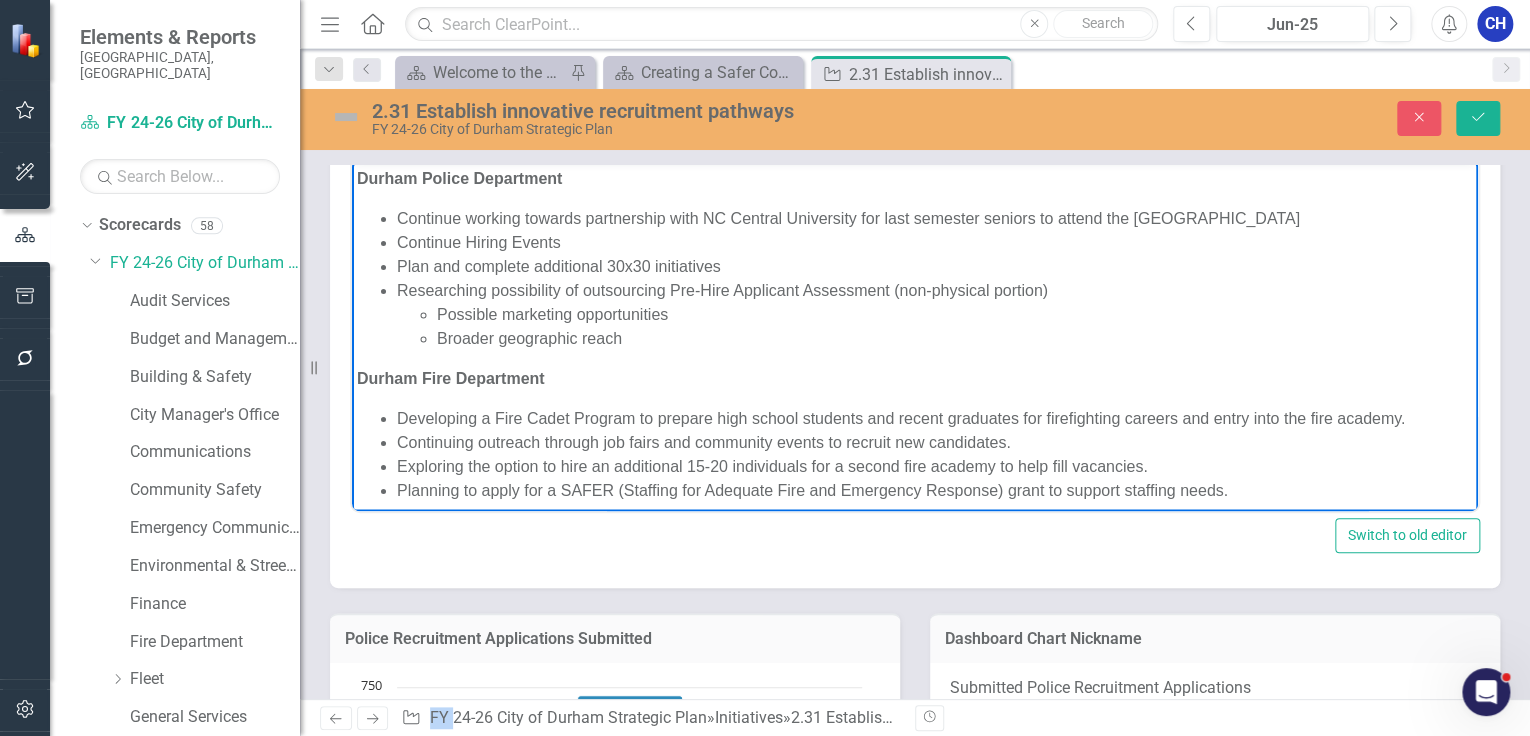 scroll, scrollTop: 1360, scrollLeft: 0, axis: vertical 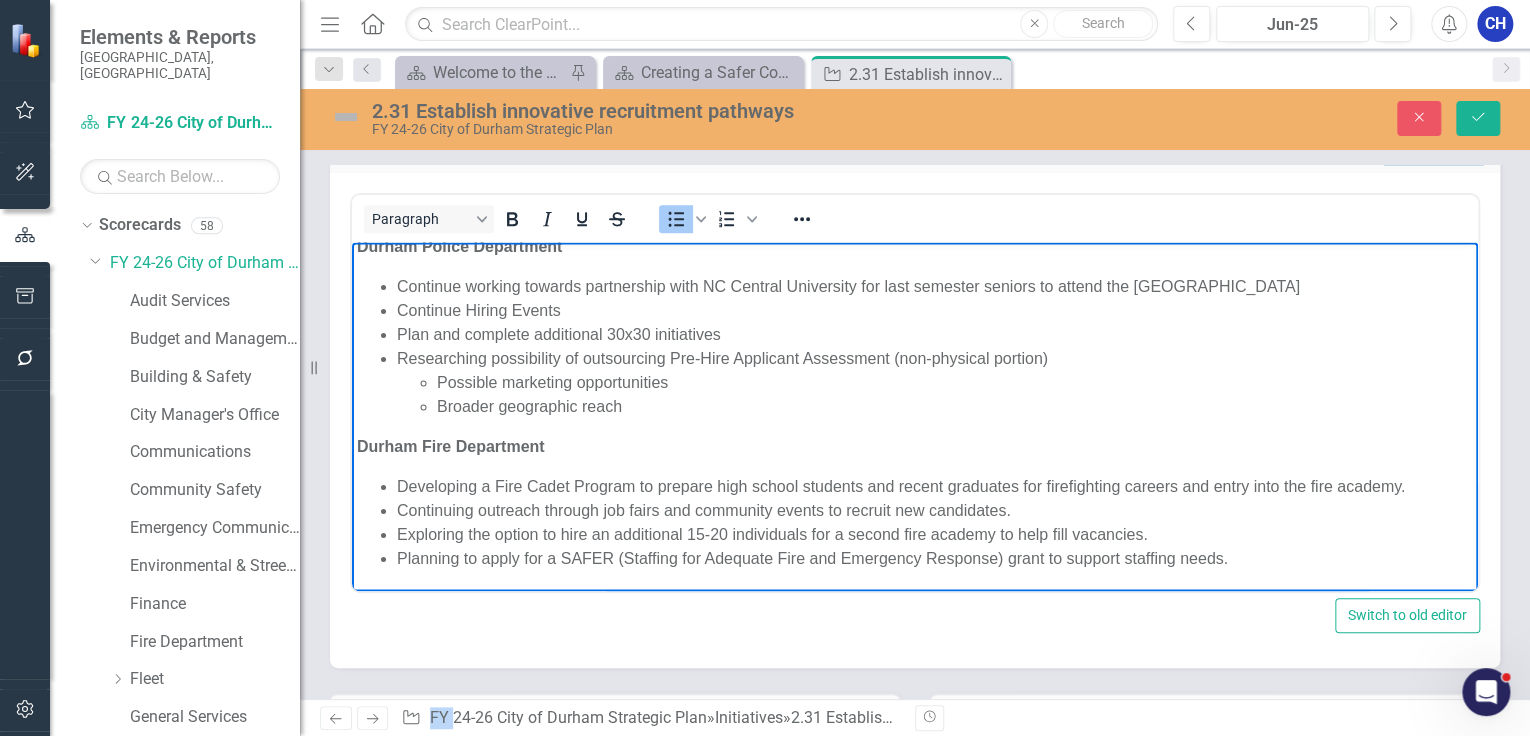 click on "Developing a Fire Cadet Program to prepare high school students and recent graduates for firefighting careers and entry into the fire academy." at bounding box center [935, 486] 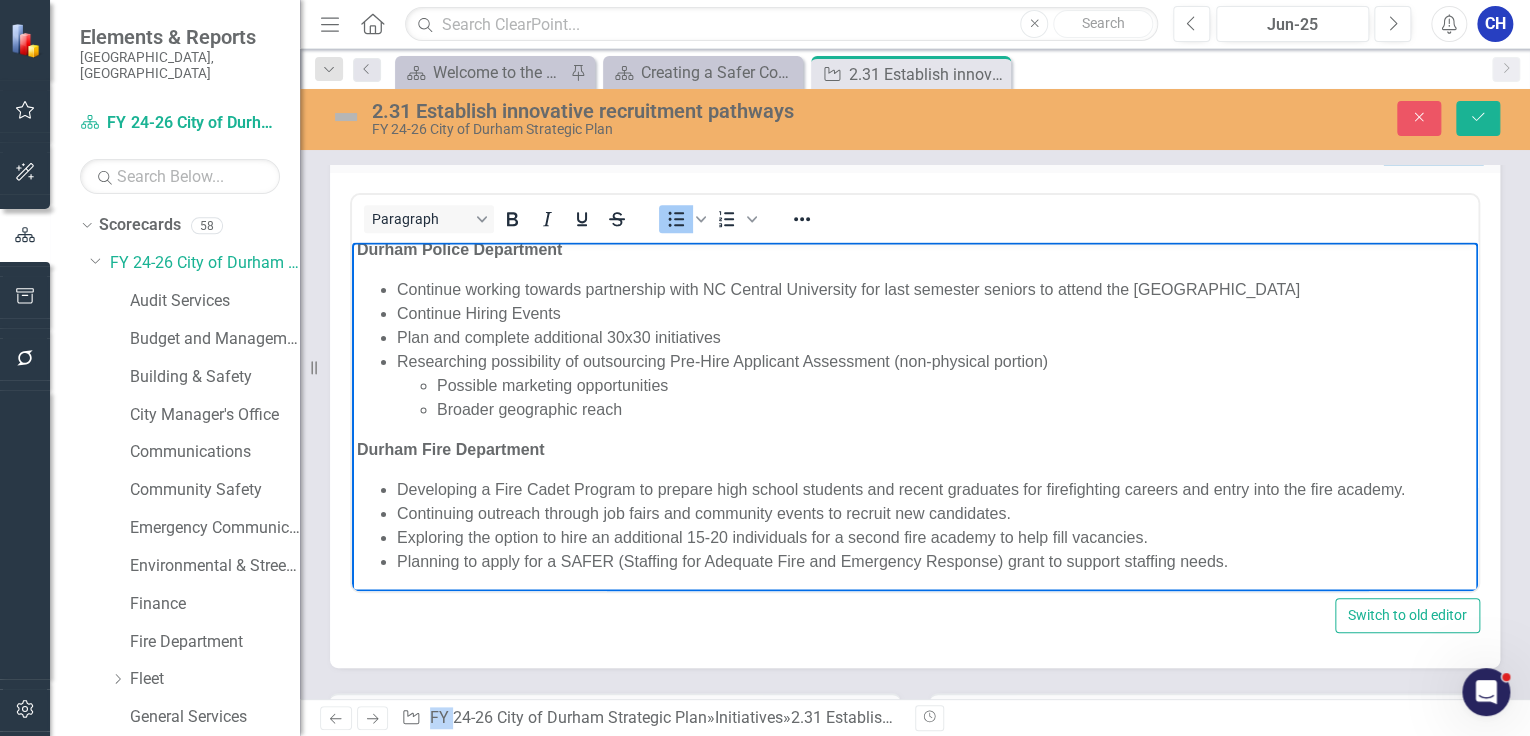 scroll, scrollTop: 0, scrollLeft: 0, axis: both 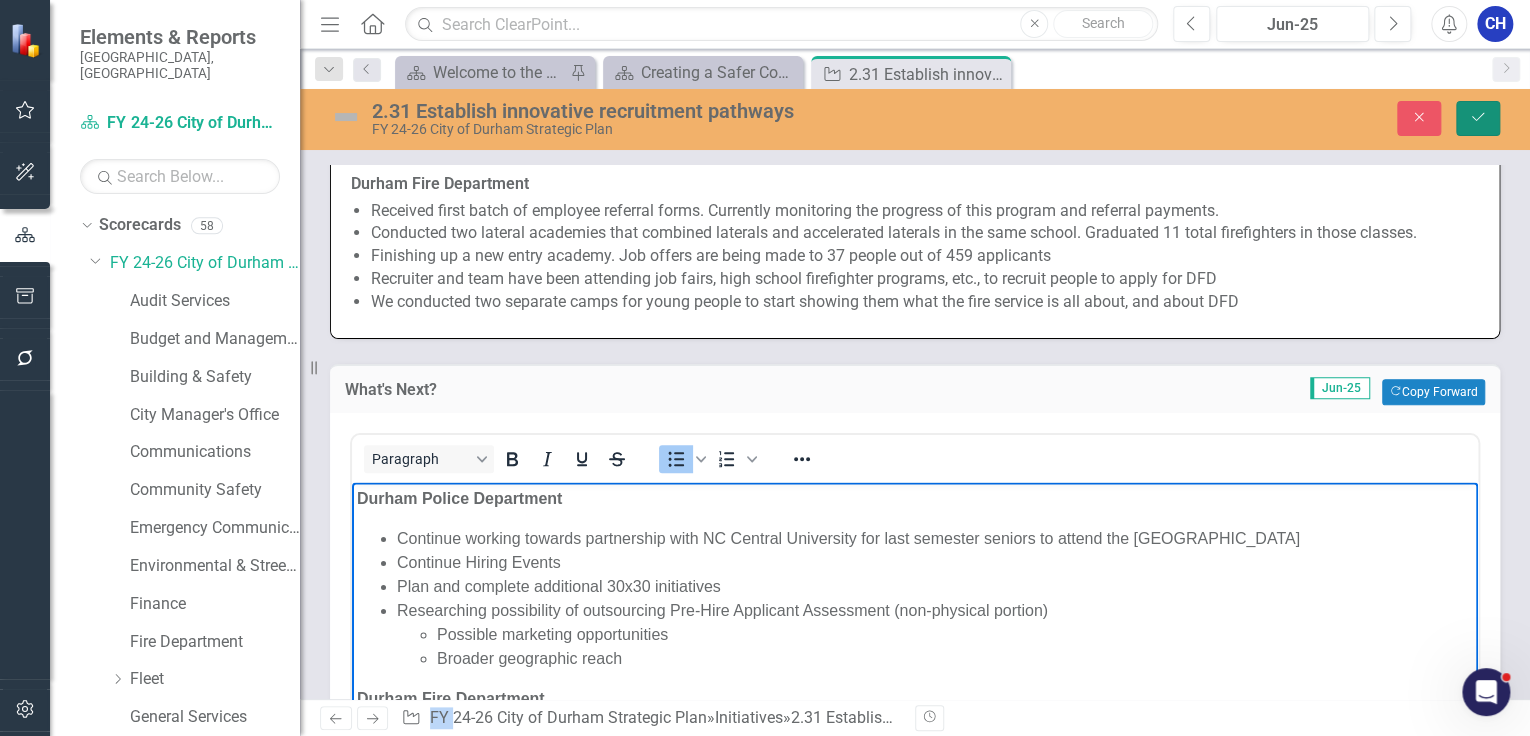 click on "Save" 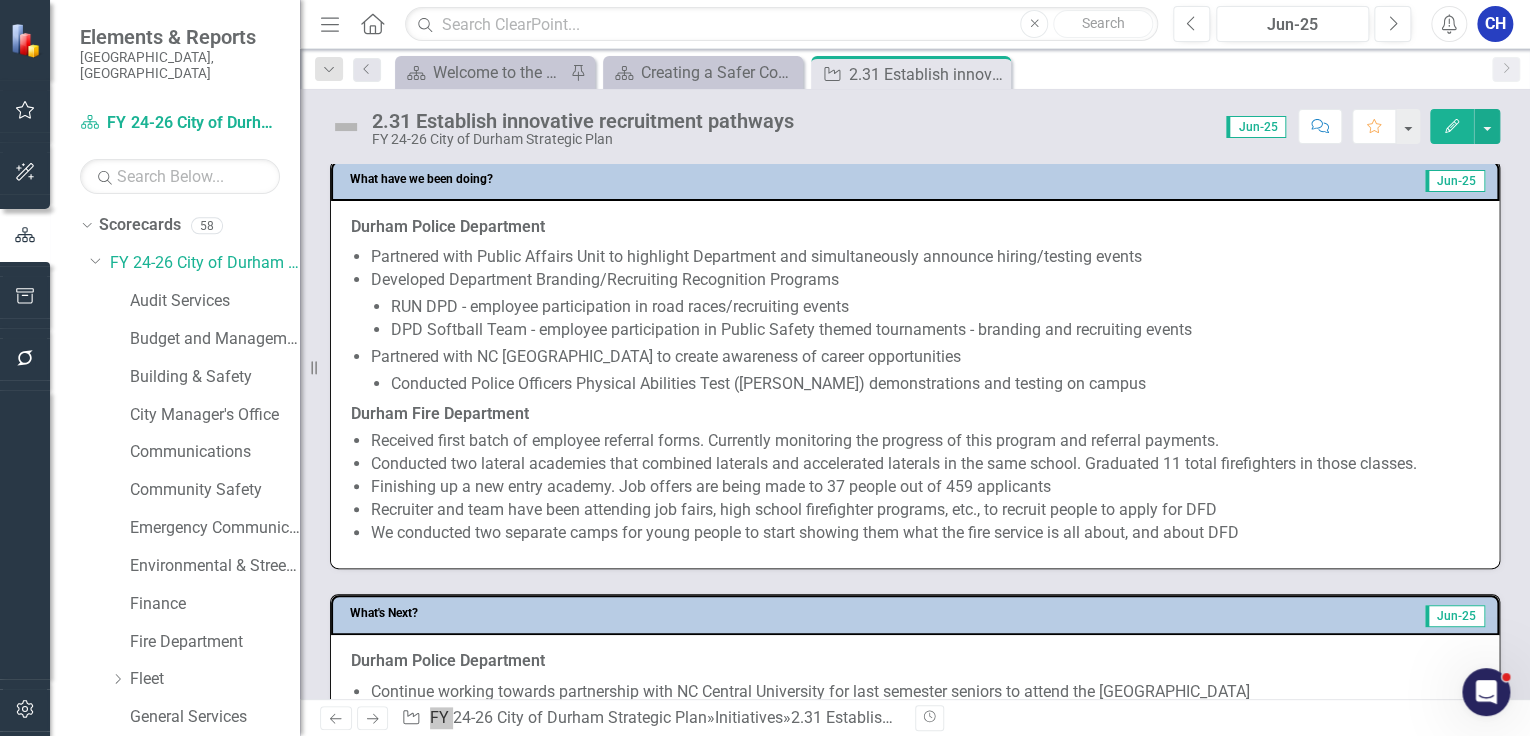 scroll, scrollTop: 880, scrollLeft: 0, axis: vertical 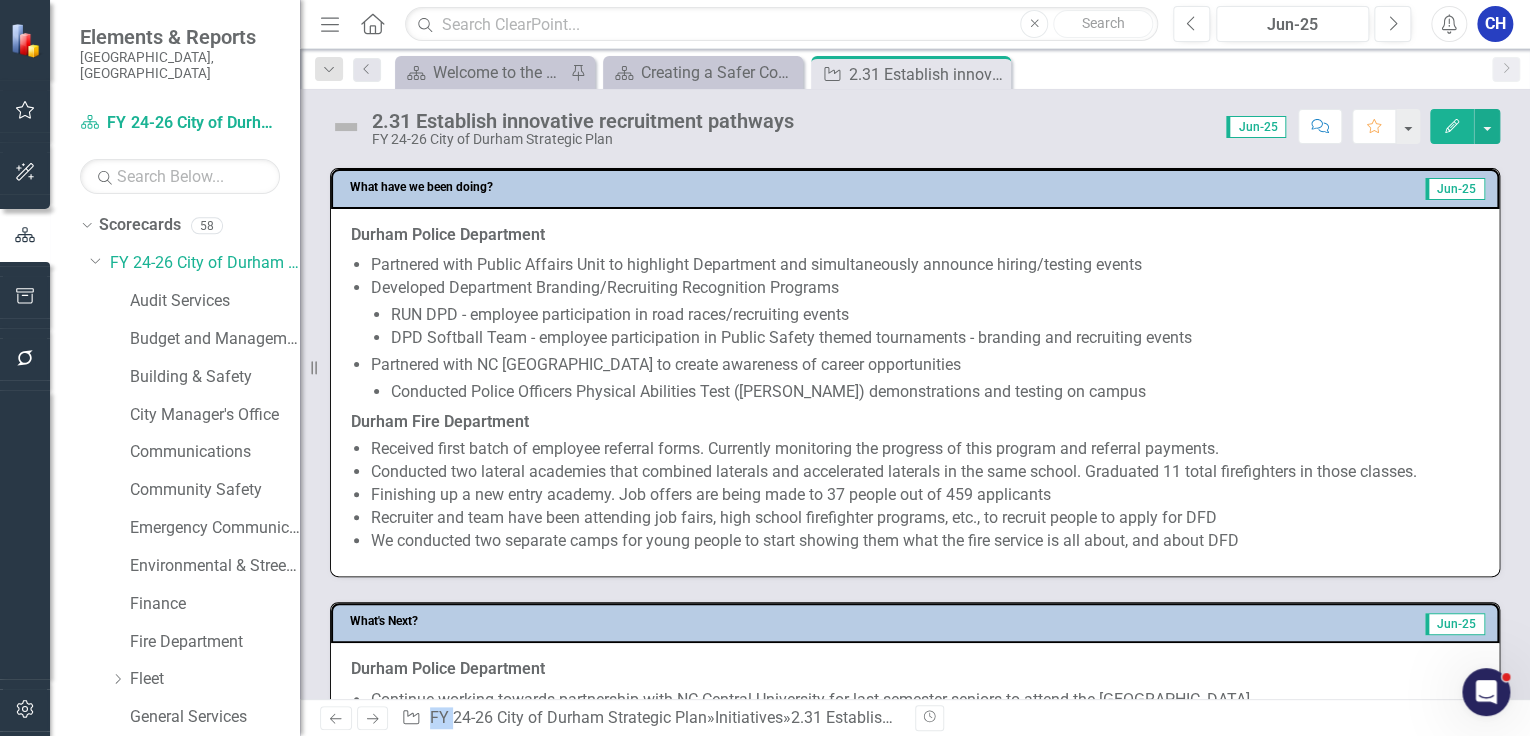 click on "Received first batch of employee referral forms. Currently monitoring the progress of this program and referral payments." at bounding box center (925, 449) 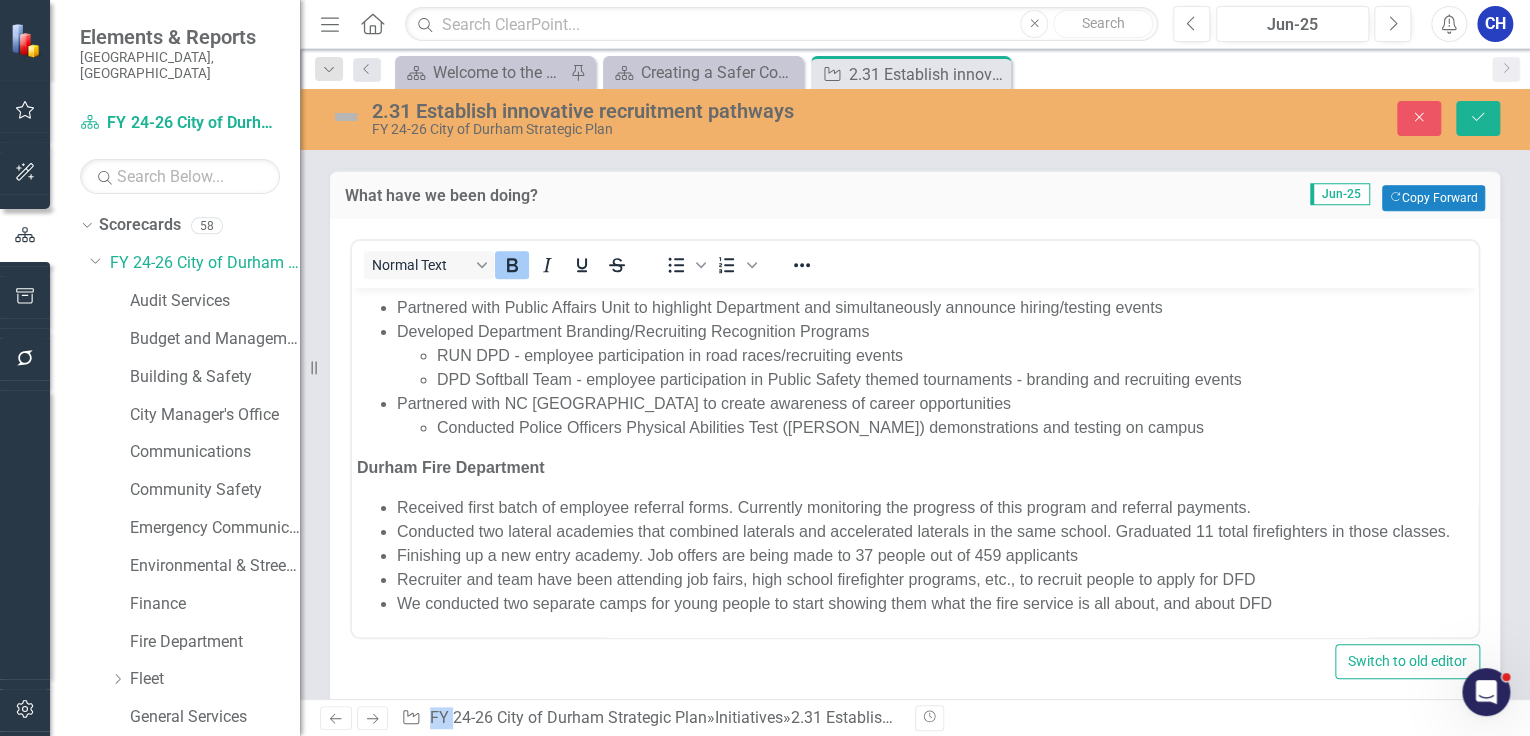 scroll, scrollTop: 60, scrollLeft: 0, axis: vertical 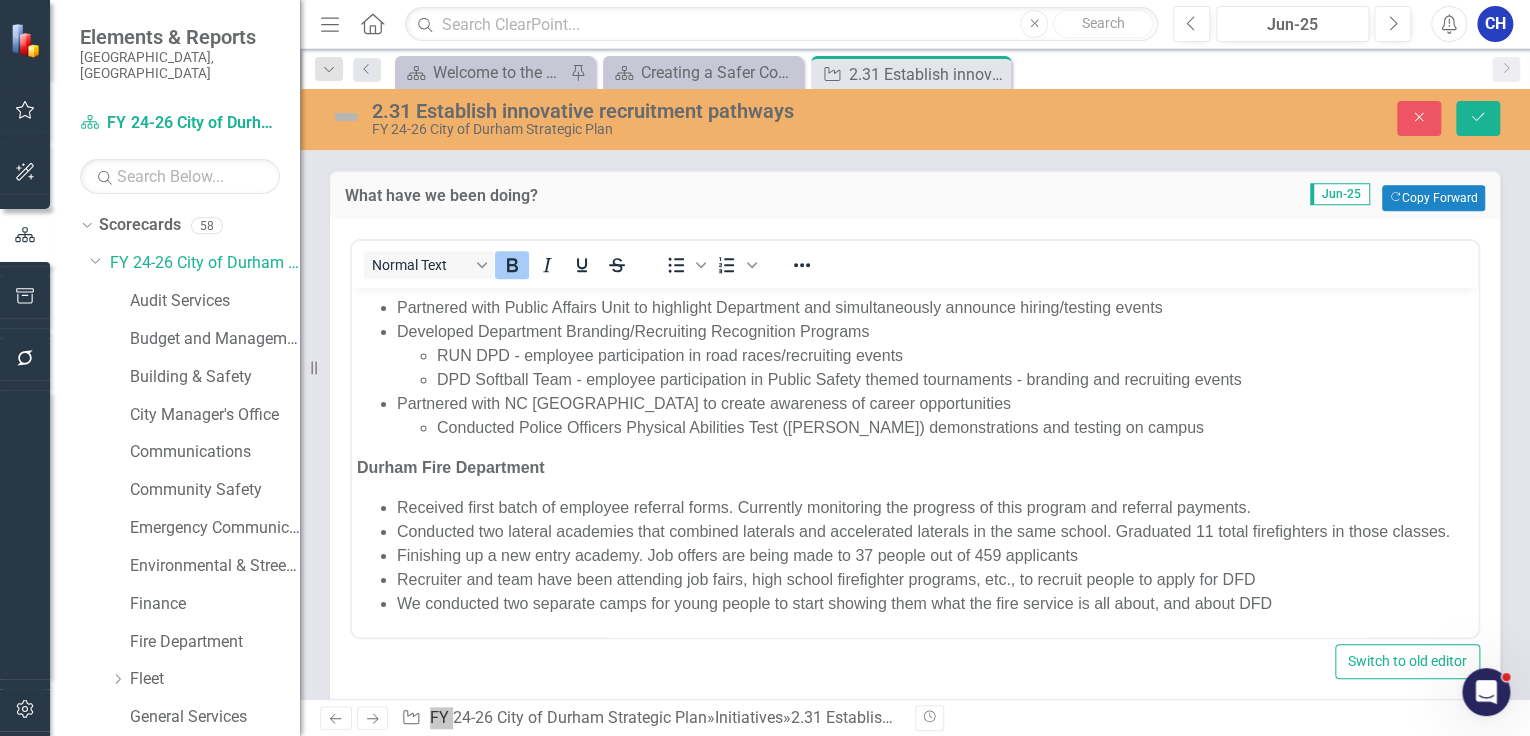 click on "Conducted two lateral academies that combined laterals and accelerated laterals in the same school. Graduated 11 total firefighters in those classes." at bounding box center (935, 531) 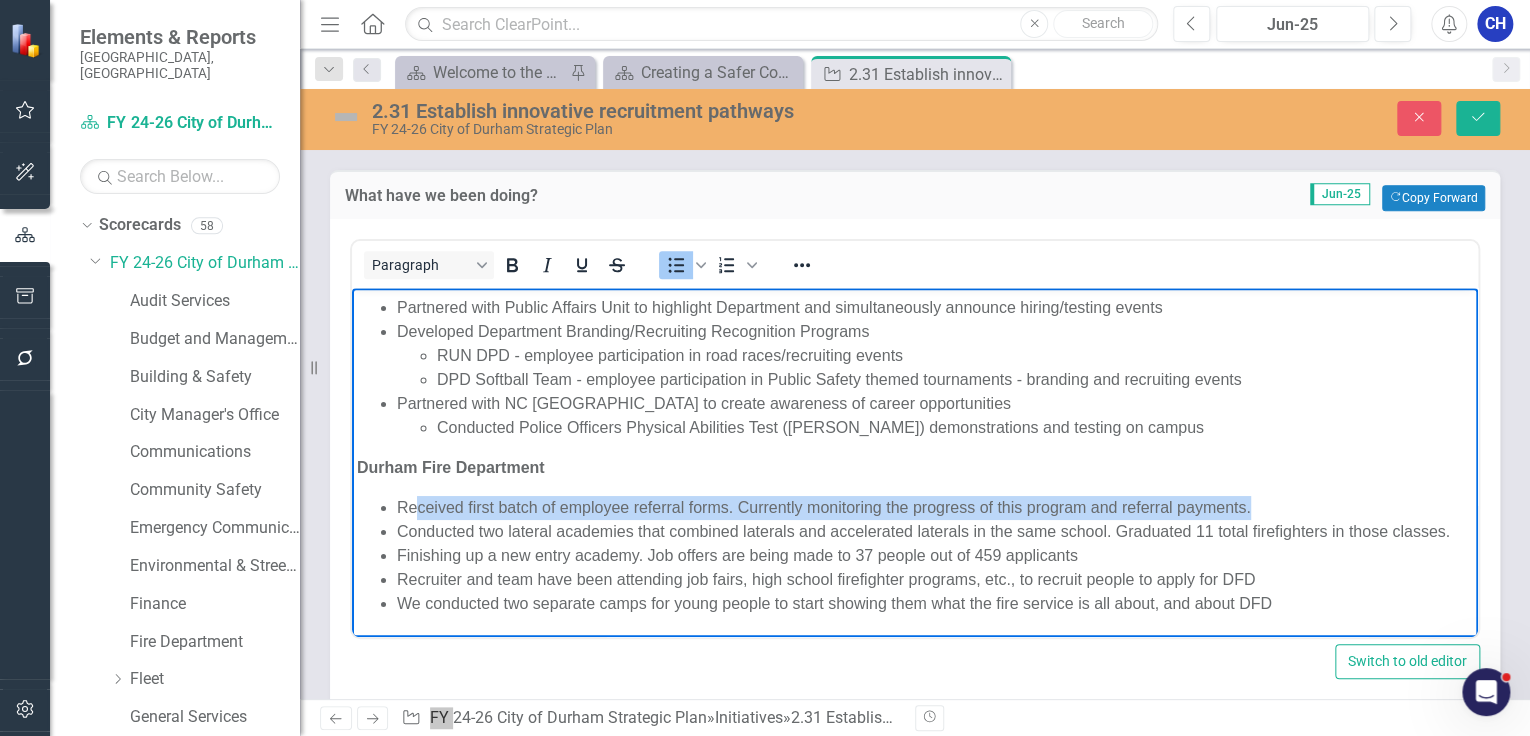 drag, startPoint x: 1233, startPoint y: 492, endPoint x: 414, endPoint y: 475, distance: 819.1764 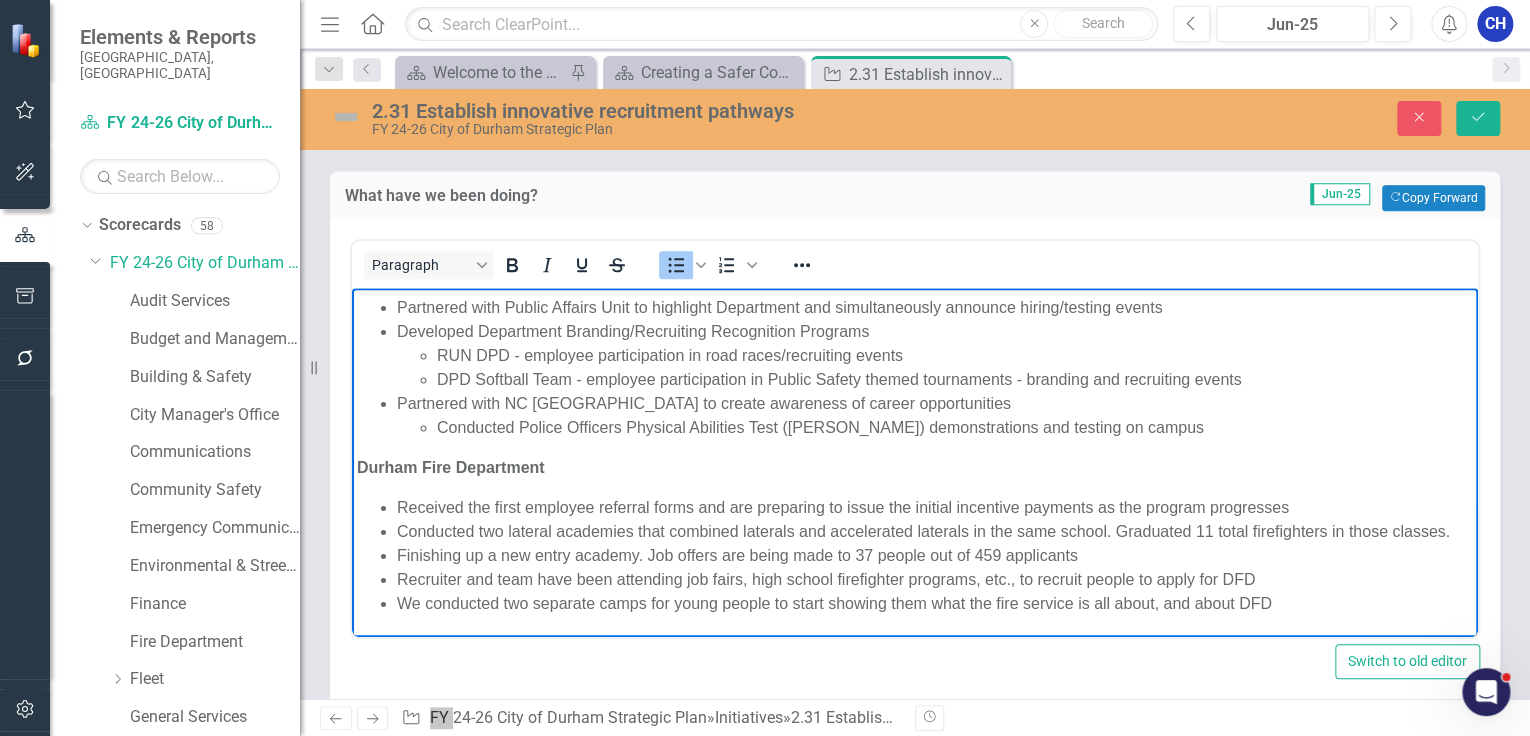click on "Conducted two lateral academies that combined laterals and accelerated laterals in the same school. Graduated 11 total firefighters in those classes." at bounding box center (935, 531) 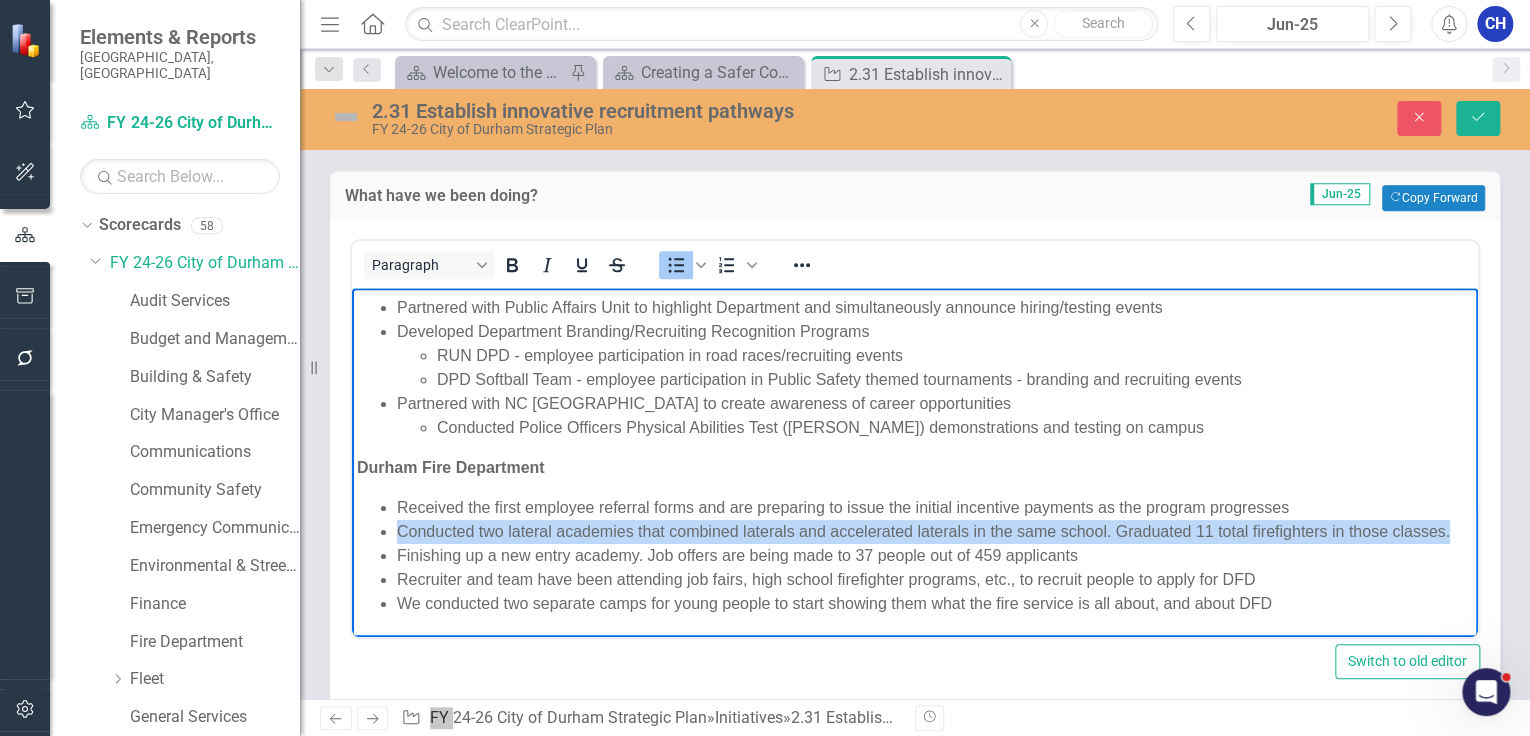 drag, startPoint x: 474, startPoint y: 524, endPoint x: 398, endPoint y: 514, distance: 76.655075 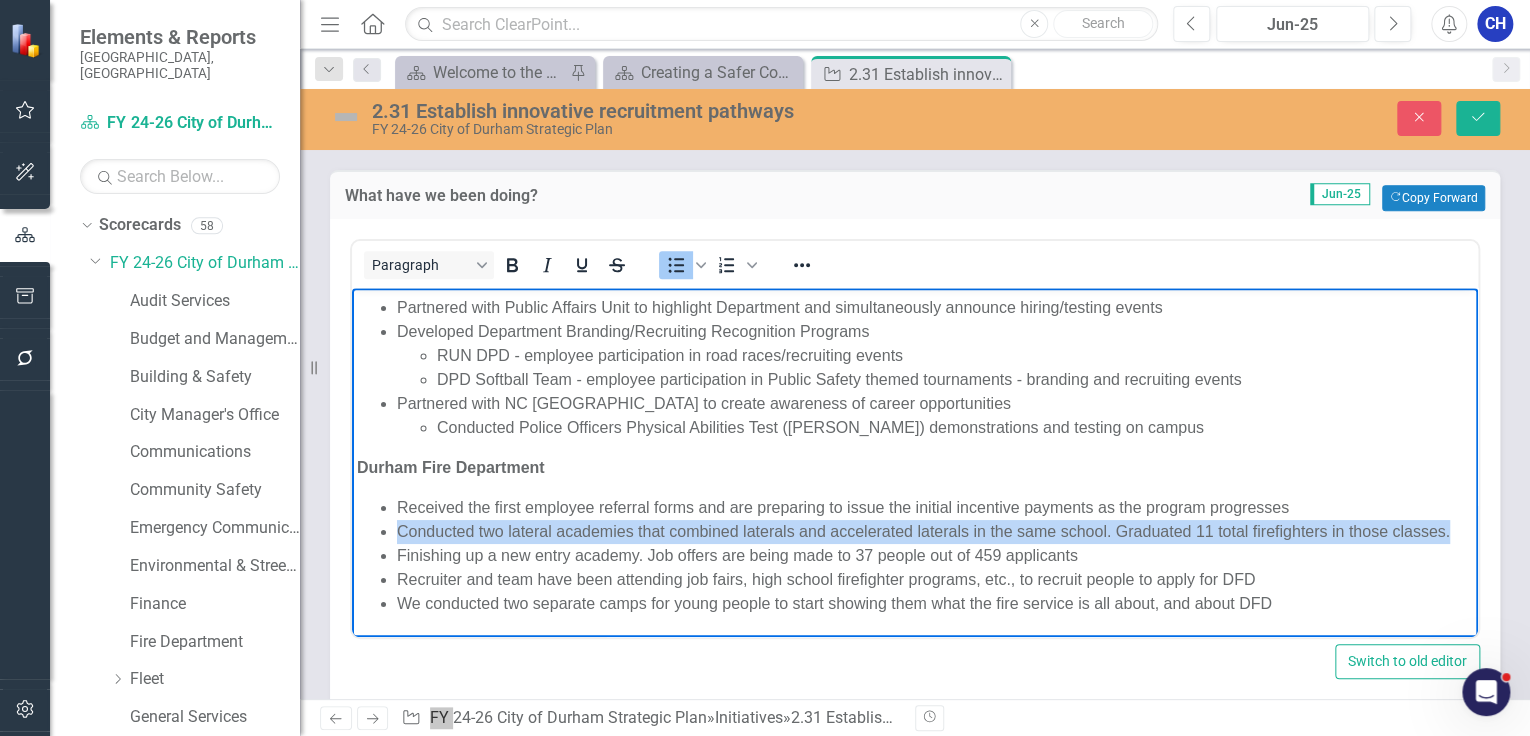 click on "Conducted two lateral academies that combined laterals and accelerated laterals in the same school. Graduated 11 total firefighters in those classes." at bounding box center (935, 531) 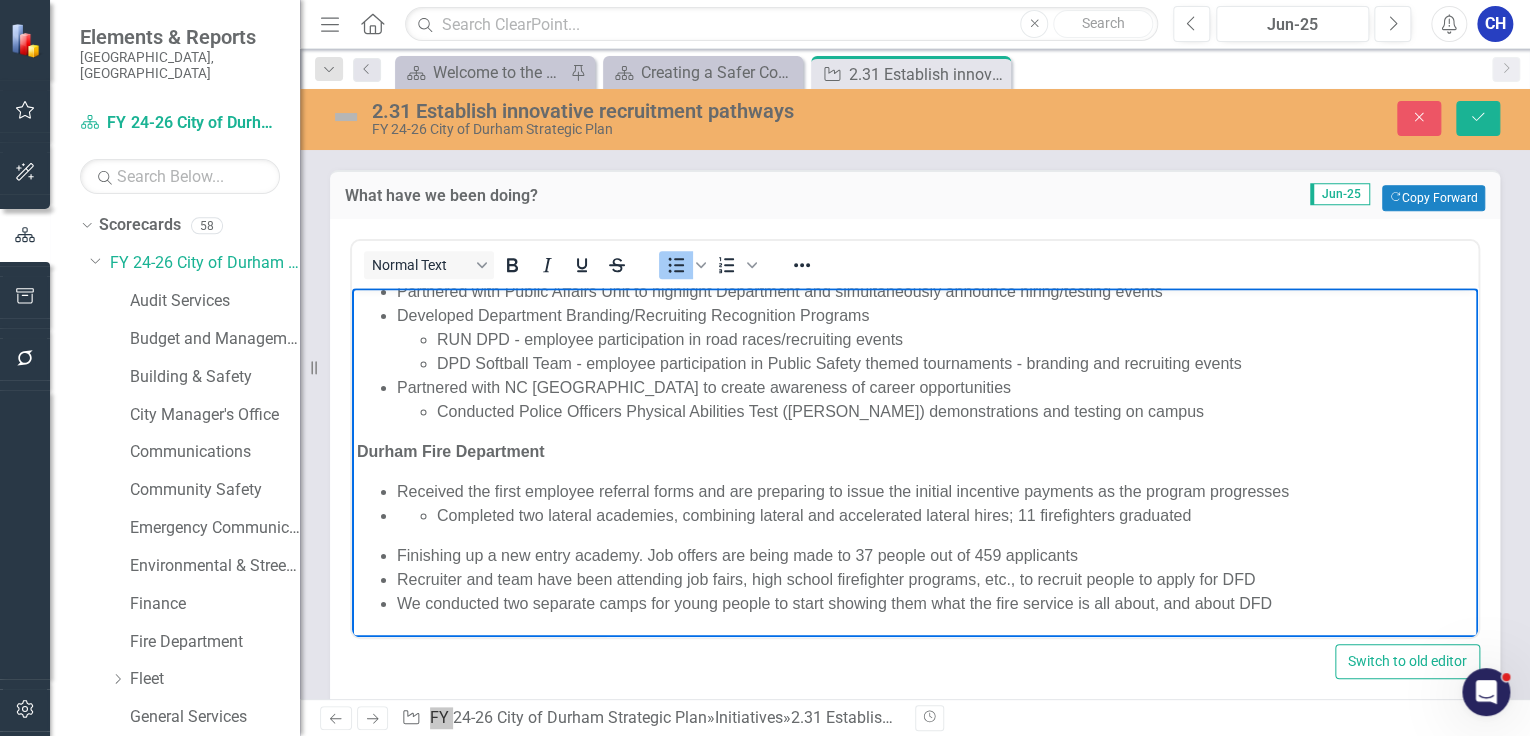 scroll, scrollTop: 52, scrollLeft: 0, axis: vertical 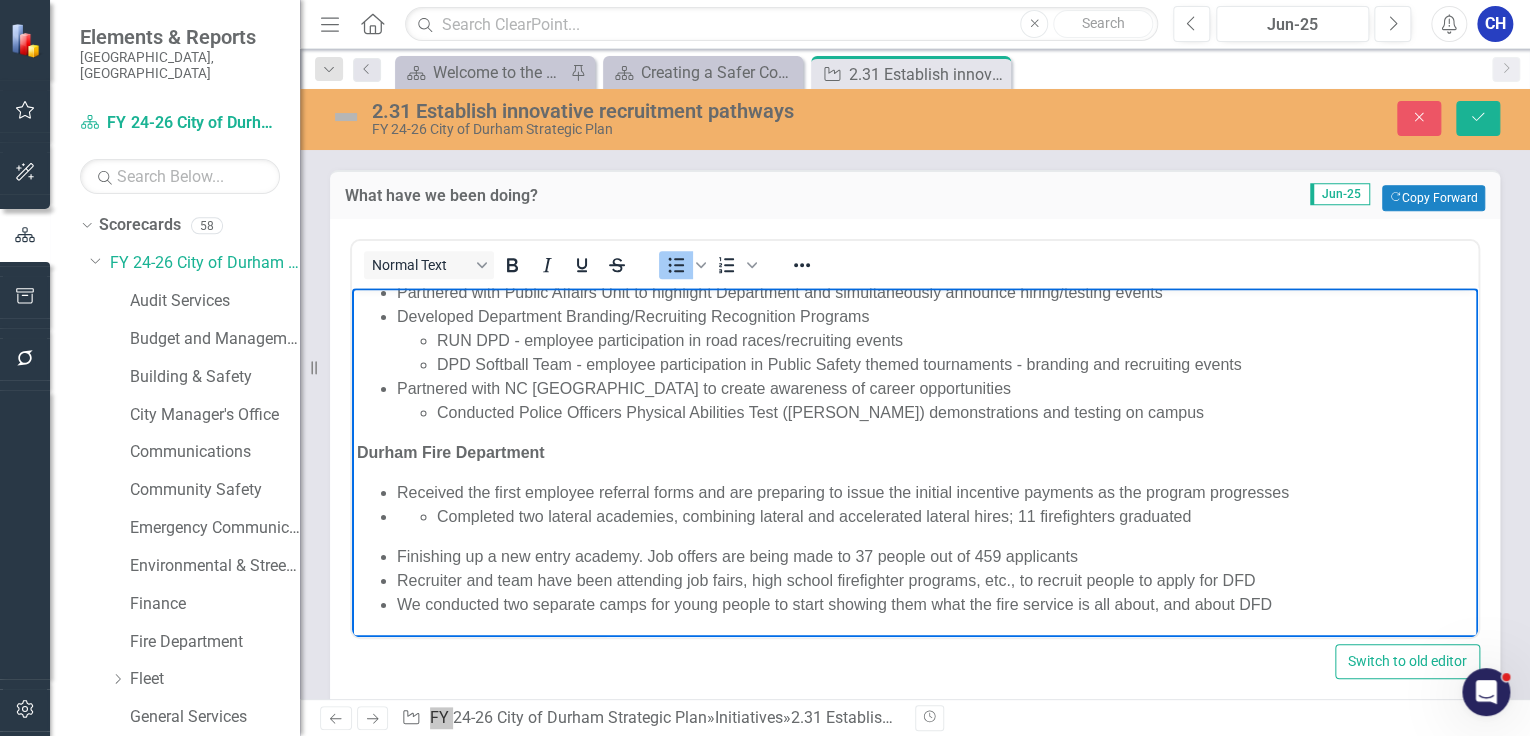 click on "Completed two lateral academies, combining lateral and accelerated lateral hires; 11 firefighters graduated" at bounding box center [955, 516] 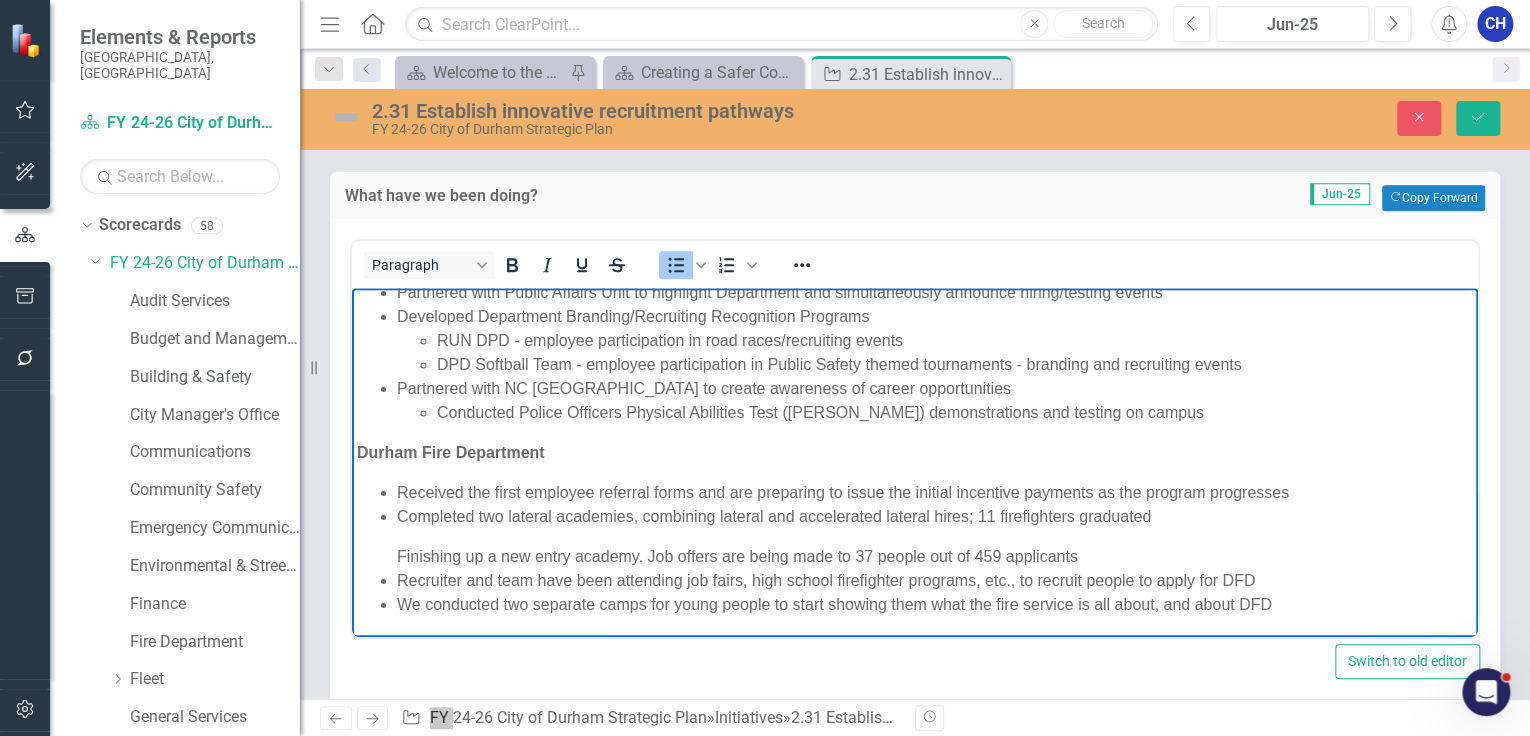 click on "Received the first employee referral forms and are preparing to issue the initial incentive payments as the program progresses Completed two lateral academies, combining lateral and accelerated lateral hires; 11 firefighters graduated Finishing up a new entry academy. Job offers are being made to 37 people out of 459 applicants Recruiter and team have been attending job fairs, high school firefighter programs, etc., to recruit people to apply for DFD We conducted two separate camps for young people to start showing them what the fire service is all about, and about DFD" at bounding box center (915, 548) 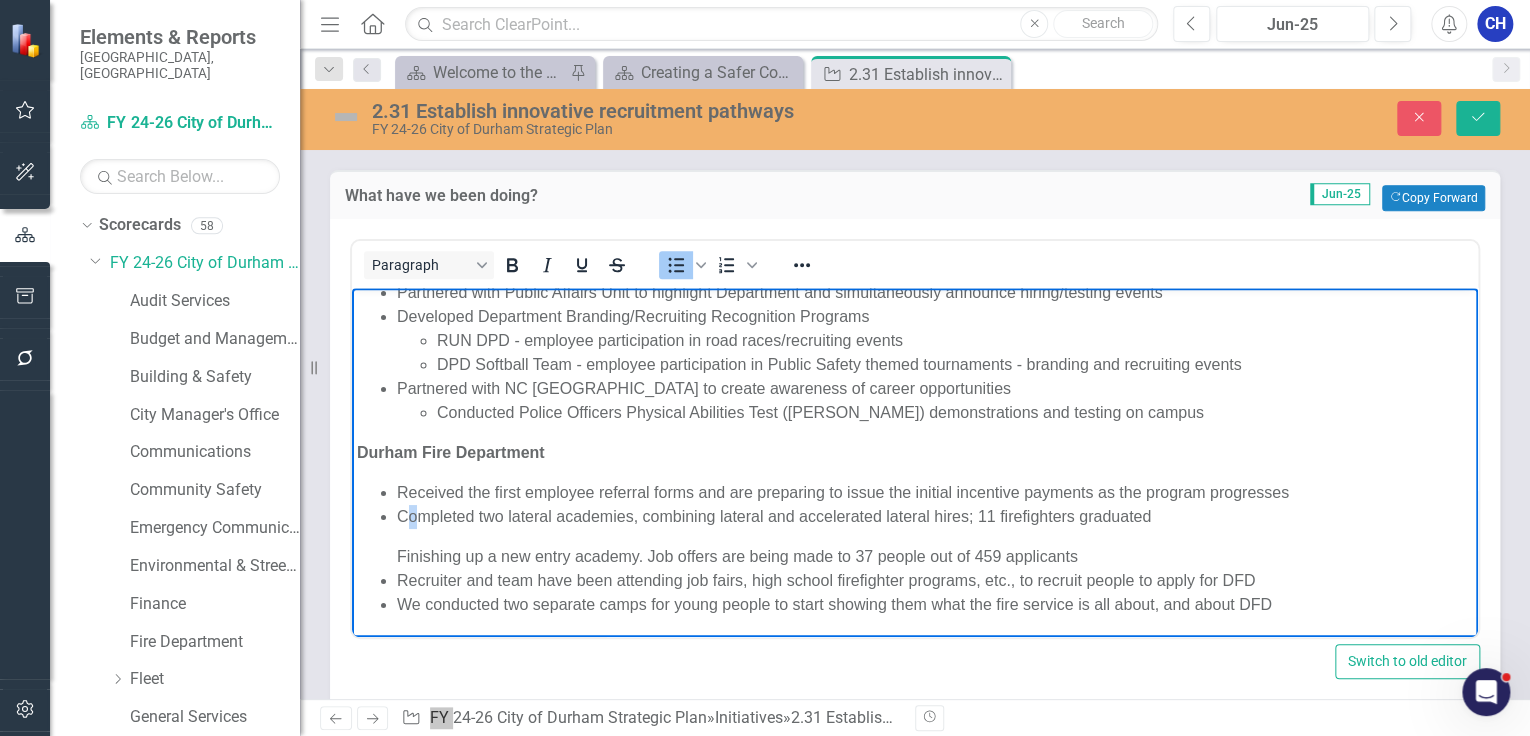 drag, startPoint x: 409, startPoint y: 527, endPoint x: 721, endPoint y: 521, distance: 312.05768 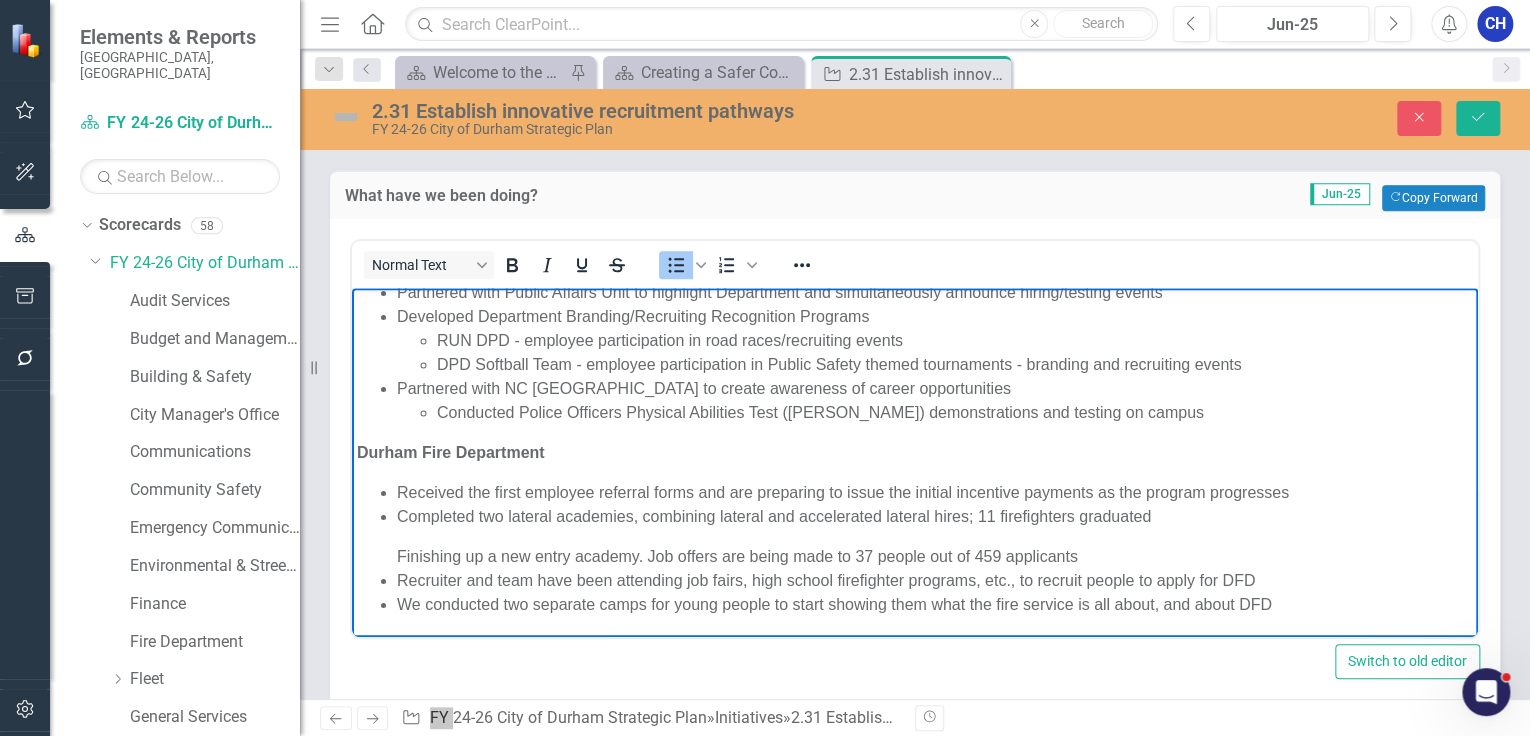 click on "Completed two lateral academies, combining lateral and accelerated lateral hires; 11 firefighters graduated" at bounding box center (935, 516) 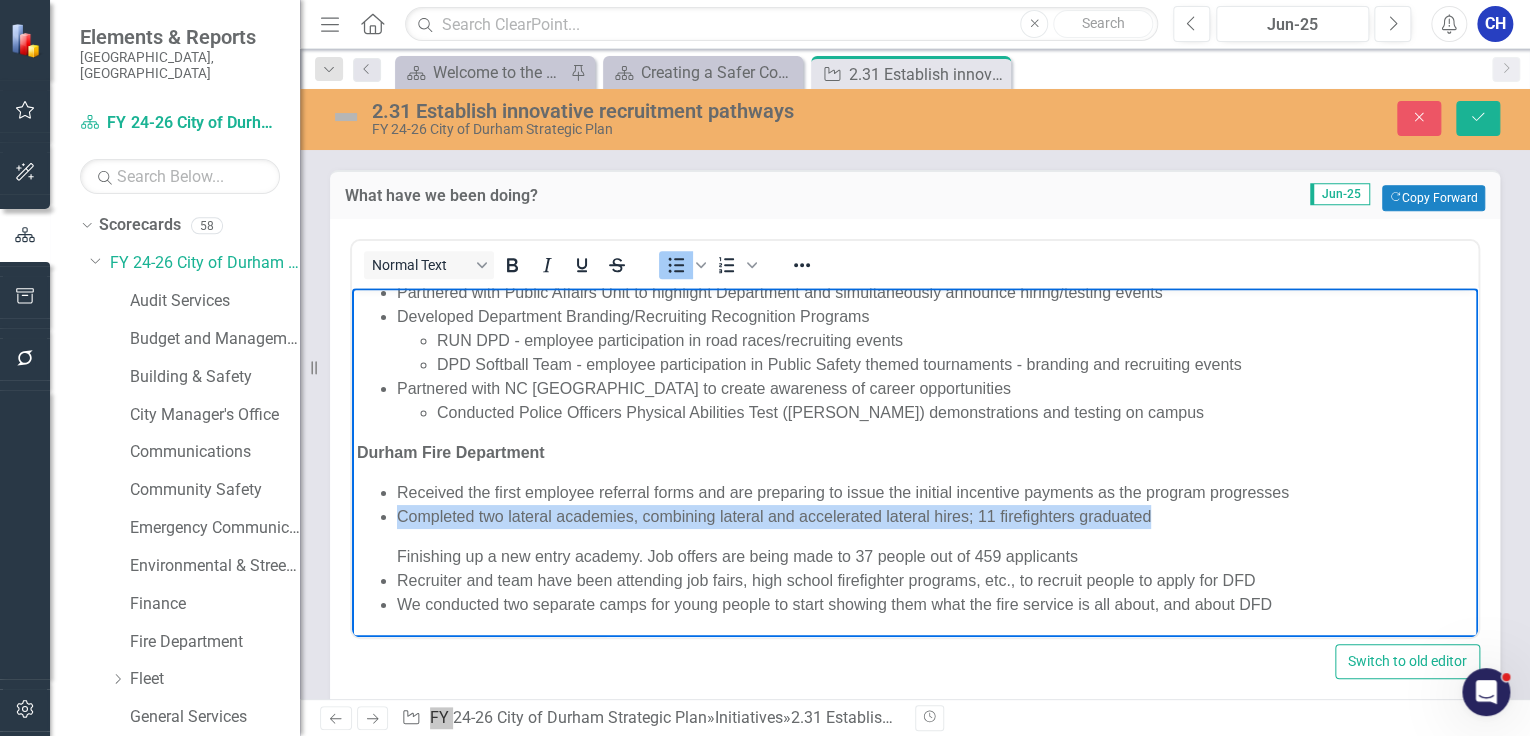 drag, startPoint x: 1006, startPoint y: 516, endPoint x: 394, endPoint y: 515, distance: 612.0008 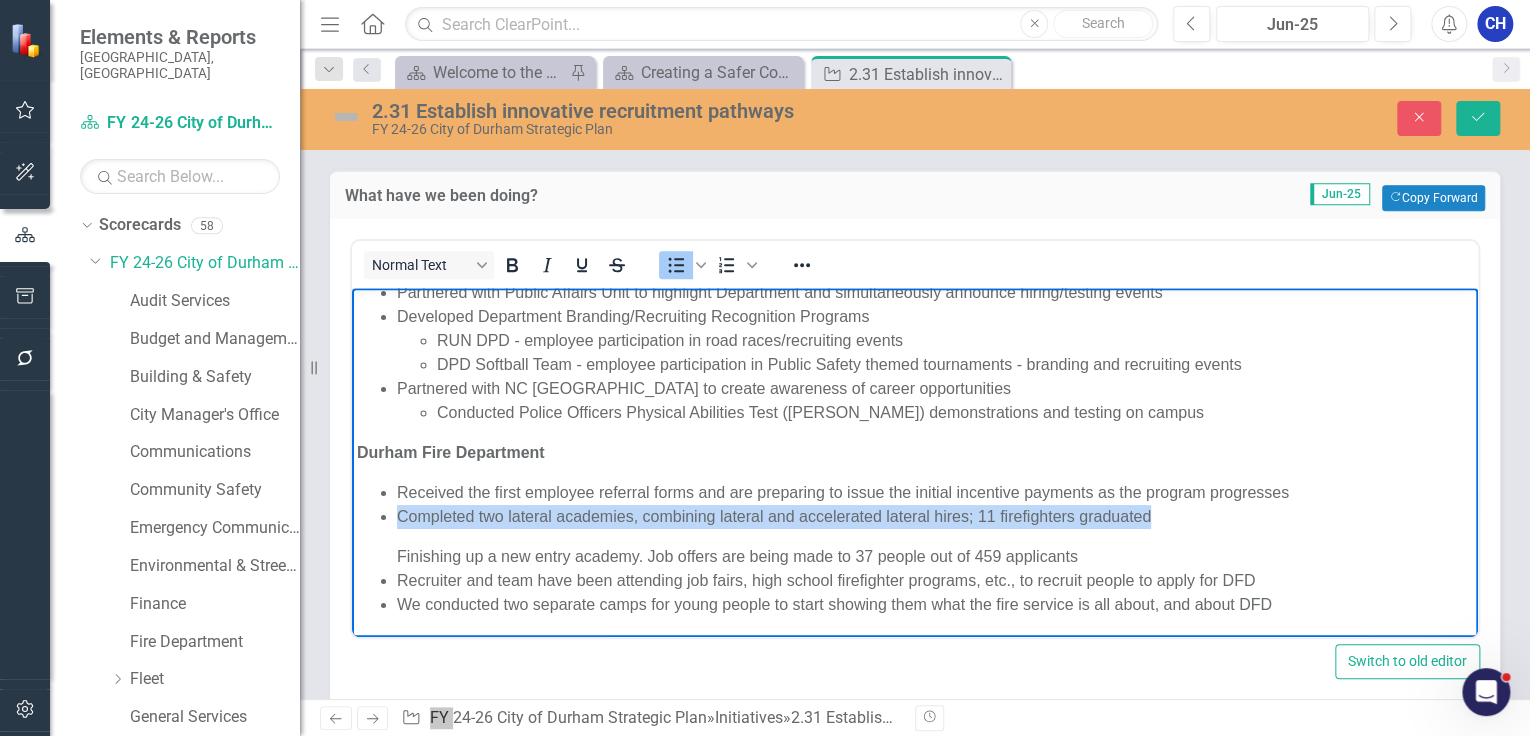 click on "Received the first employee referral forms and are preparing to issue the initial incentive payments as the program progresses Completed two lateral academies, combining lateral and accelerated lateral hires; 11 firefighters graduated Finishing up a new entry academy. Job offers are being made to 37 people out of 459 applicants Recruiter and team have been attending job fairs, high school firefighter programs, etc., to recruit people to apply for DFD We conducted two separate camps for young people to start showing them what the fire service is all about, and about DFD" at bounding box center [915, 548] 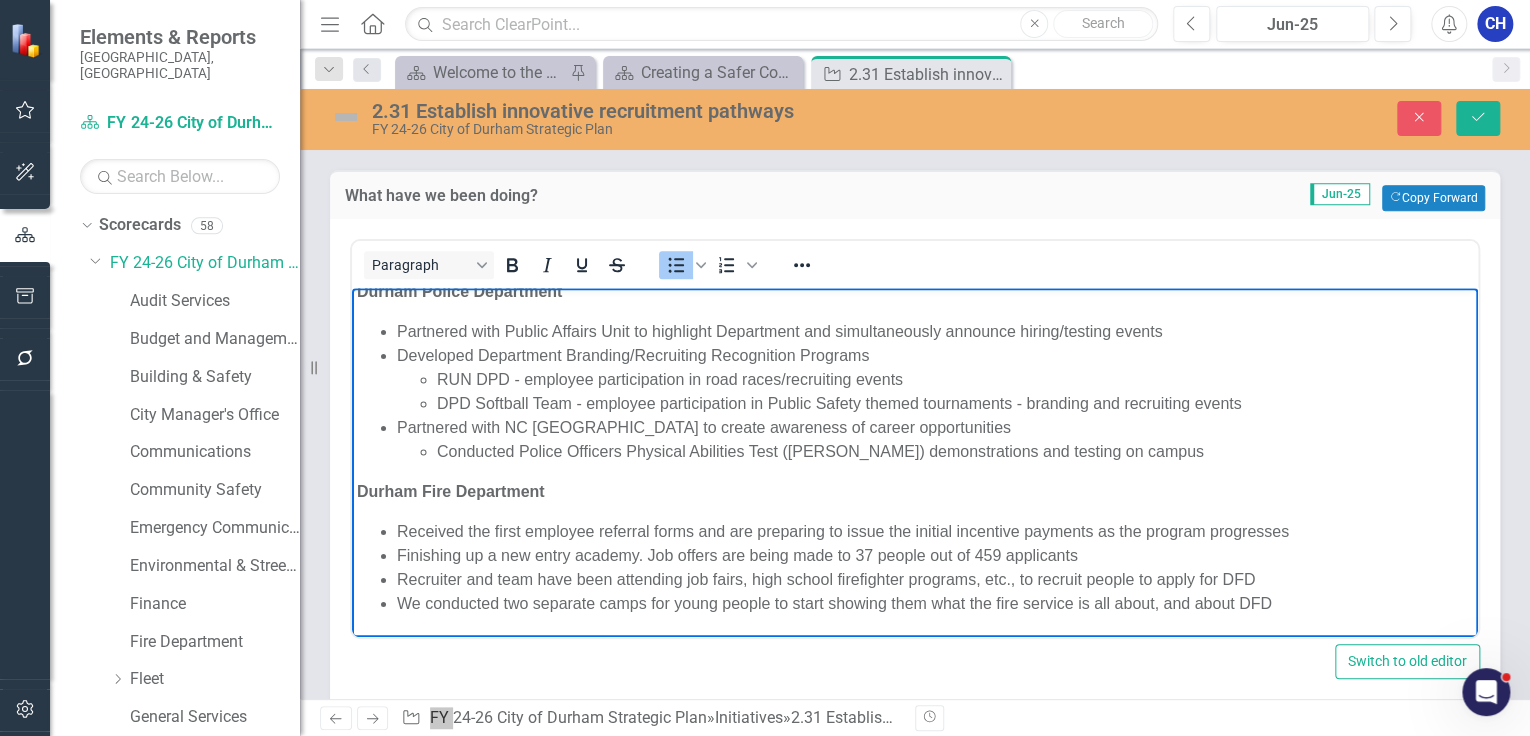 scroll, scrollTop: 12, scrollLeft: 0, axis: vertical 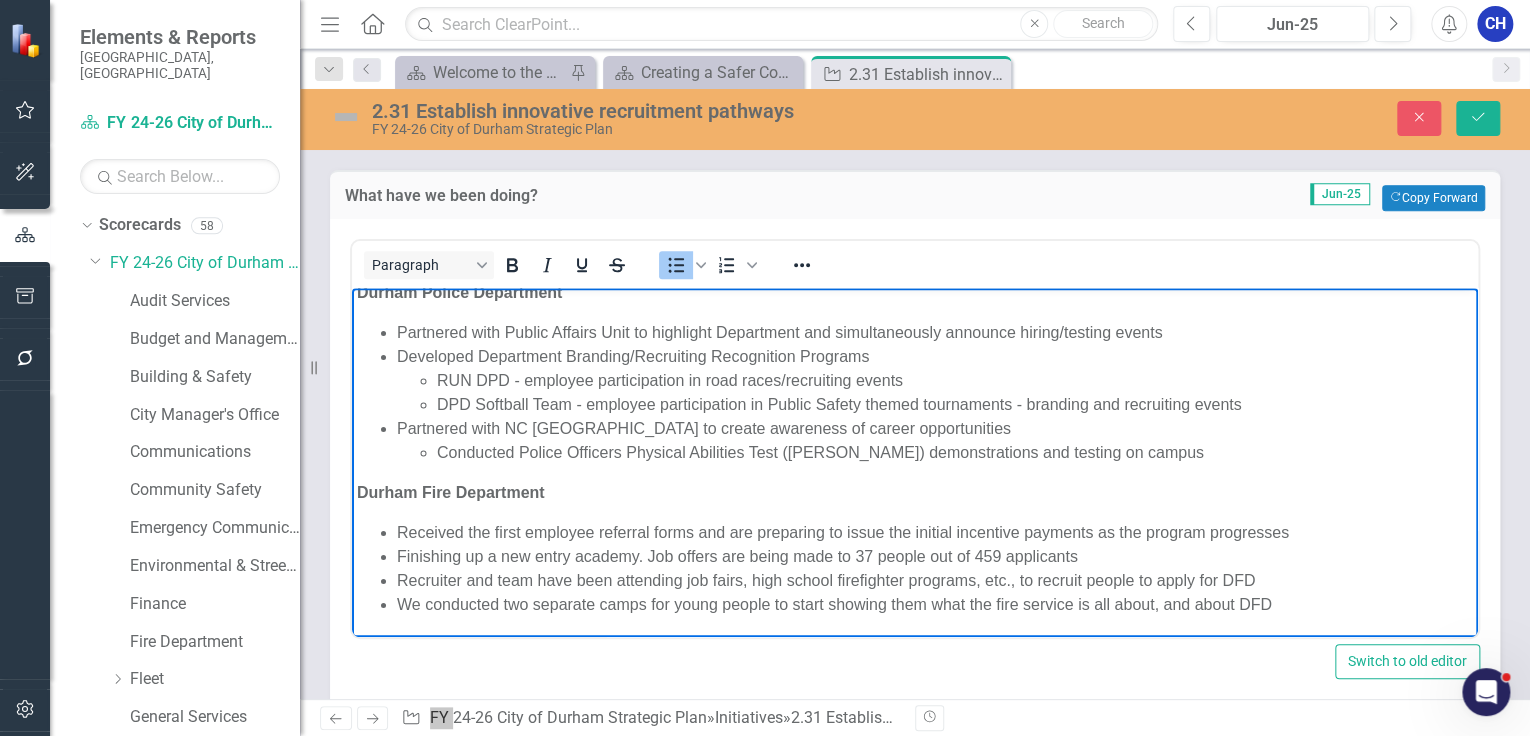 click on "Received the first employee referral forms and are preparing to issue the initial incentive payments as the program progresses" at bounding box center (935, 532) 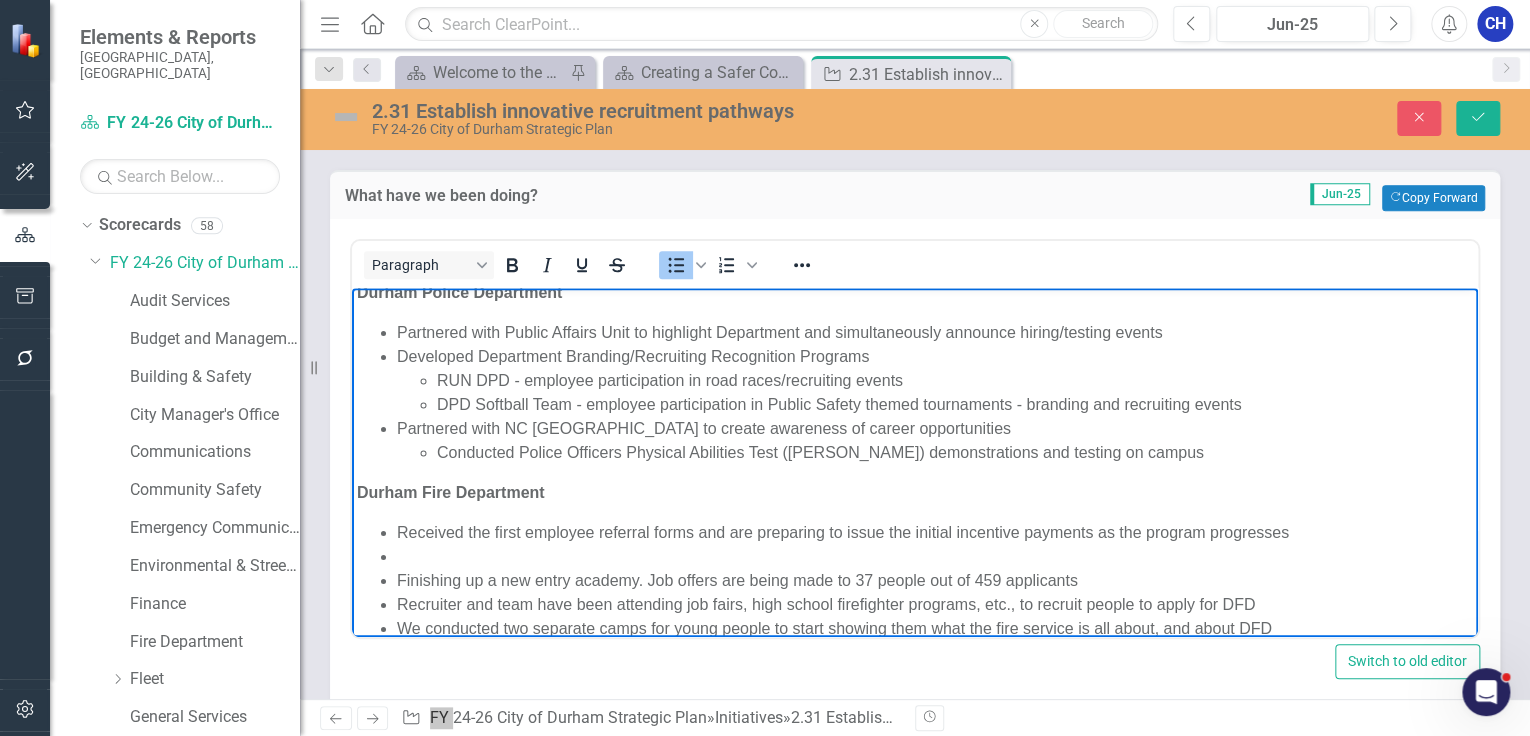 scroll, scrollTop: 36, scrollLeft: 0, axis: vertical 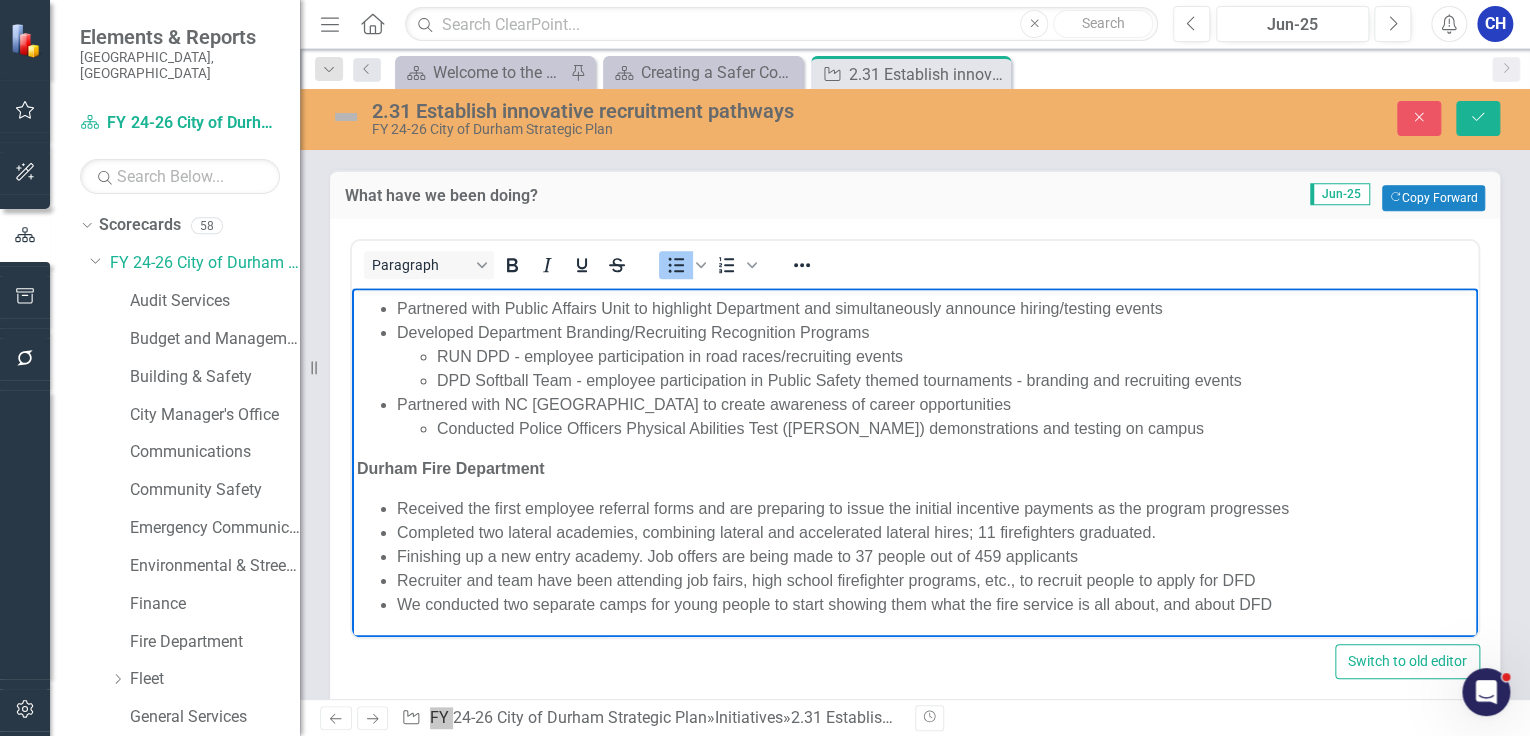click on "Received the first employee referral forms and are preparing to issue the initial incentive payments as the program progresses" at bounding box center (935, 508) 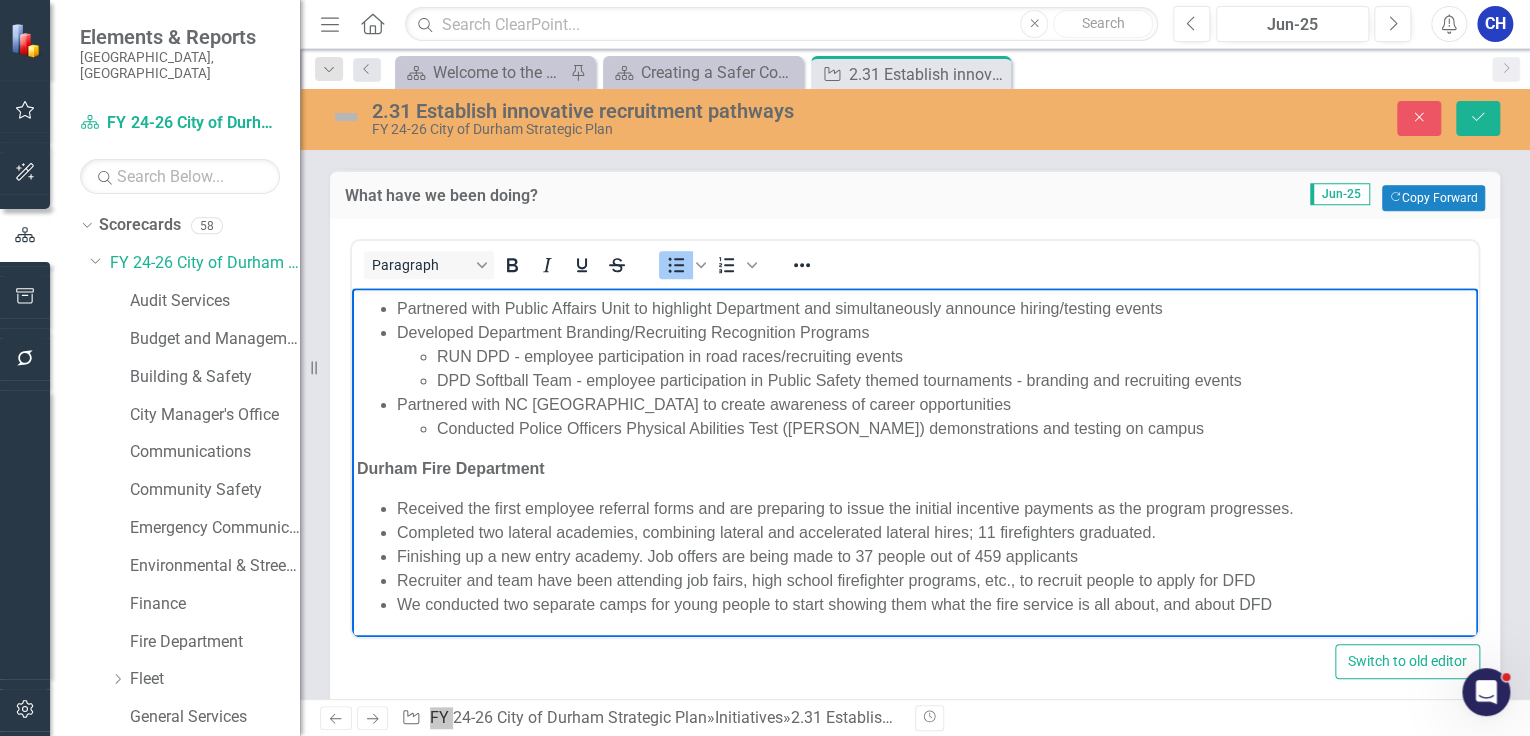 click on "Finishing up a new entry academy. Job offers are being made to 37 people out of 459 applicants" at bounding box center [935, 556] 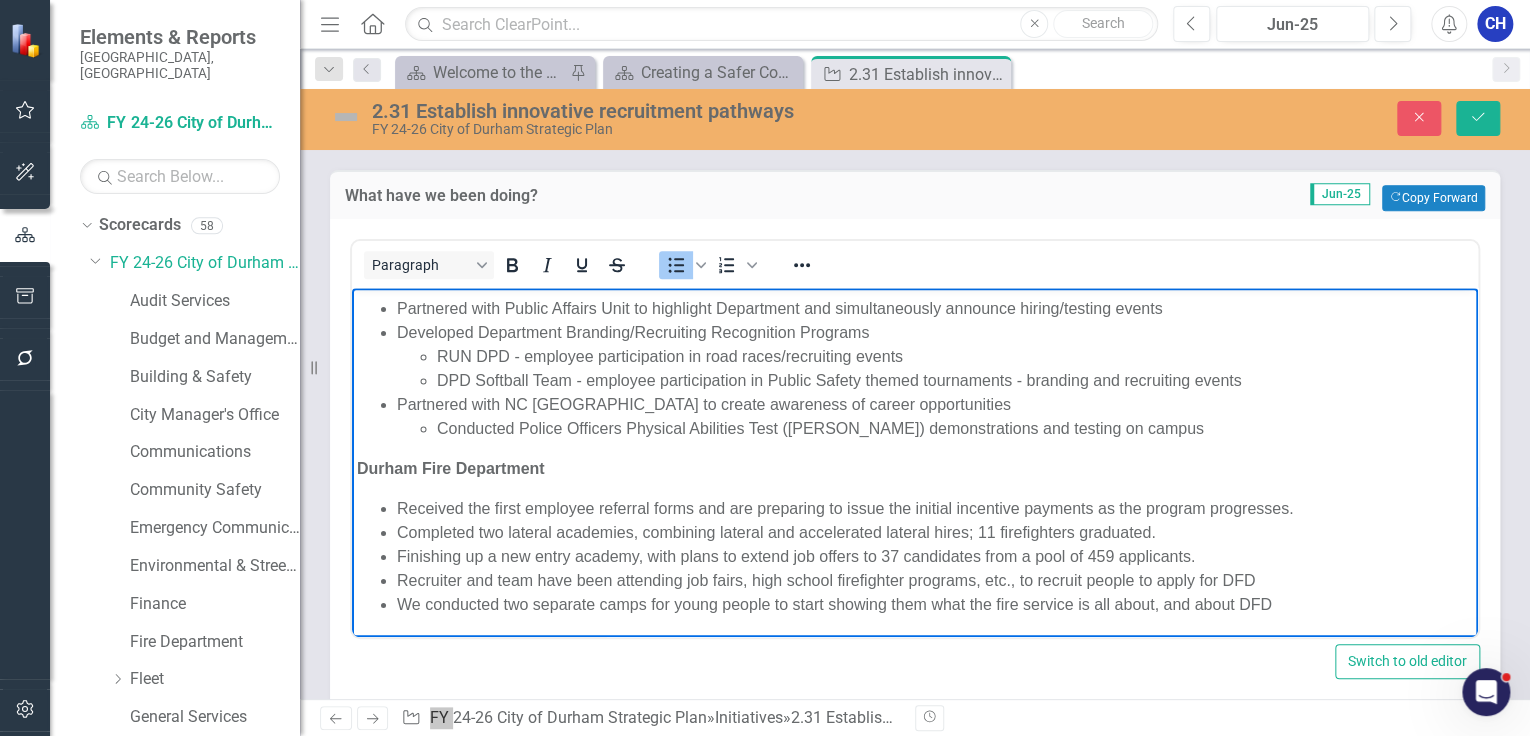 click on "We conducted two separate camps for young people to start showing them what the fire service is all about, and about DFD" at bounding box center (935, 604) 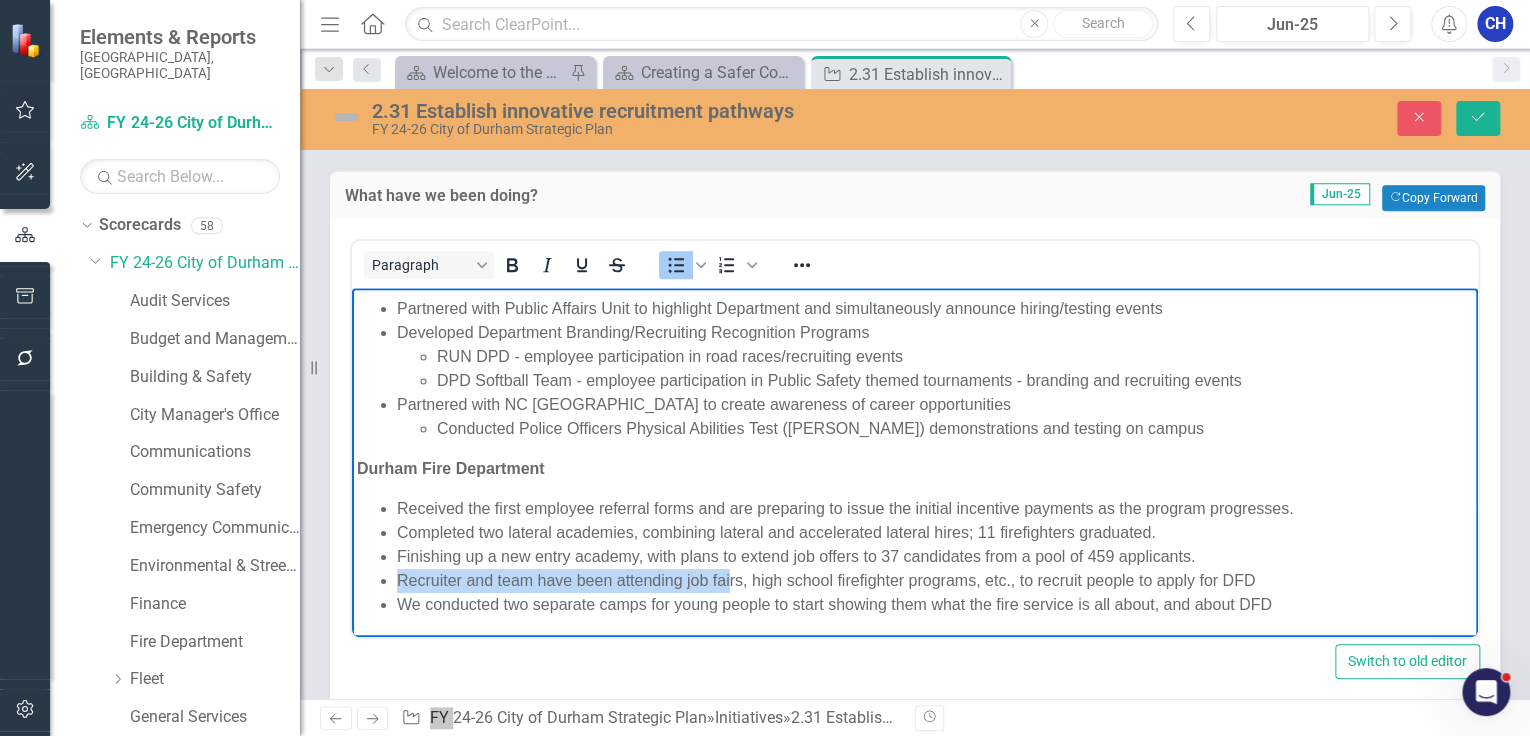 drag, startPoint x: 722, startPoint y: 579, endPoint x: 410, endPoint y: 580, distance: 312.00162 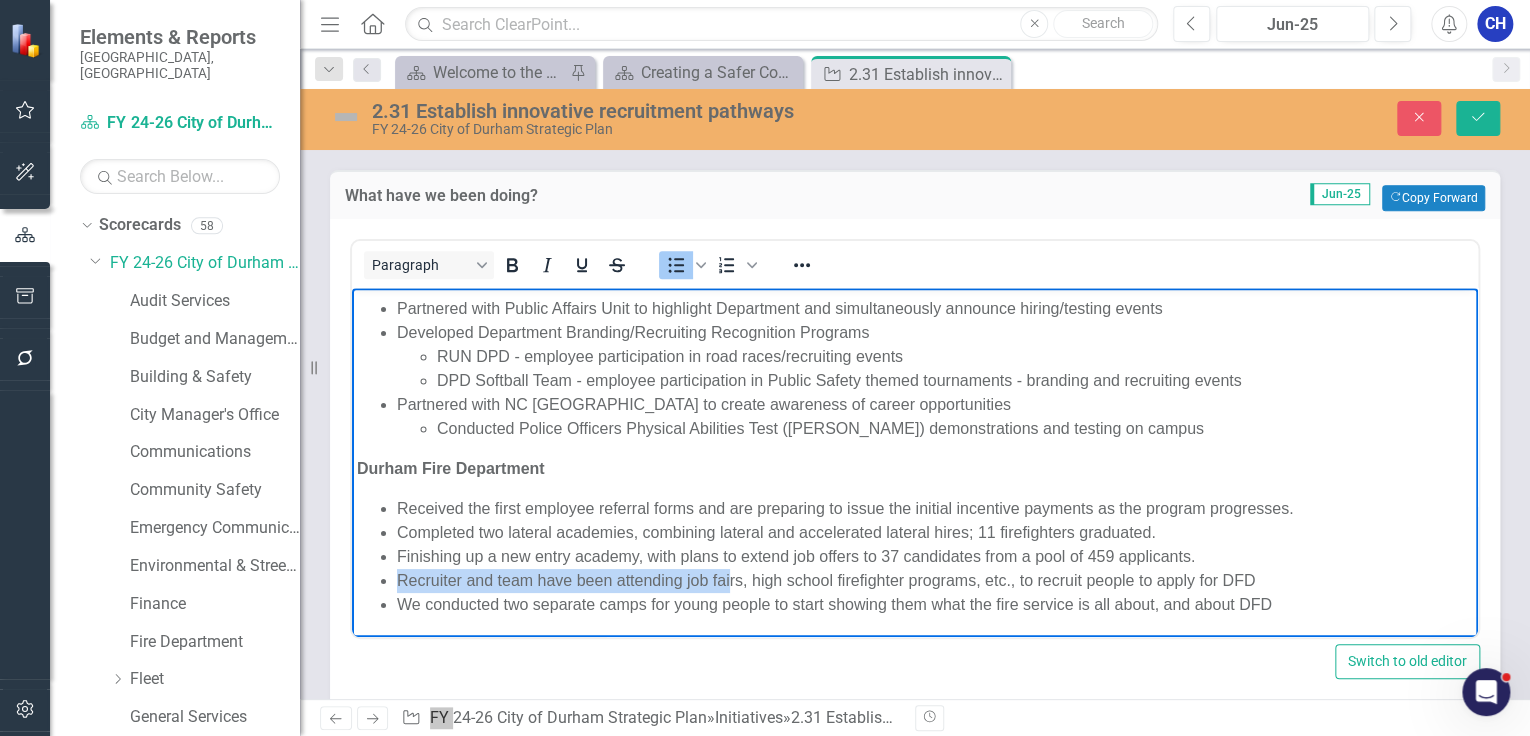 click on "Recruiter and team have been attending job fairs, high school firefighter programs, etc., to recruit people to apply for DFD" at bounding box center (935, 580) 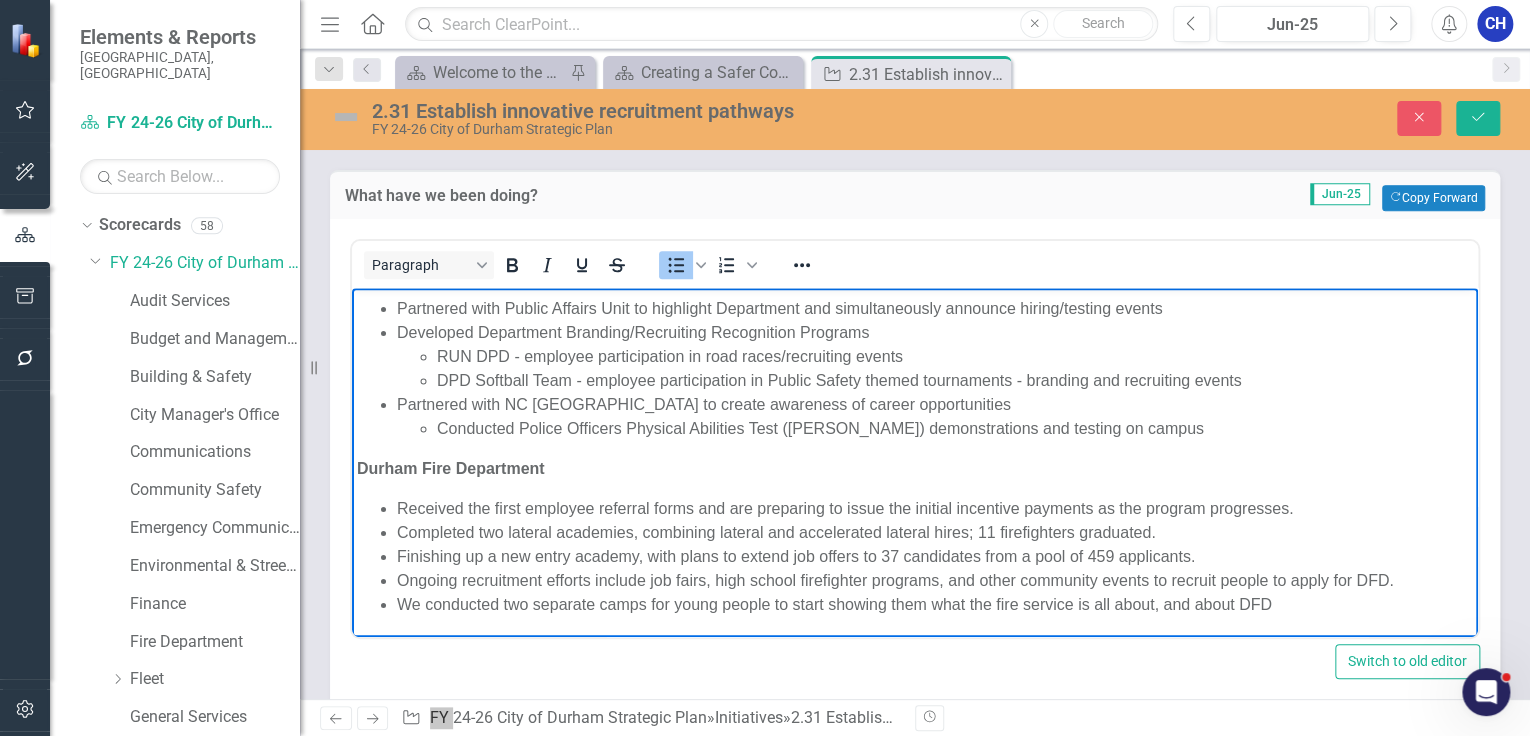 scroll, scrollTop: 960, scrollLeft: 0, axis: vertical 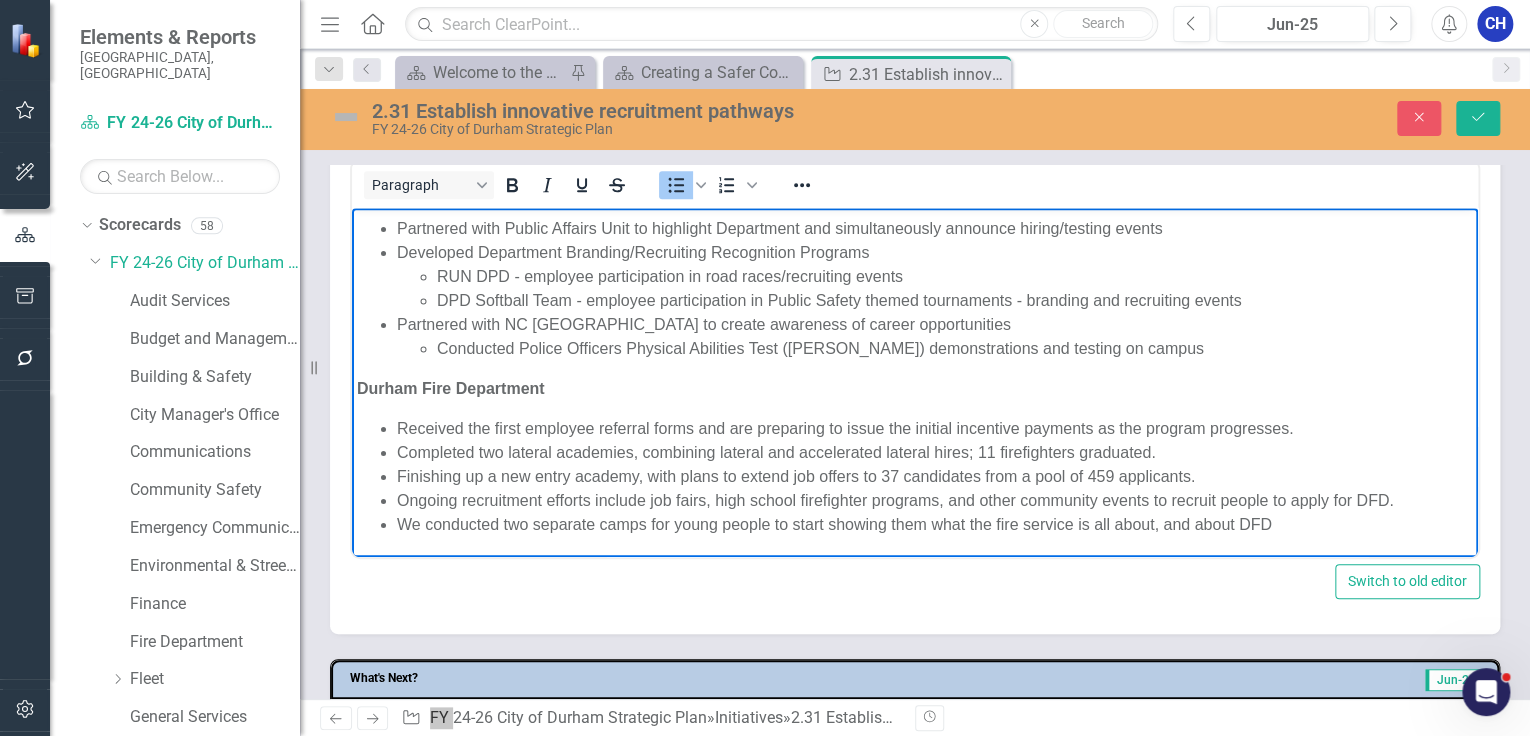 drag, startPoint x: 539, startPoint y: 521, endPoint x: 607, endPoint y: 525, distance: 68.117546 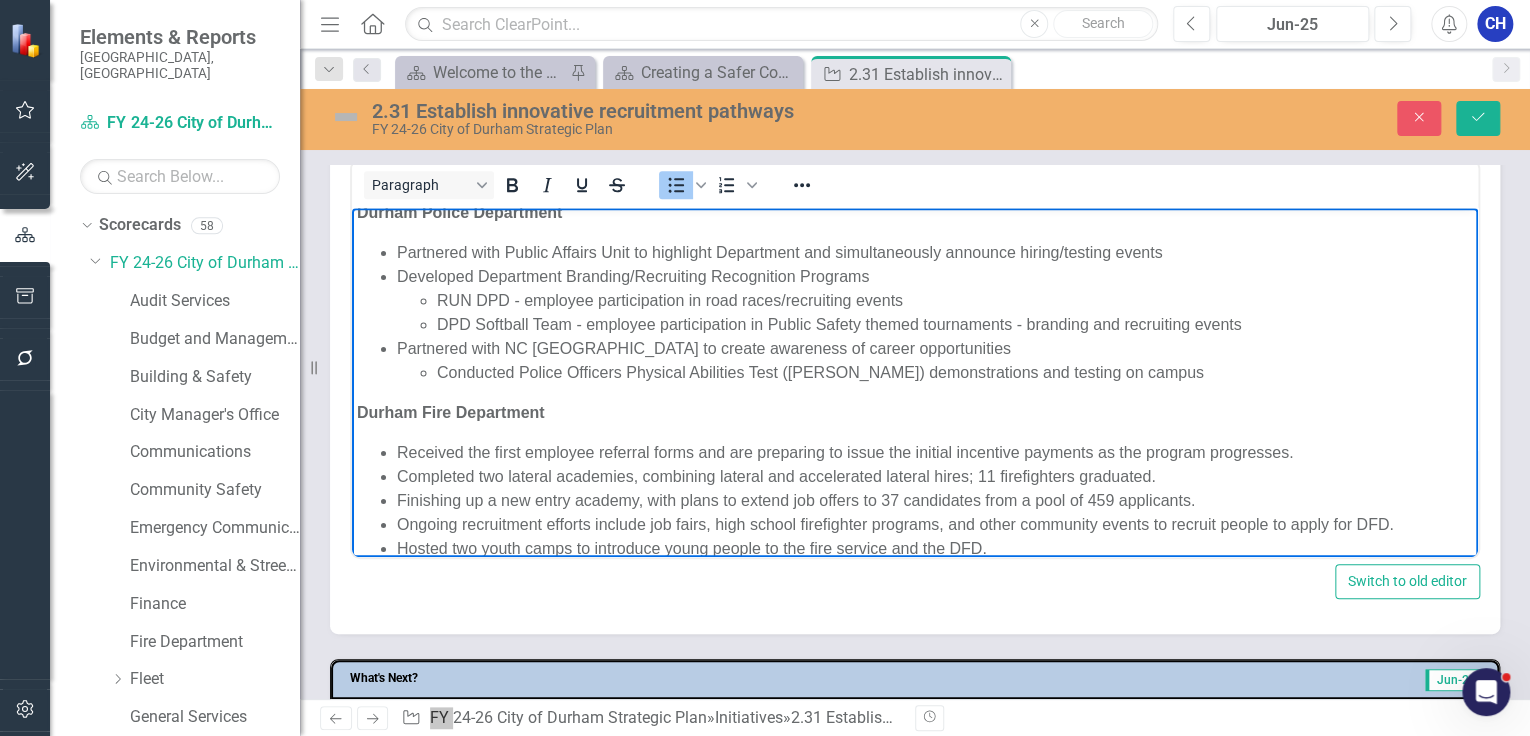 scroll, scrollTop: 0, scrollLeft: 0, axis: both 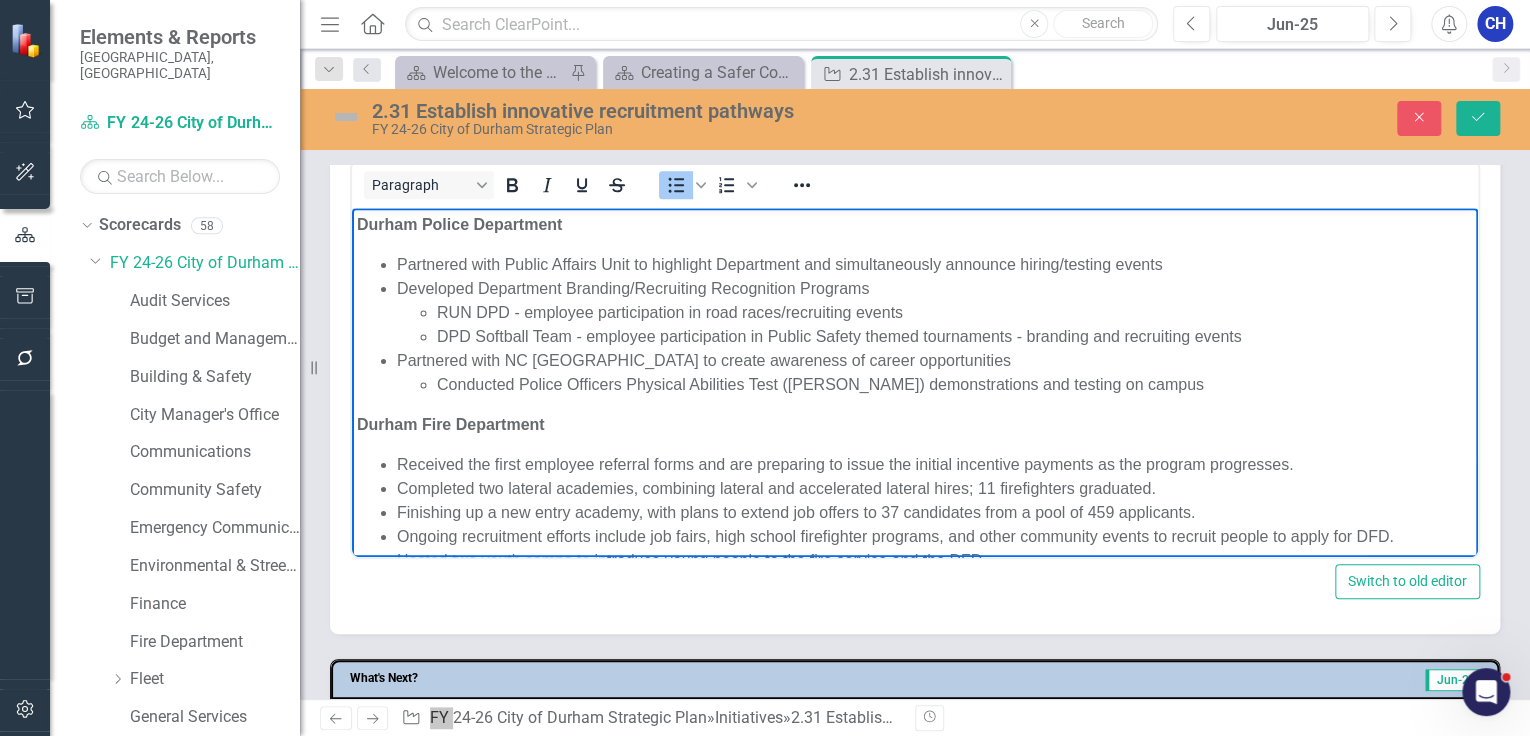 click on "Durham Fire Department" at bounding box center (915, 424) 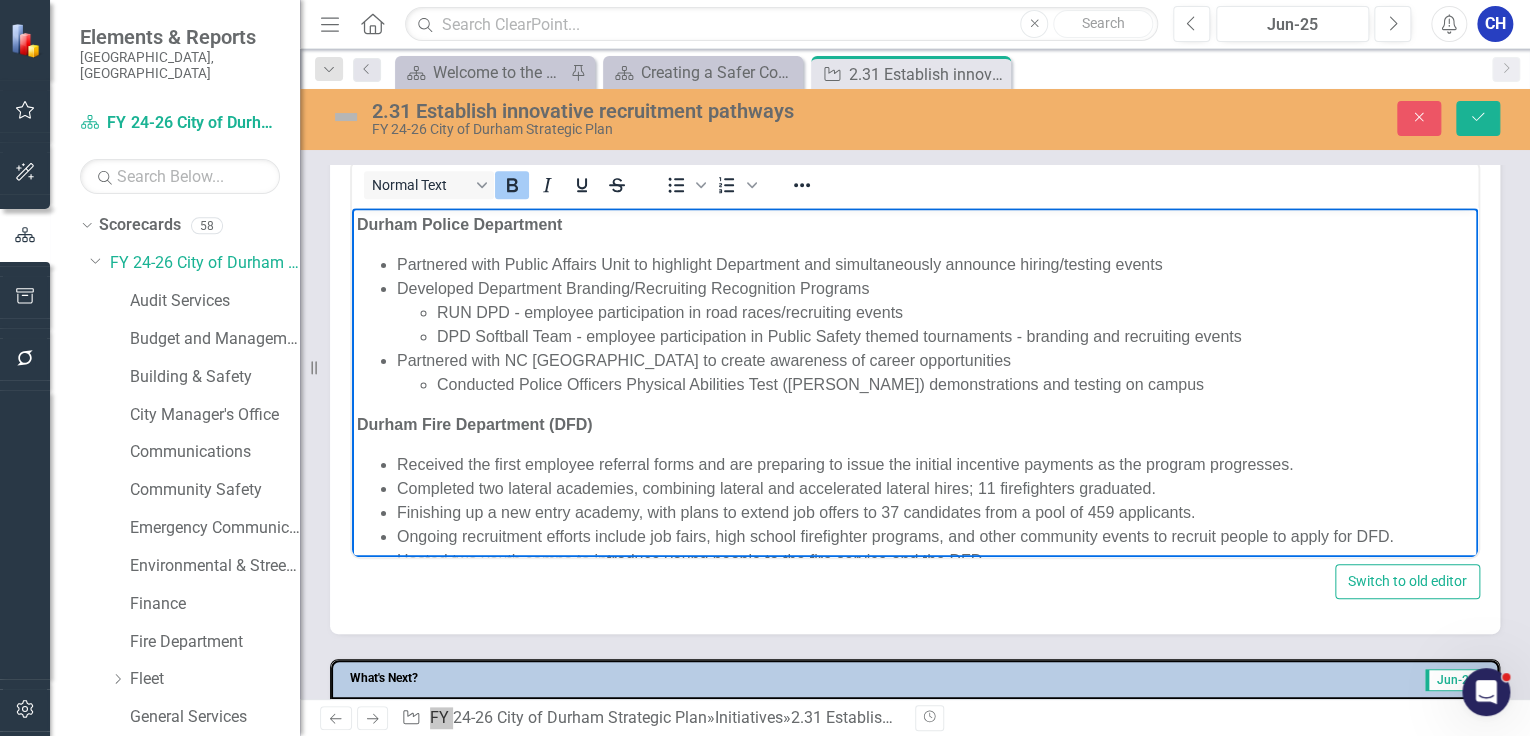 click on "Durham Police Department" at bounding box center [915, 224] 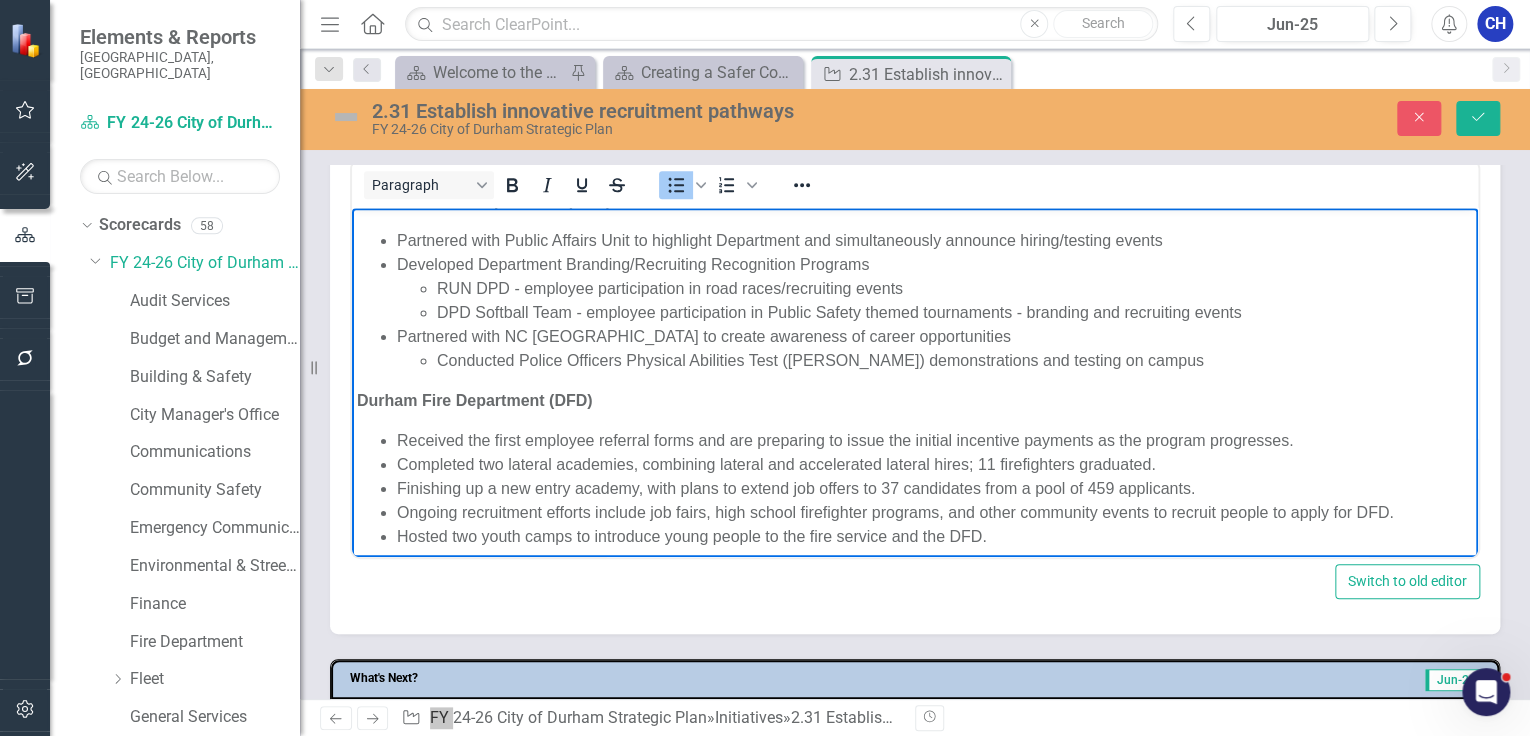scroll, scrollTop: 36, scrollLeft: 0, axis: vertical 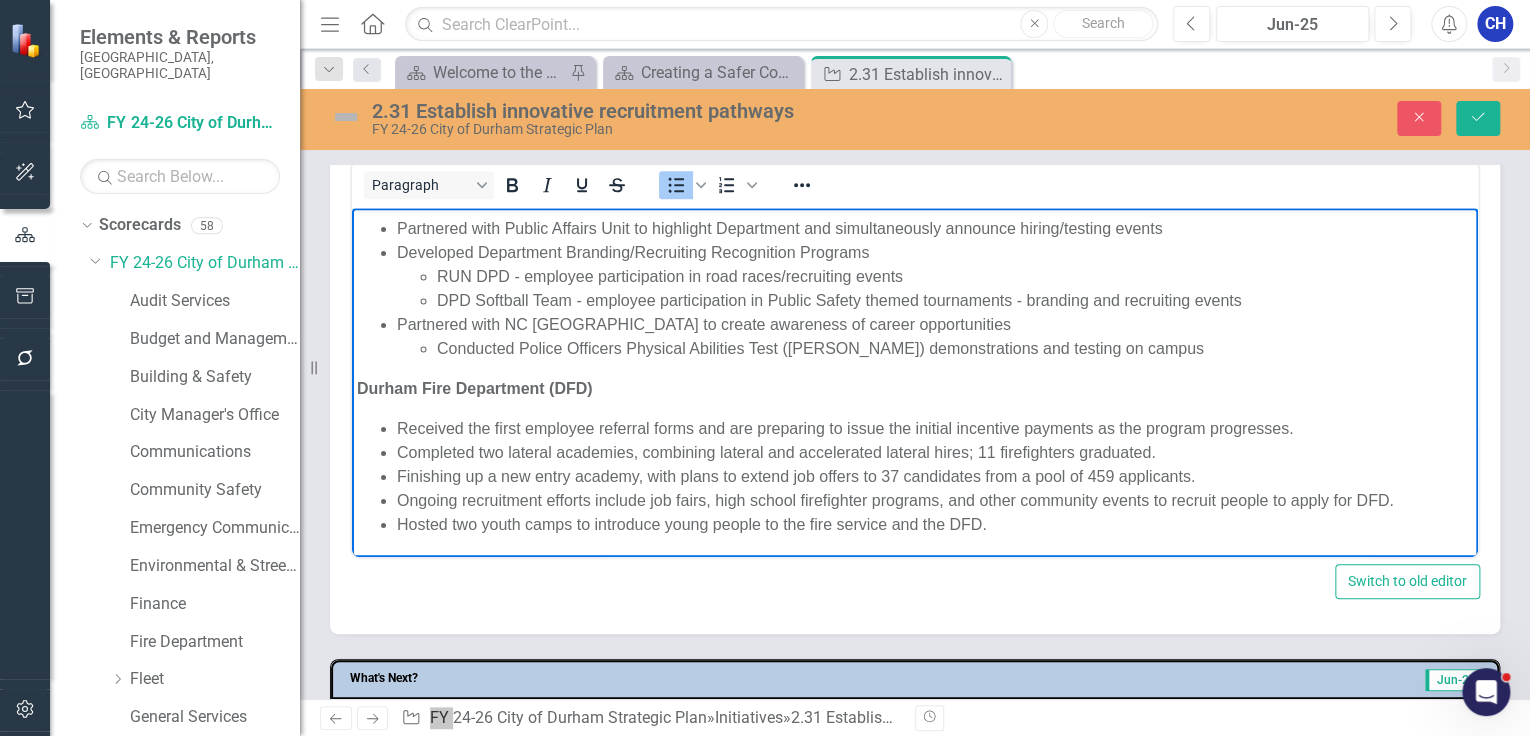 click on "Completed two lateral academies, combining lateral and accelerated lateral hires; 11 firefighters graduated." at bounding box center [935, 452] 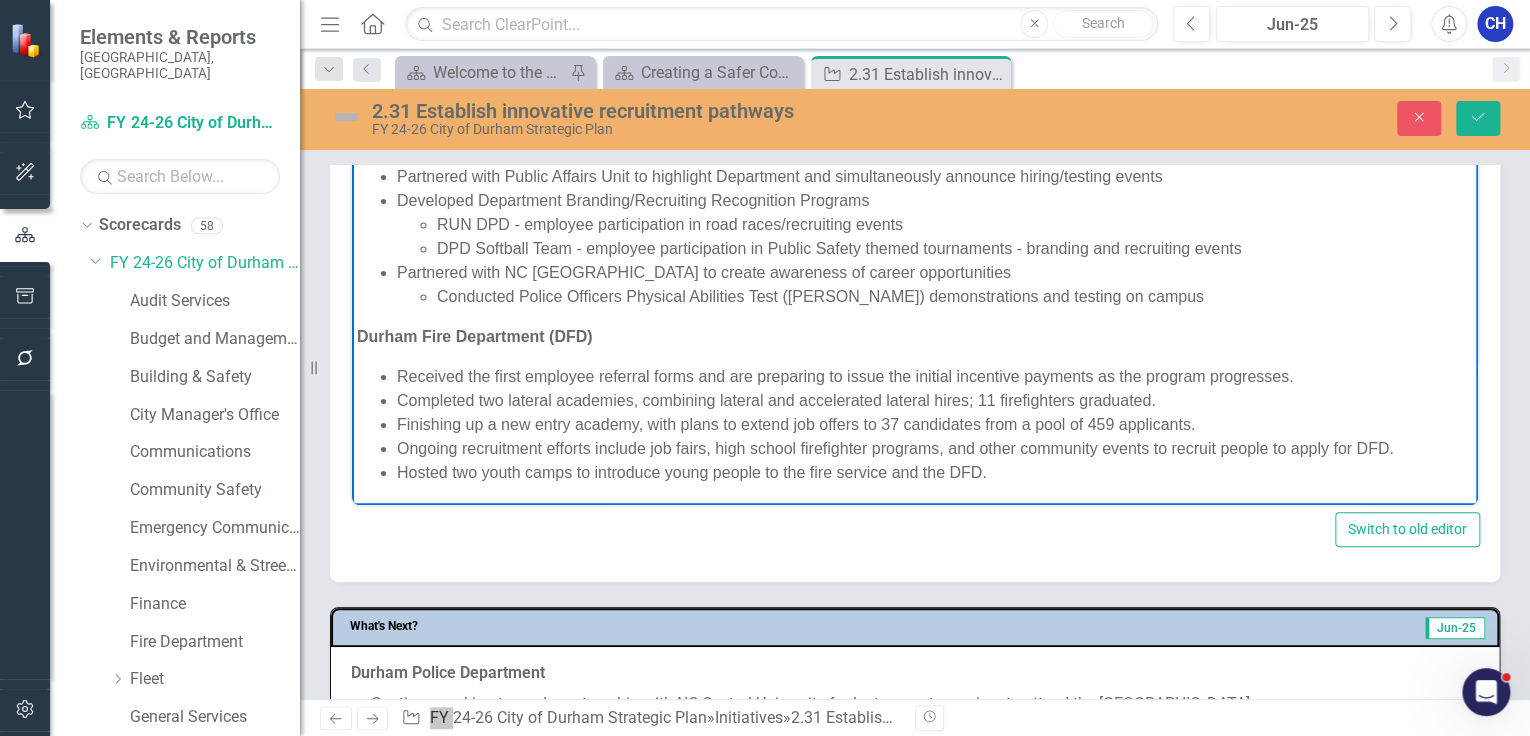 scroll, scrollTop: 1040, scrollLeft: 0, axis: vertical 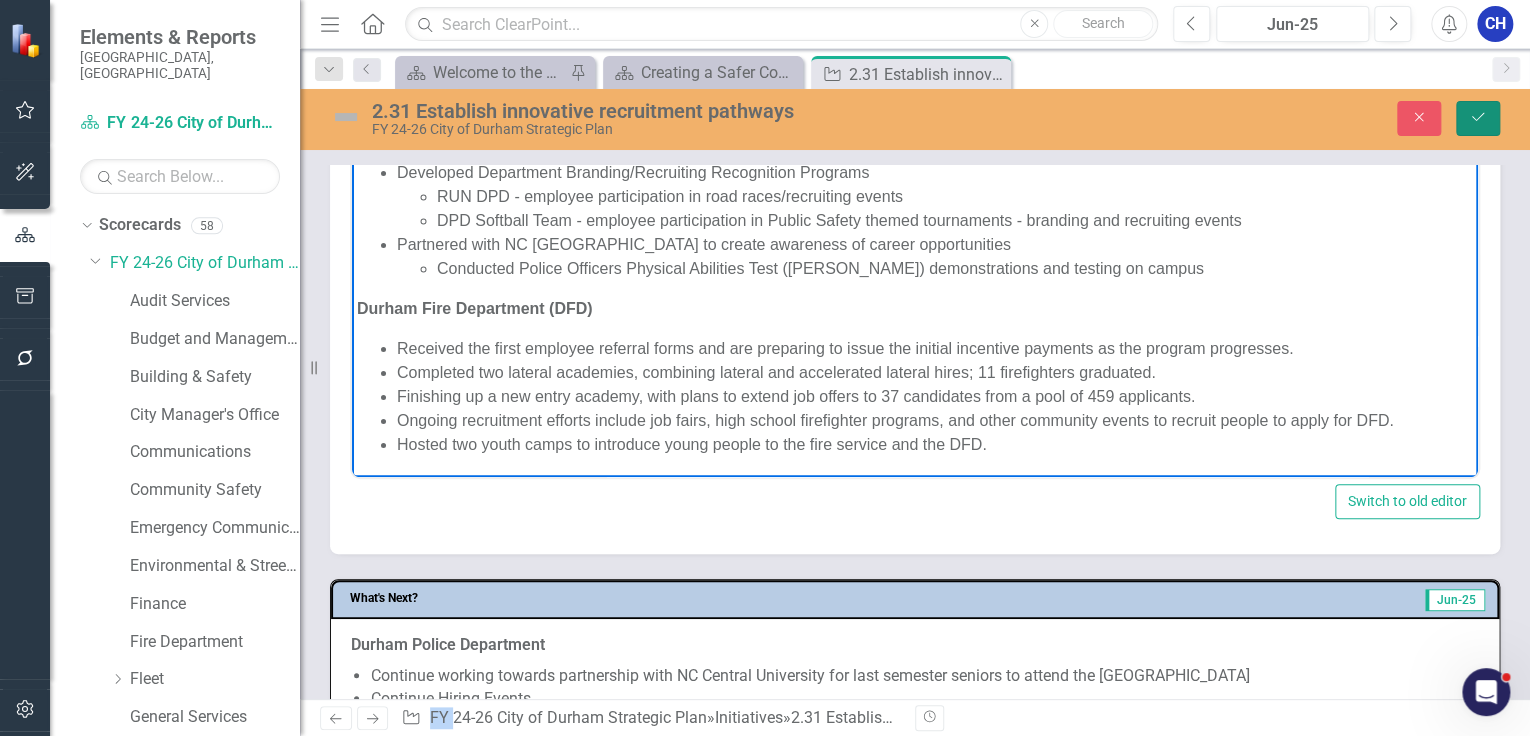 click on "Save" at bounding box center (1478, 118) 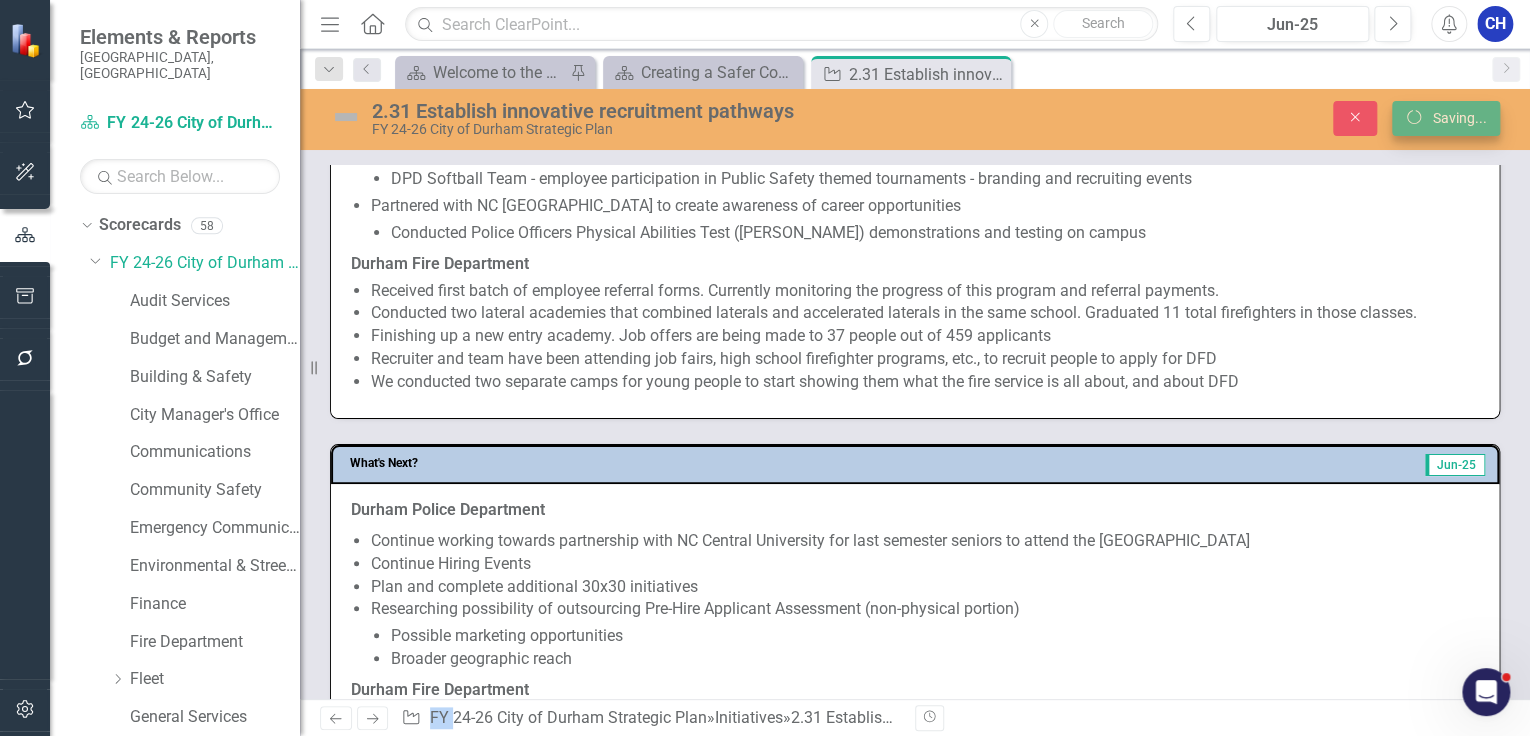 scroll, scrollTop: 1031, scrollLeft: 0, axis: vertical 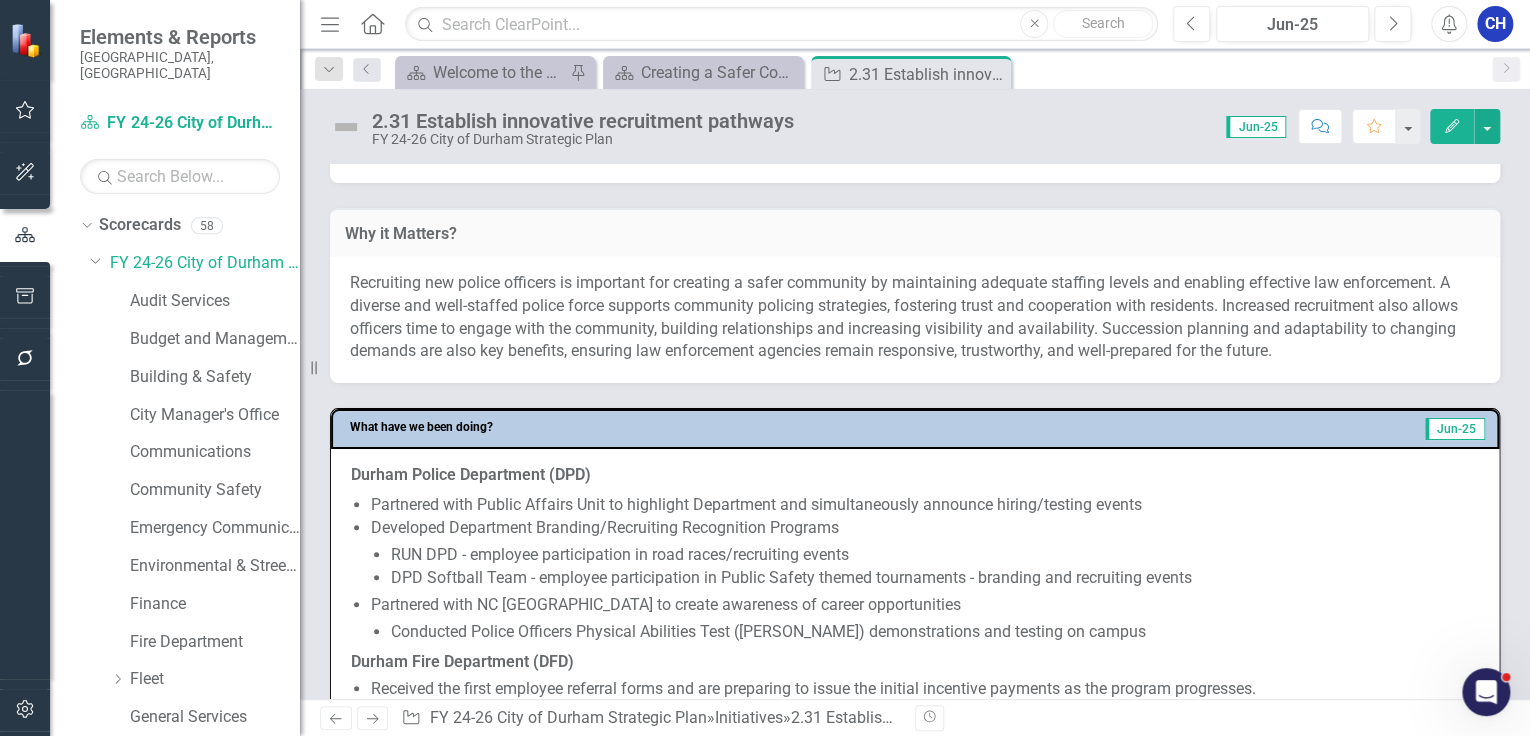 click on "Close" 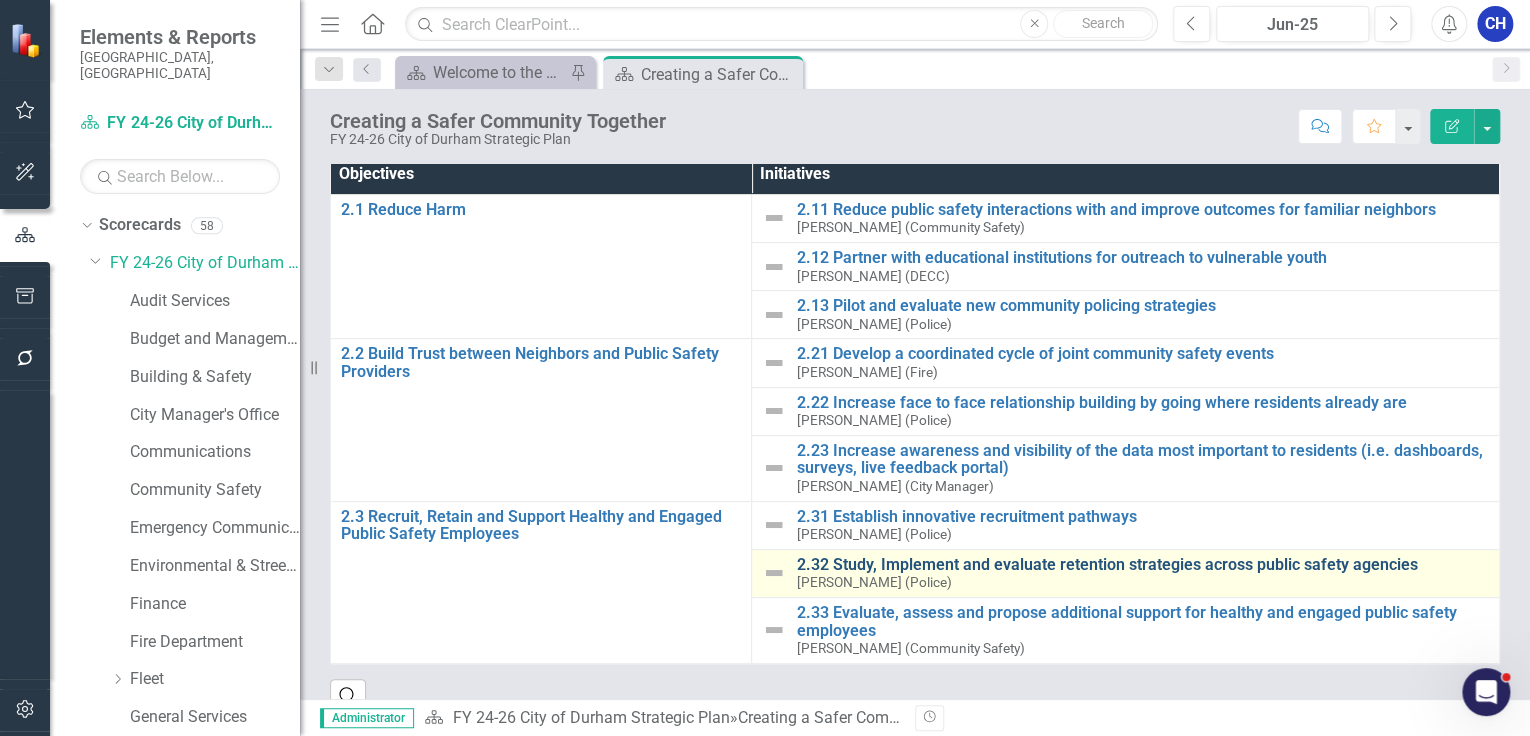 scroll, scrollTop: 224, scrollLeft: 0, axis: vertical 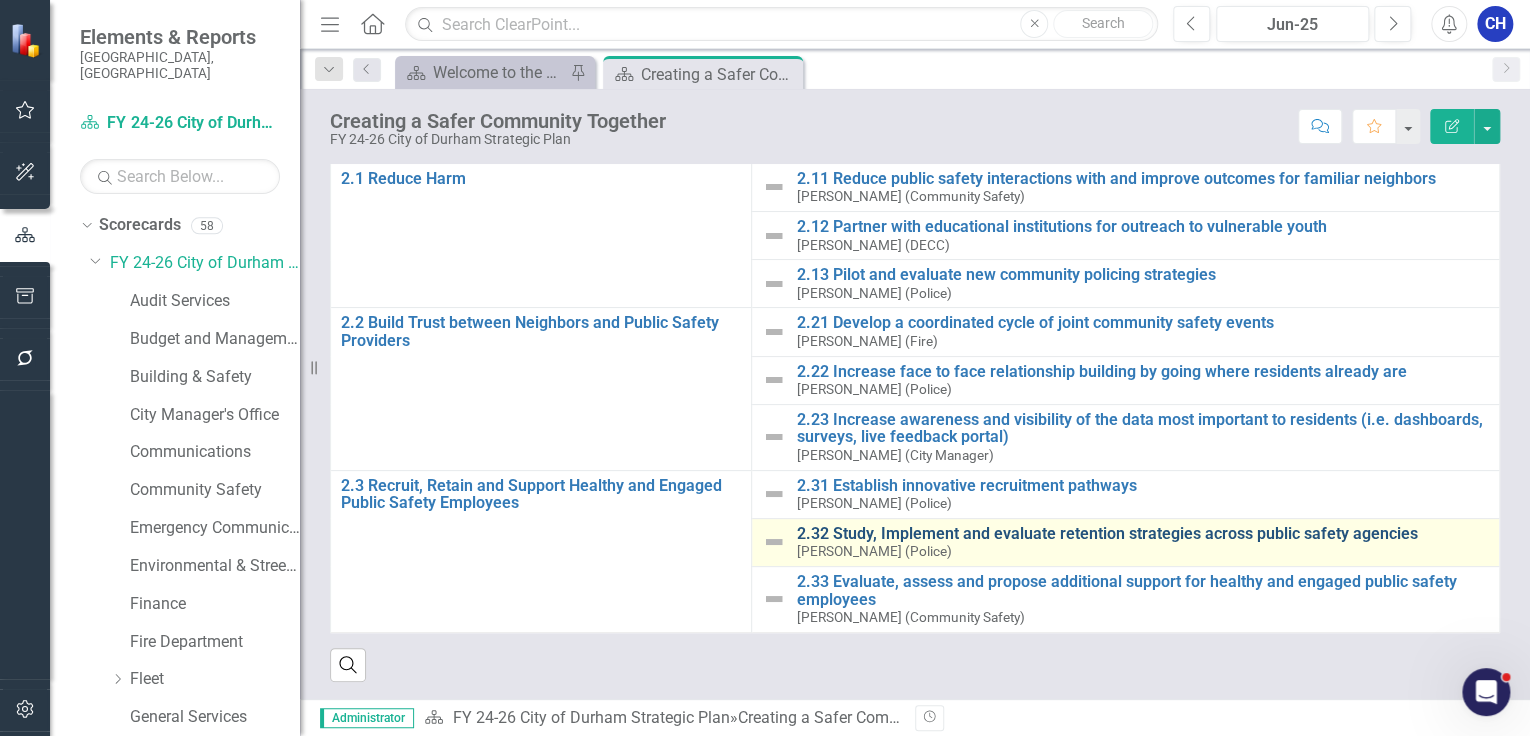 click on "2.32 Study, Implement and evaluate retention strategies across public safety agencies" at bounding box center [1142, 534] 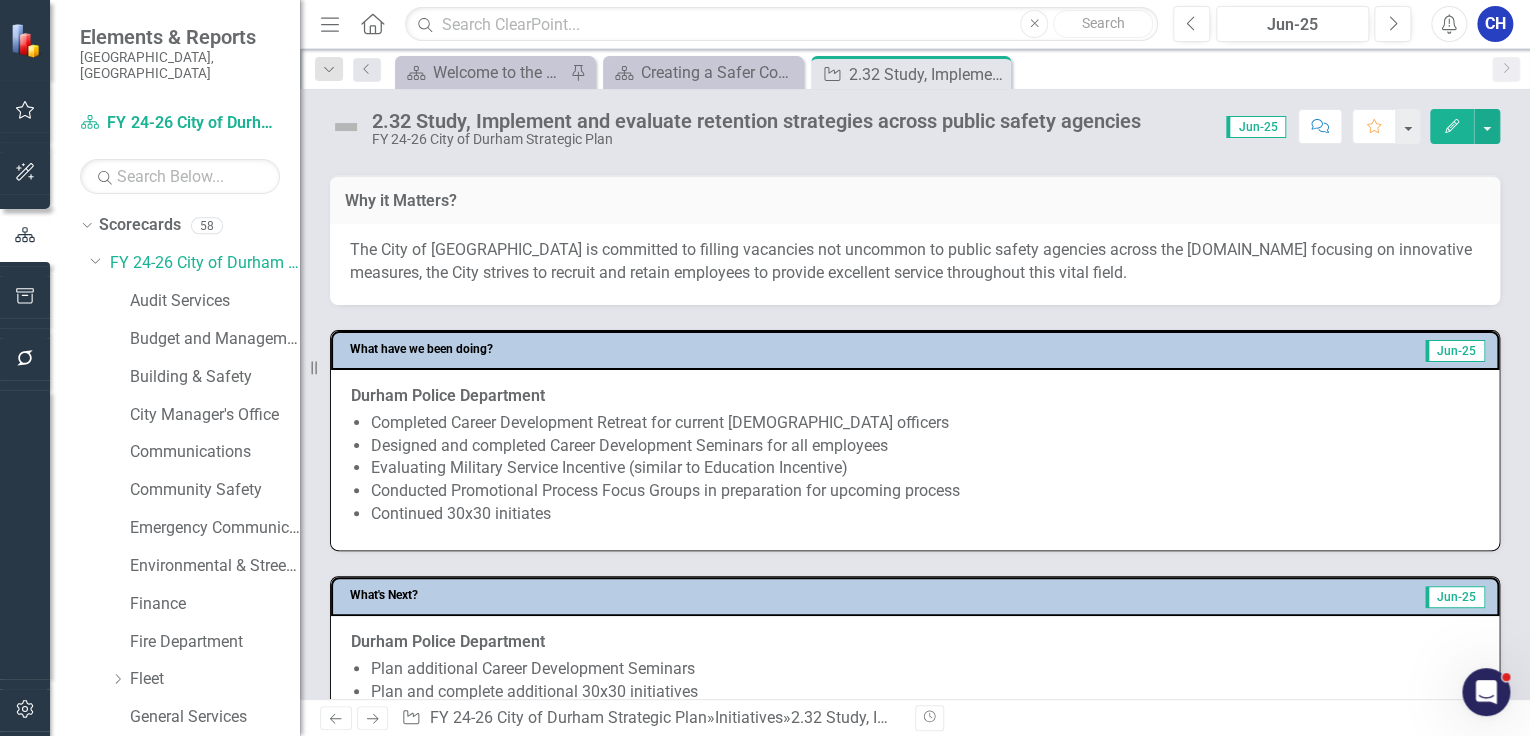 scroll, scrollTop: 800, scrollLeft: 0, axis: vertical 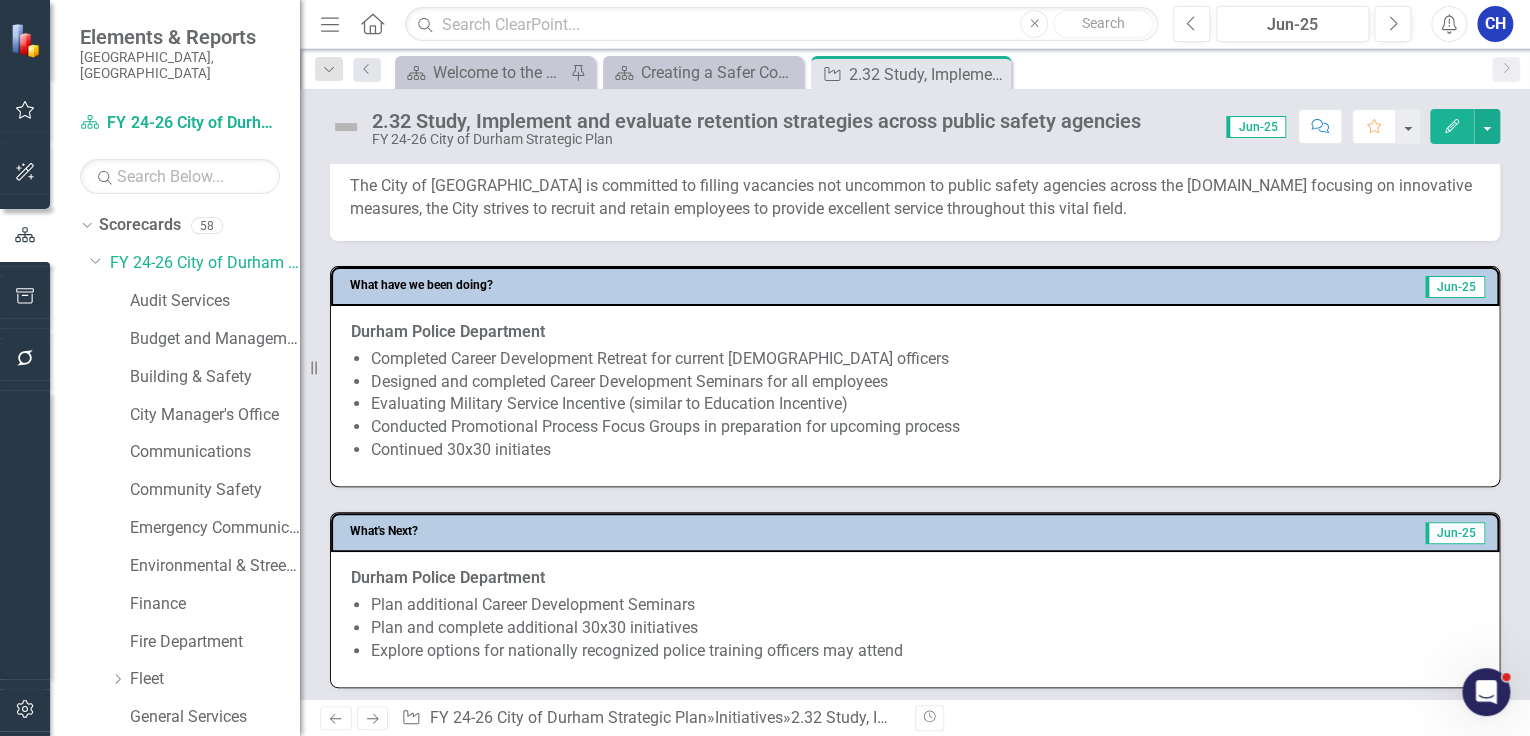 click on "Continued 30x30 initiates" at bounding box center (925, 450) 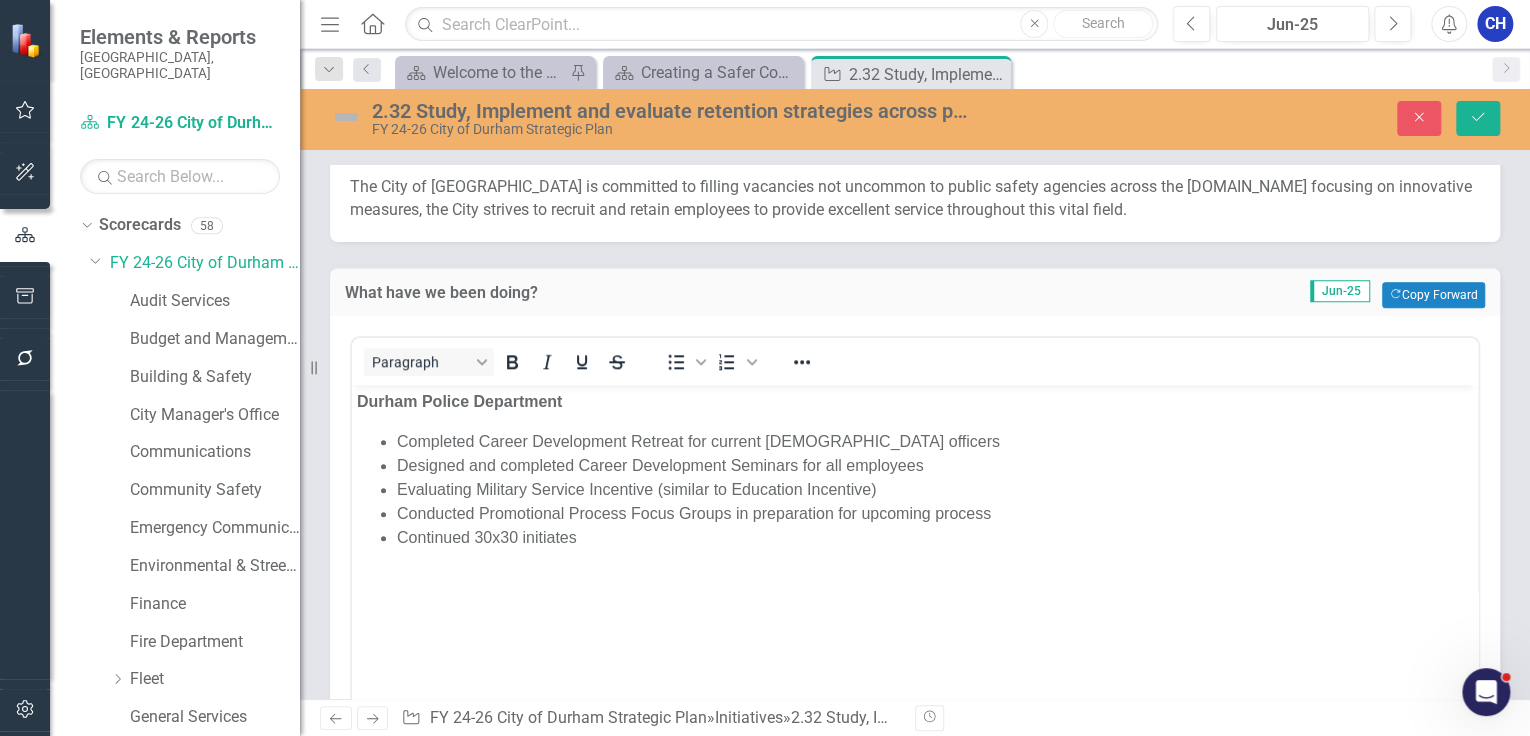 scroll, scrollTop: 0, scrollLeft: 0, axis: both 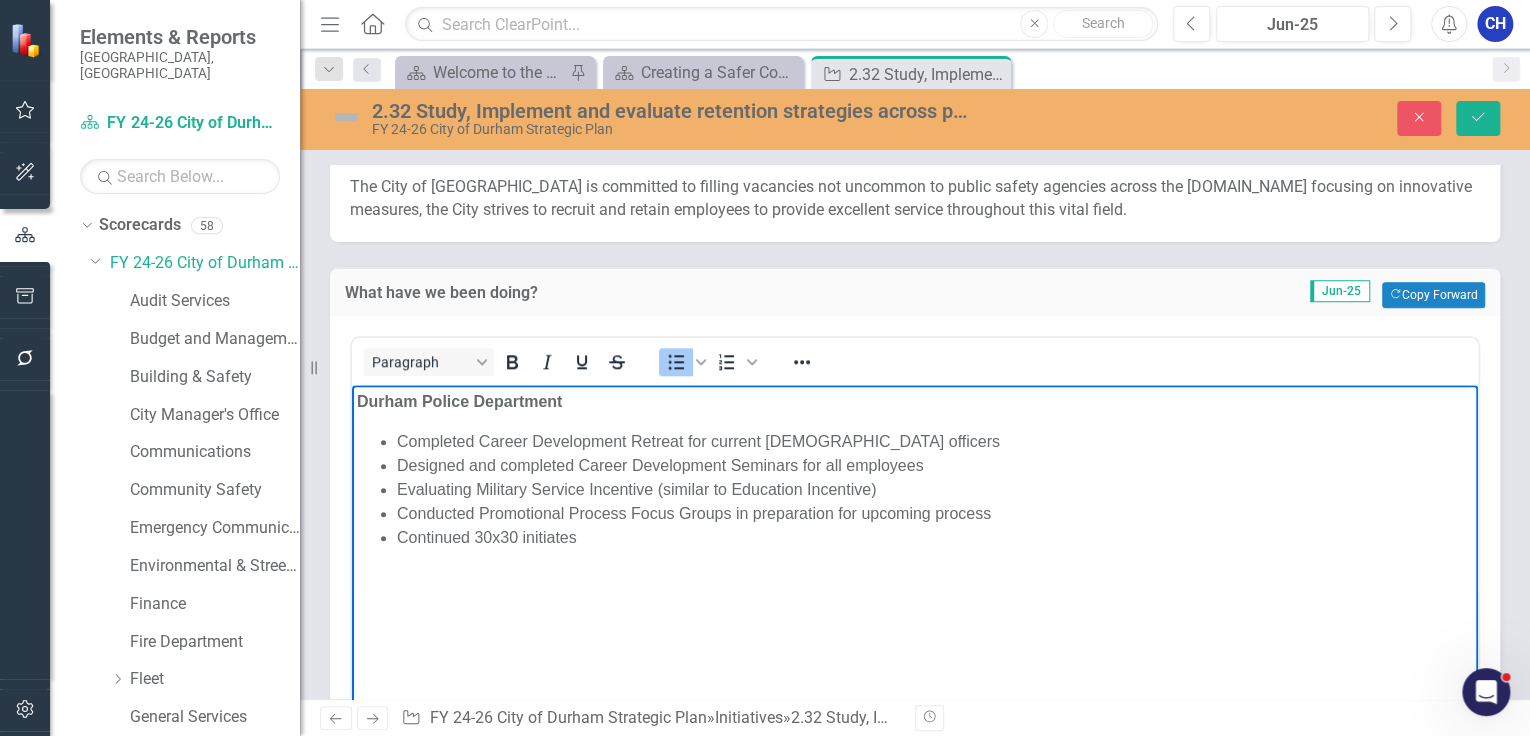 click on "Continued 30x30 initiates" at bounding box center [935, 538] 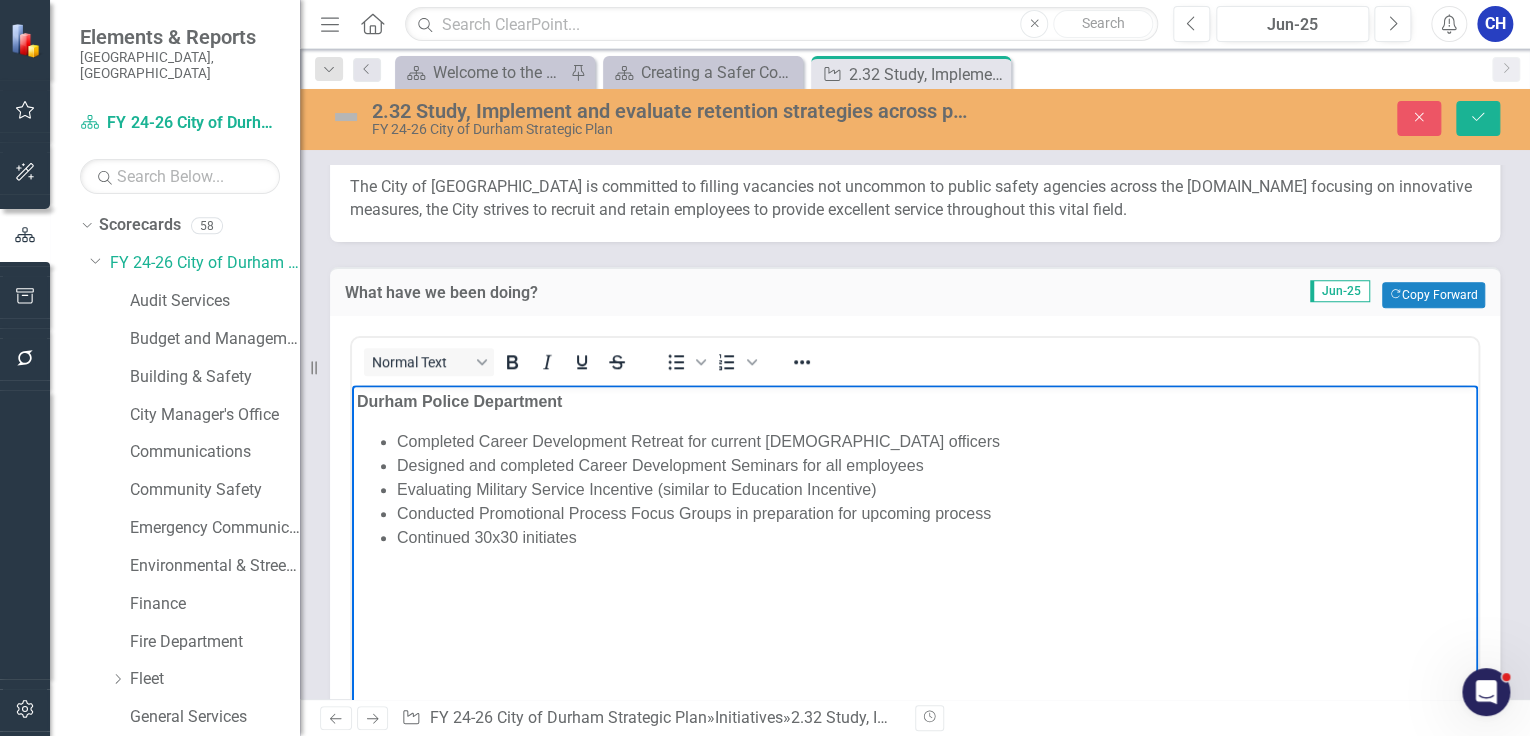 type 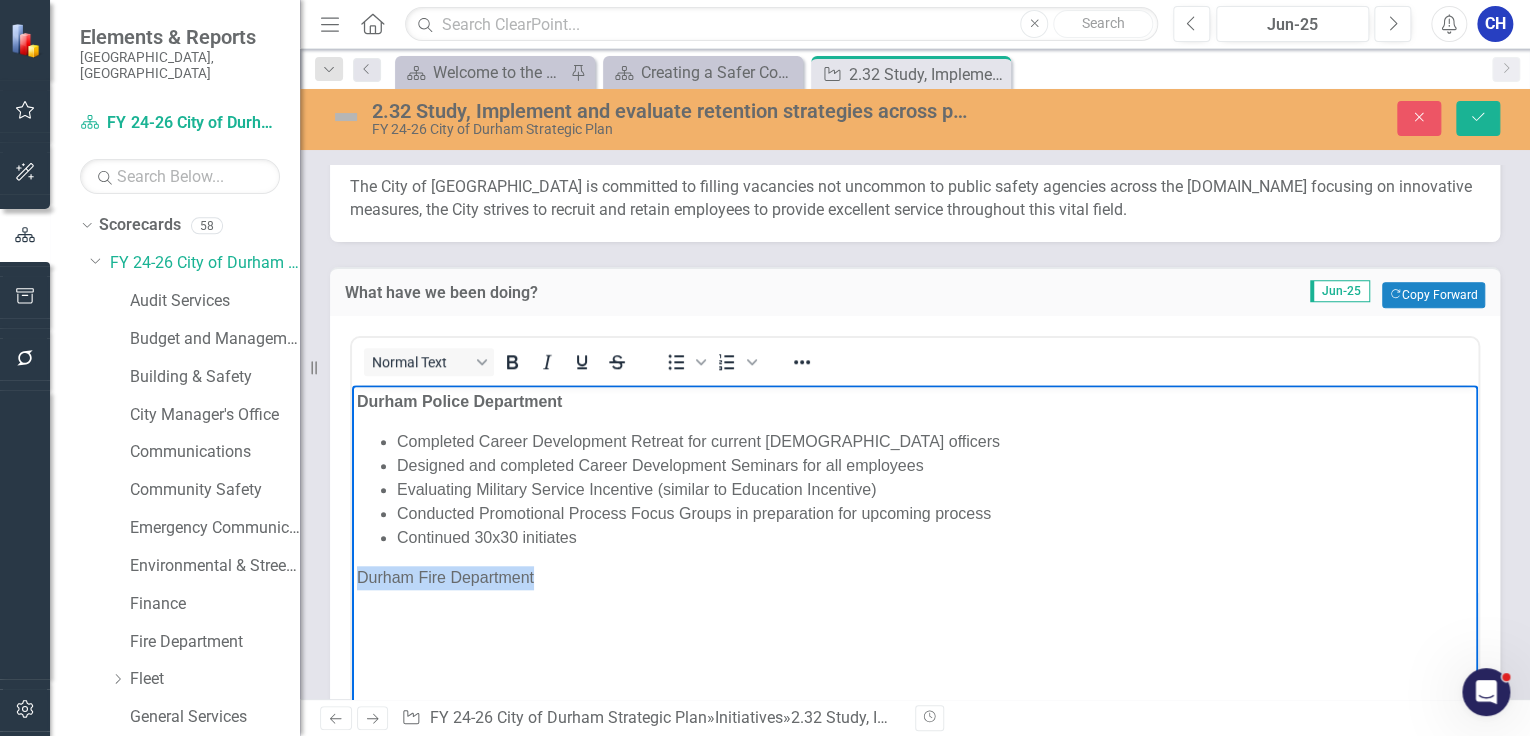 drag, startPoint x: 454, startPoint y: 590, endPoint x: 355, endPoint y: 597, distance: 99.24717 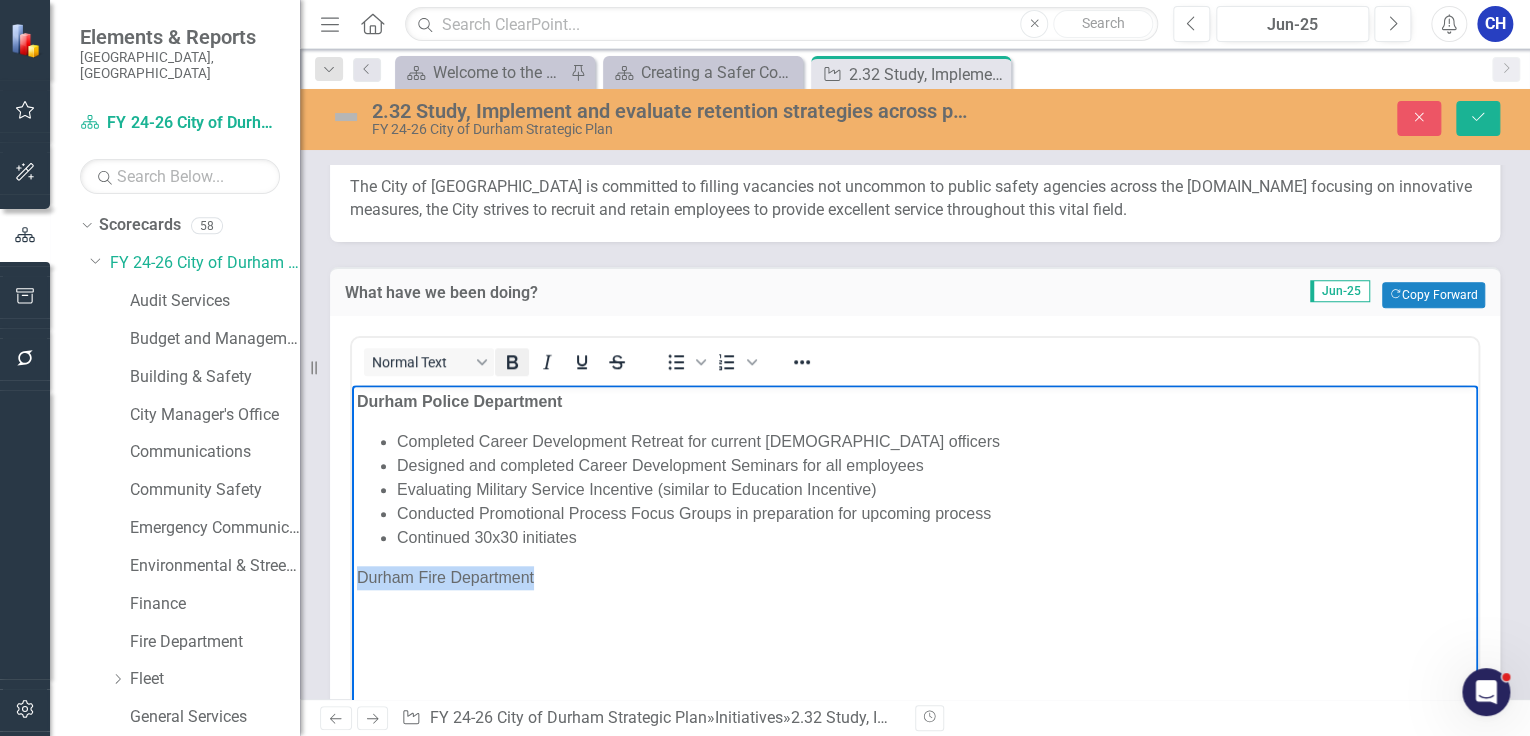 click 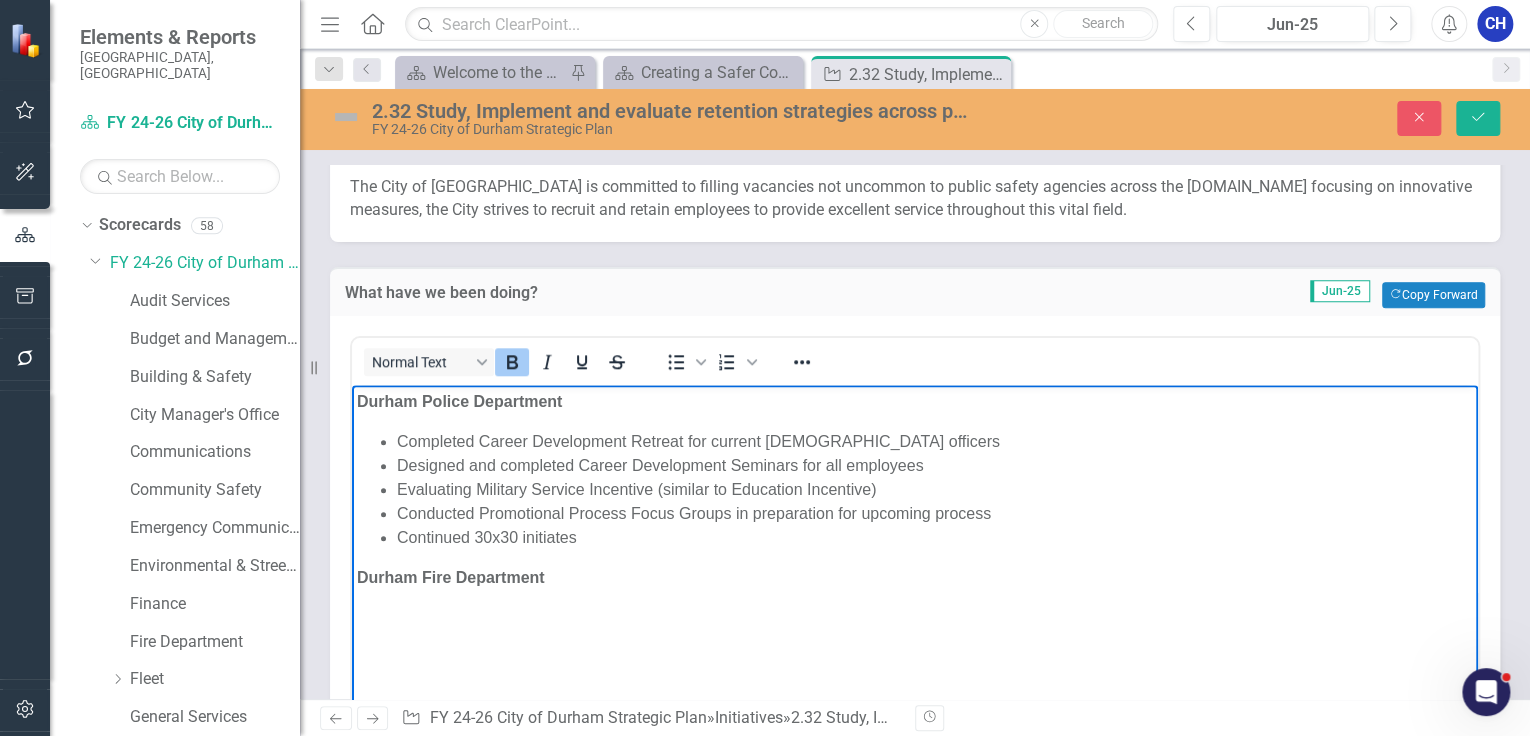 click on "Durham Fire Department" at bounding box center (915, 578) 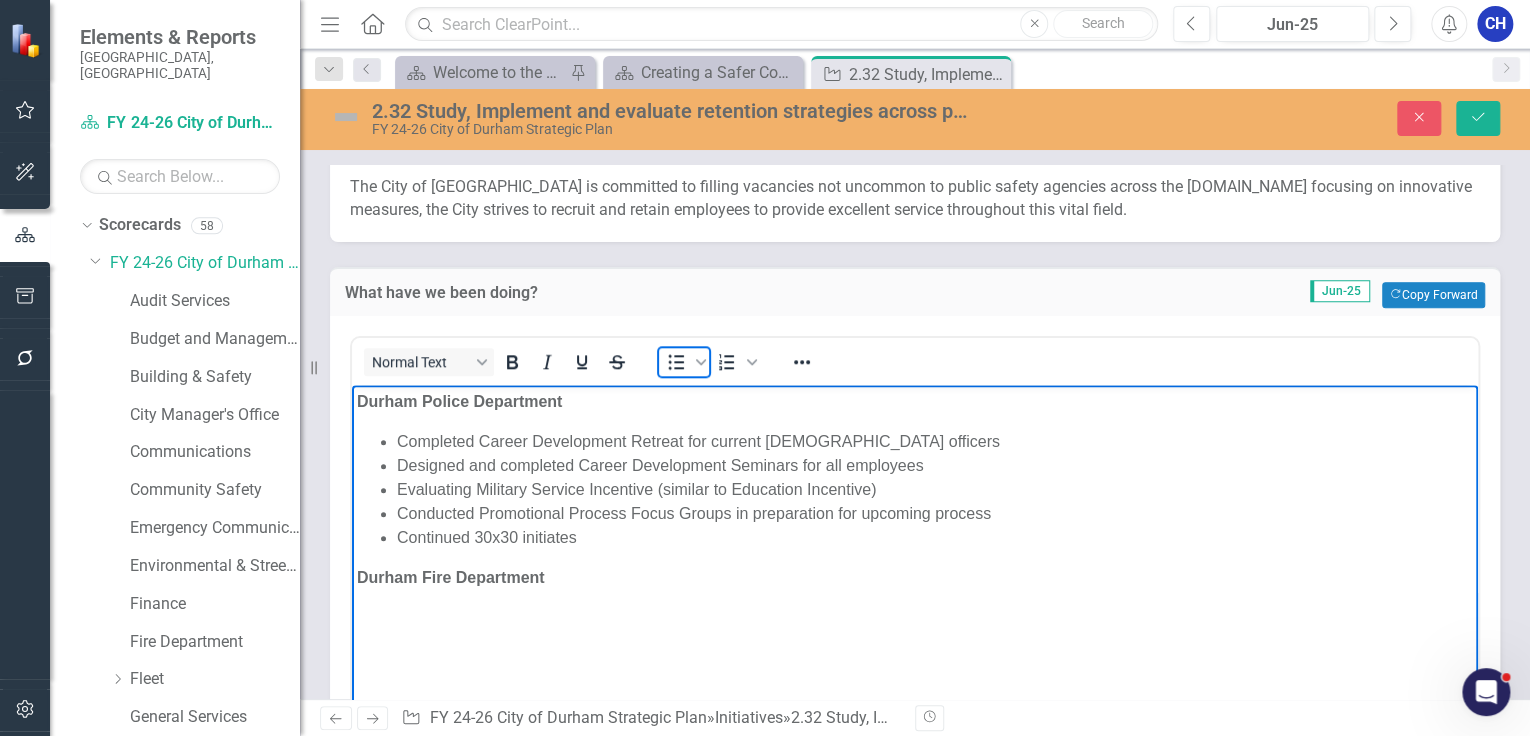 click at bounding box center [676, 362] 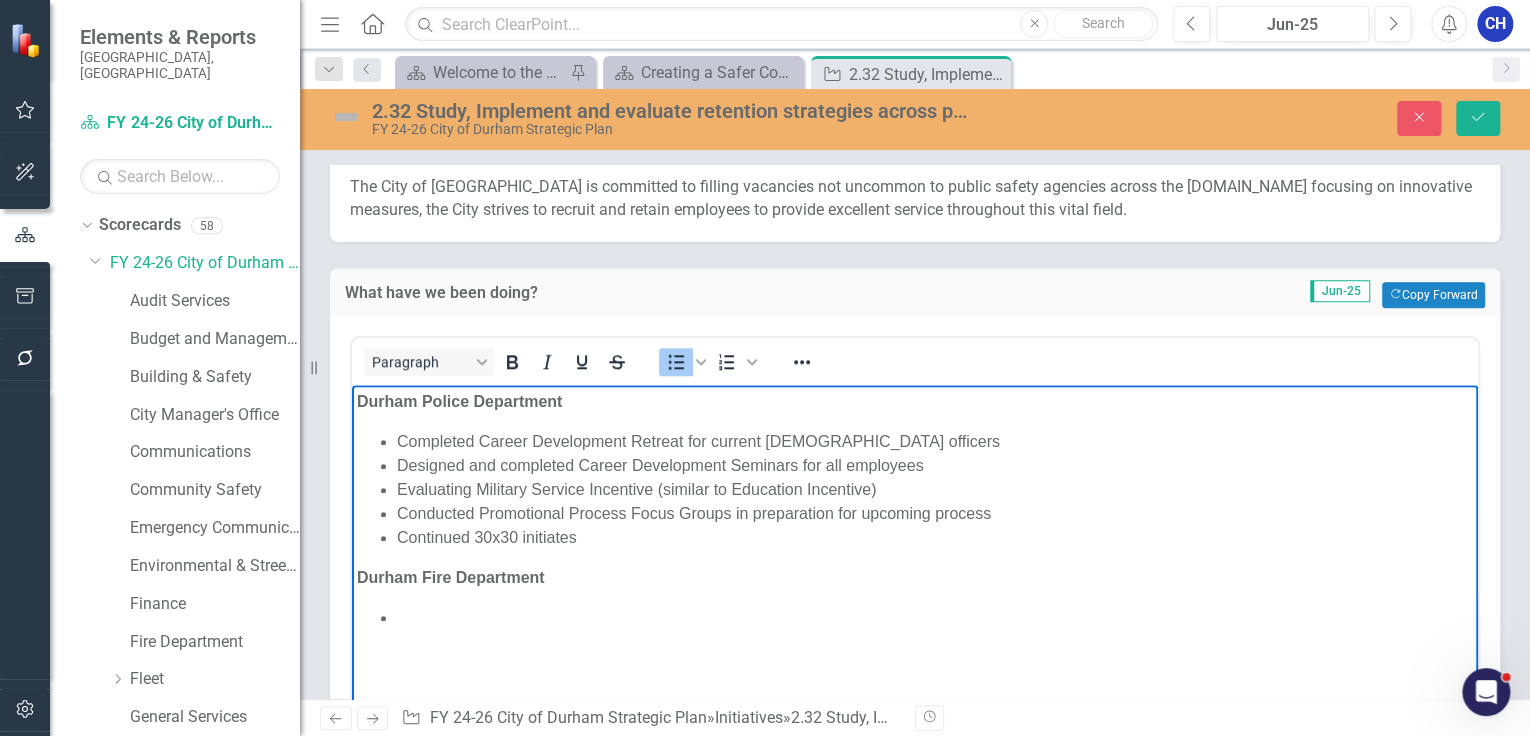 click at bounding box center [935, 618] 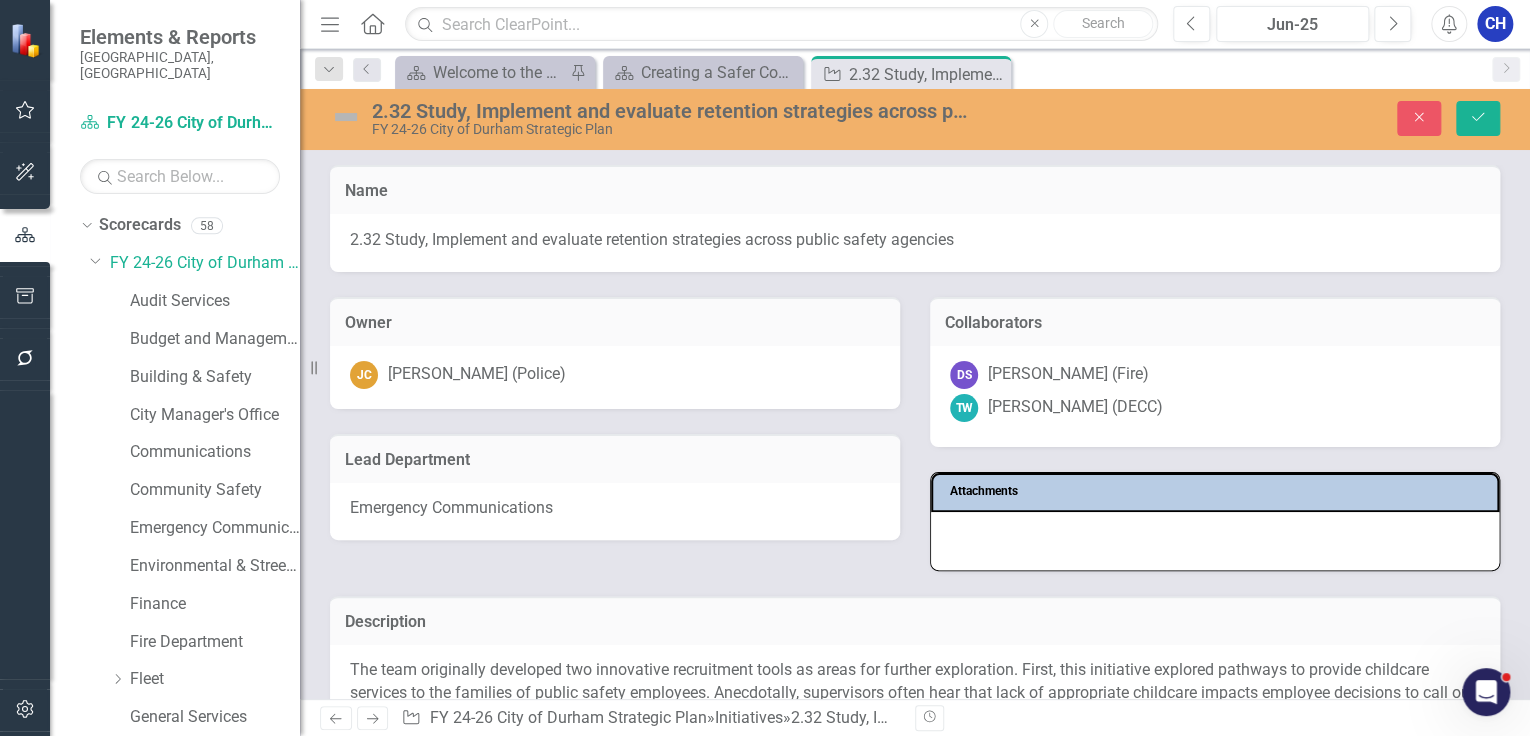 scroll, scrollTop: 12, scrollLeft: 0, axis: vertical 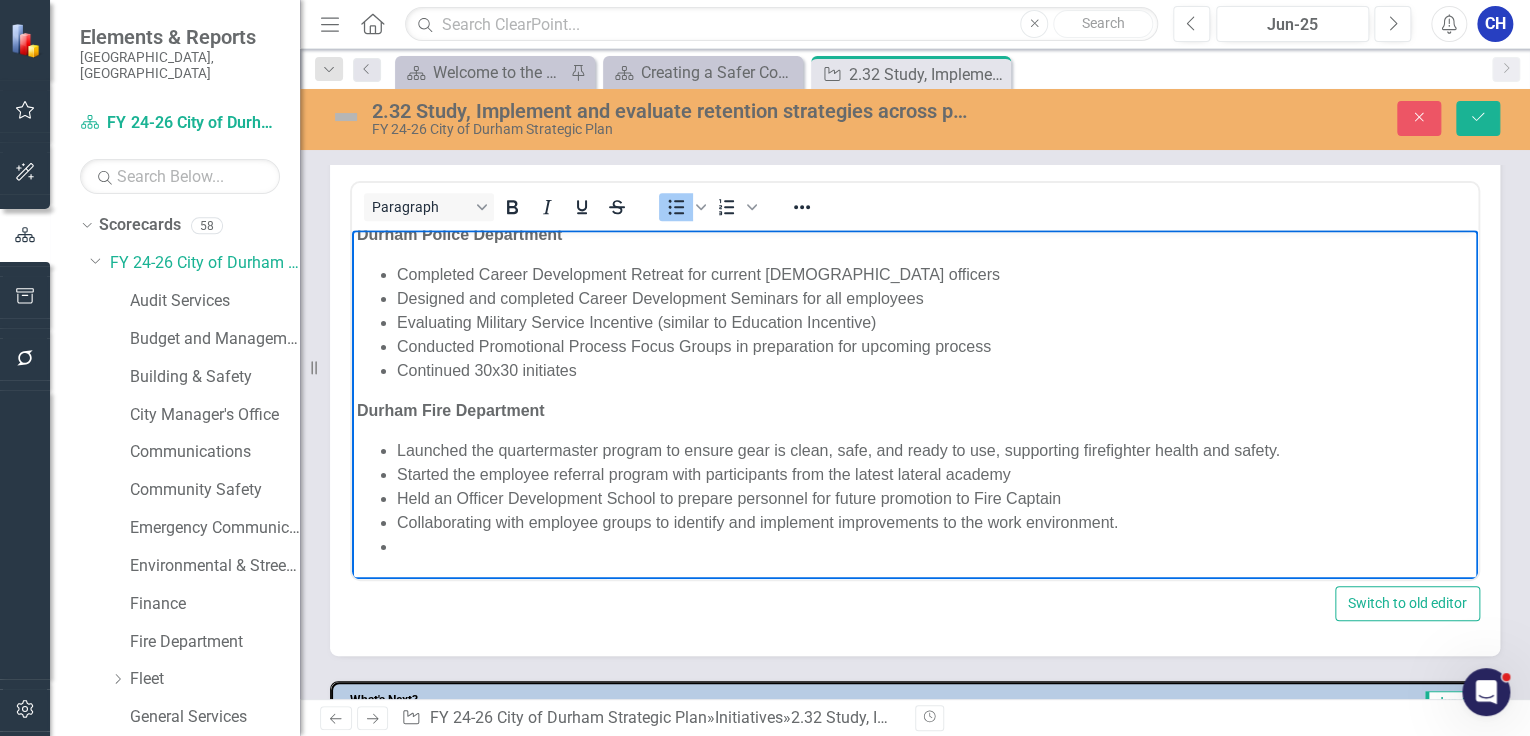 type 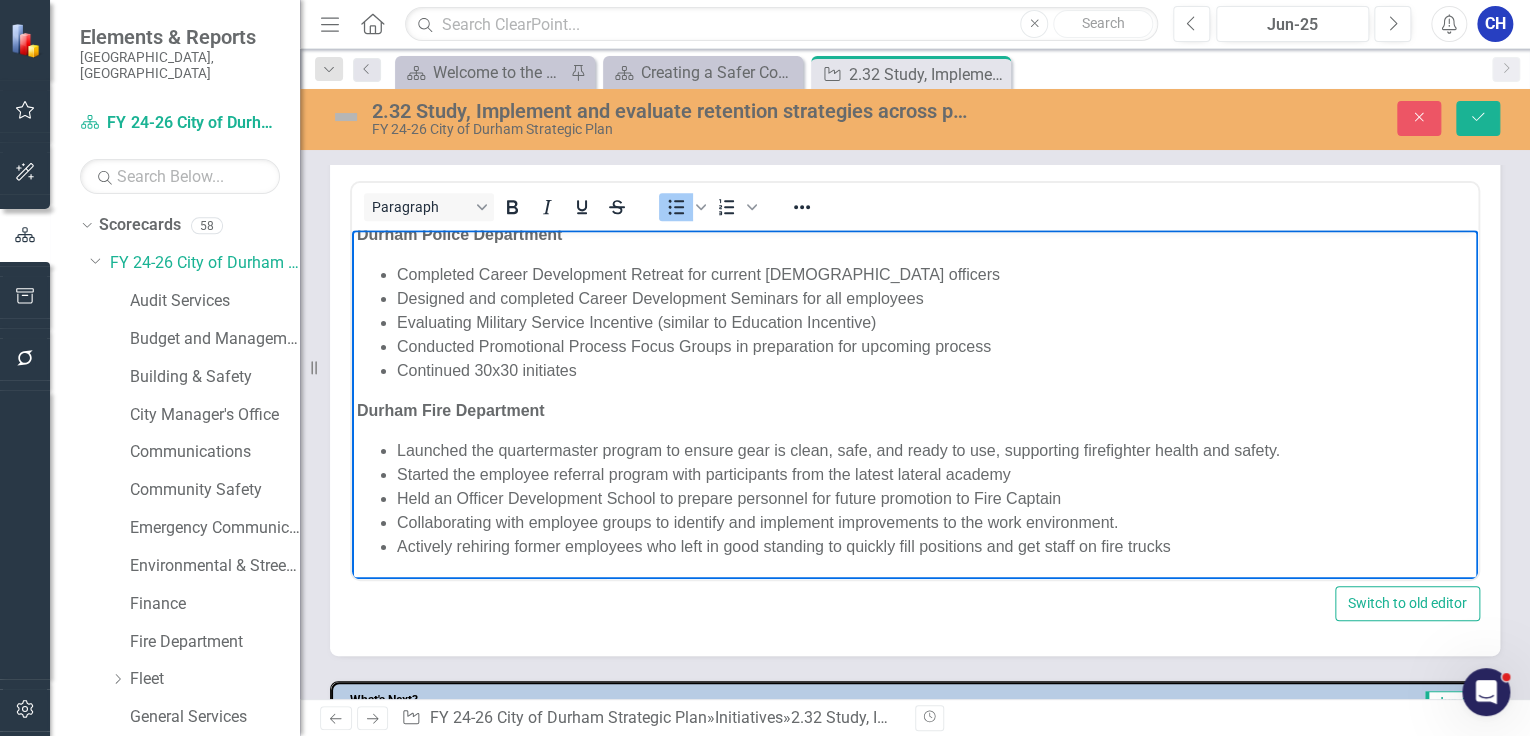 drag, startPoint x: 1208, startPoint y: 518, endPoint x: 1207, endPoint y: 552, distance: 34.0147 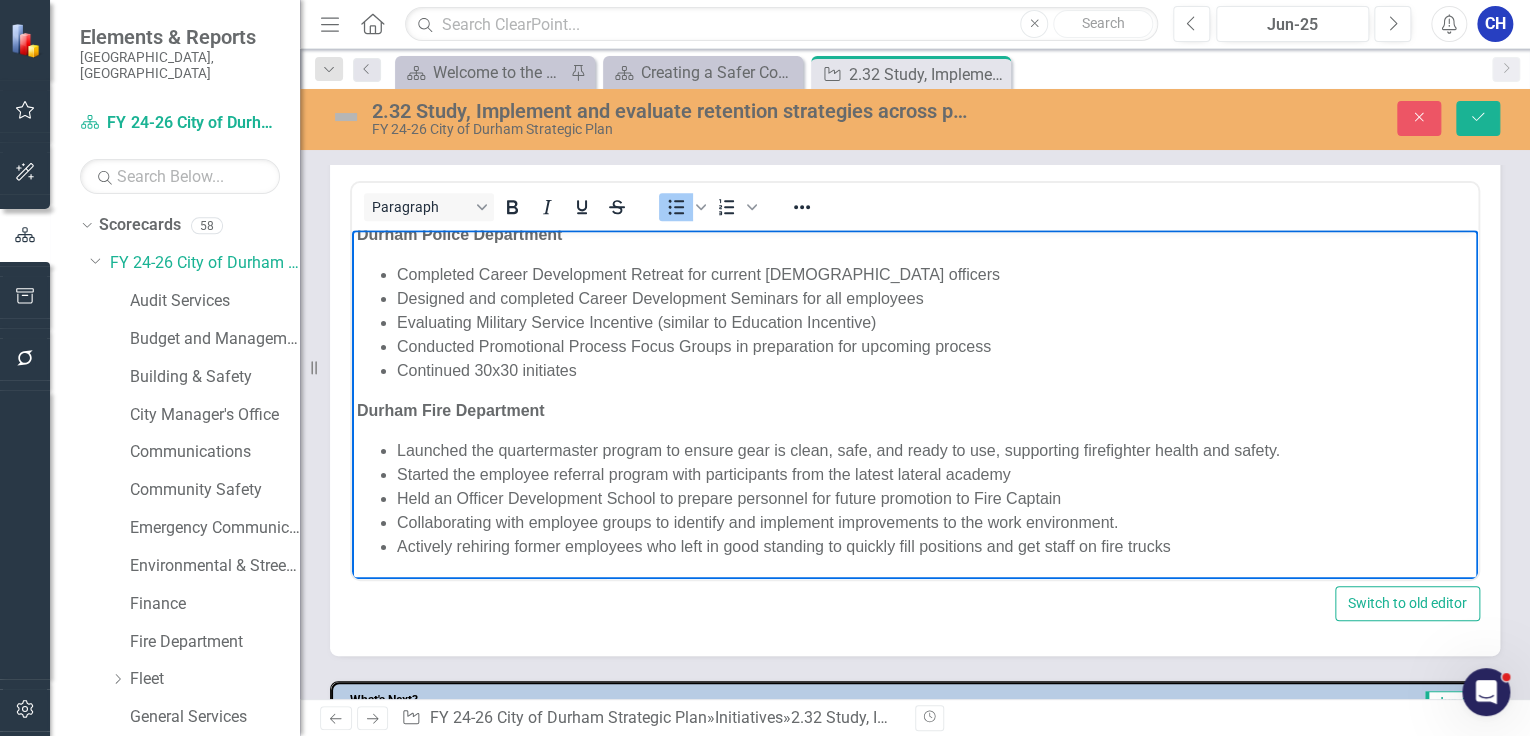 click on "Collaborating with employee groups to identify and implement improvements to the work environment." at bounding box center [935, 523] 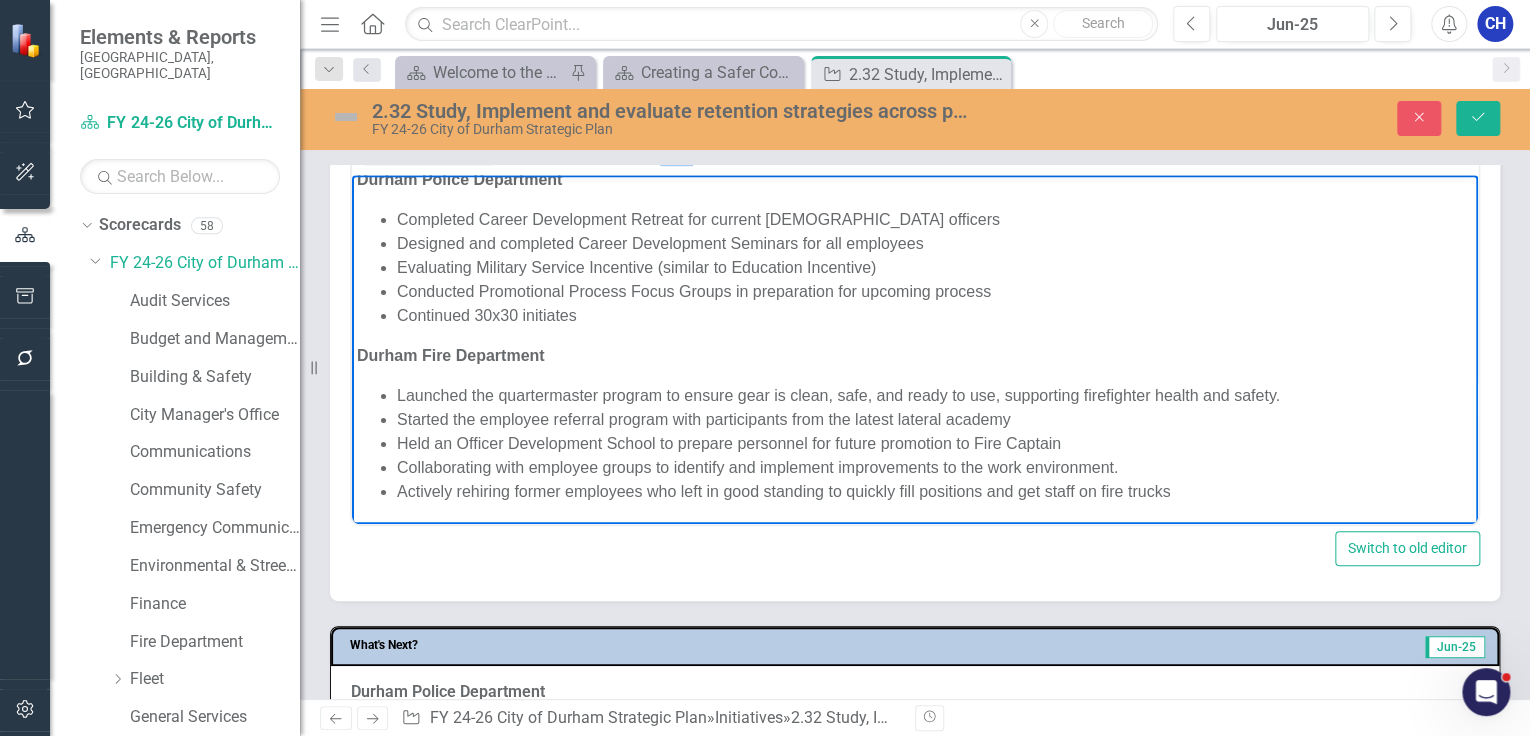 scroll, scrollTop: 1040, scrollLeft: 0, axis: vertical 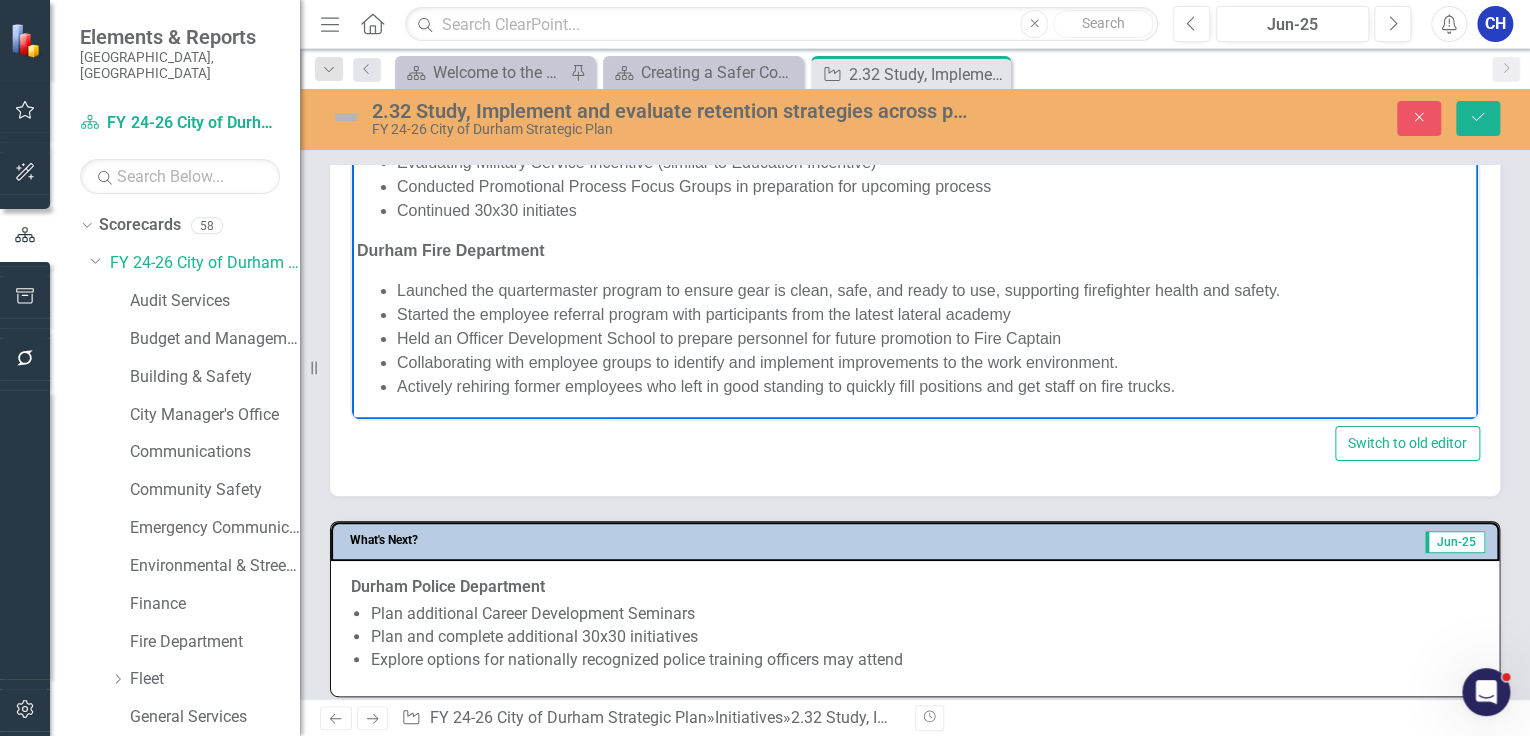click on "Started the employee referral program with participants from the latest lateral academy" at bounding box center (935, 315) 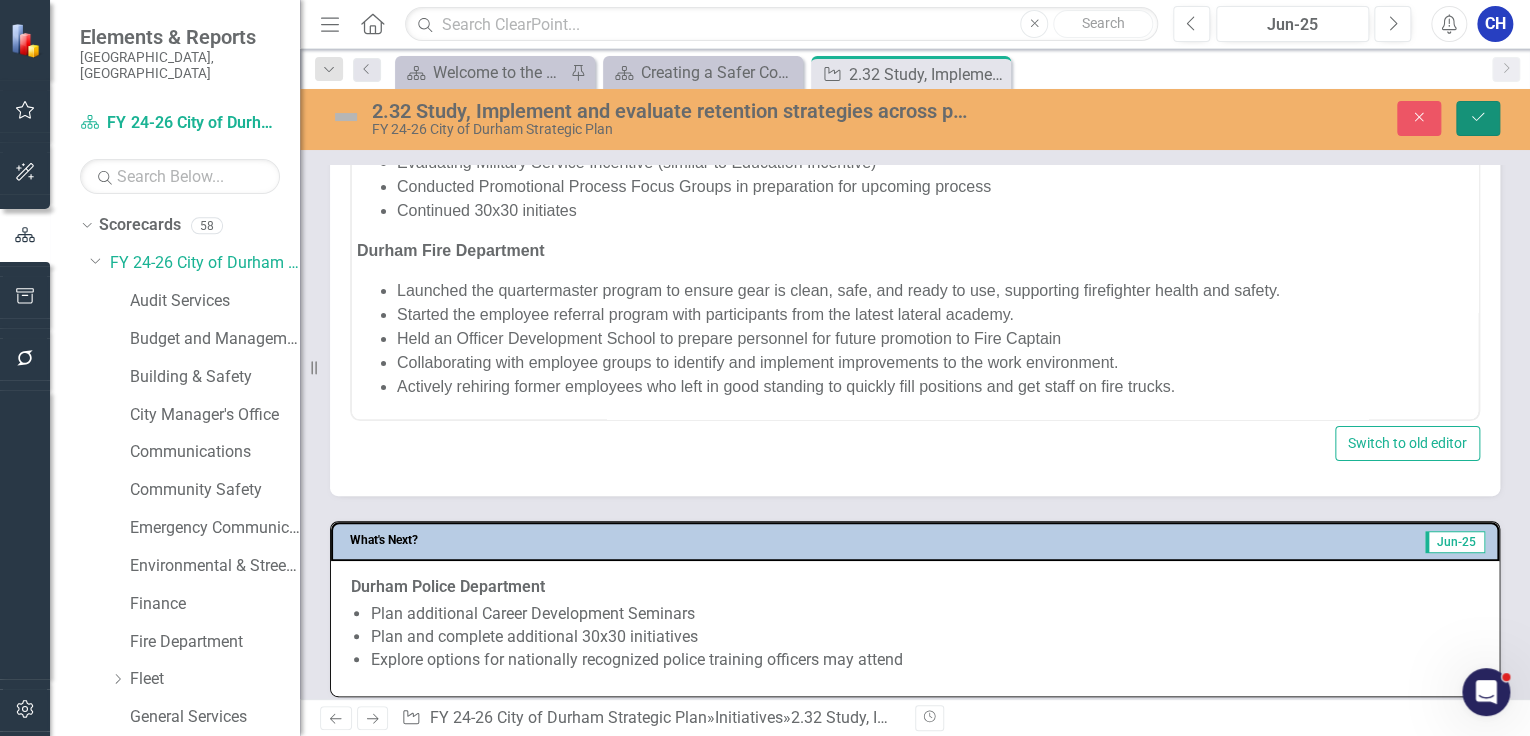 click on "Save" 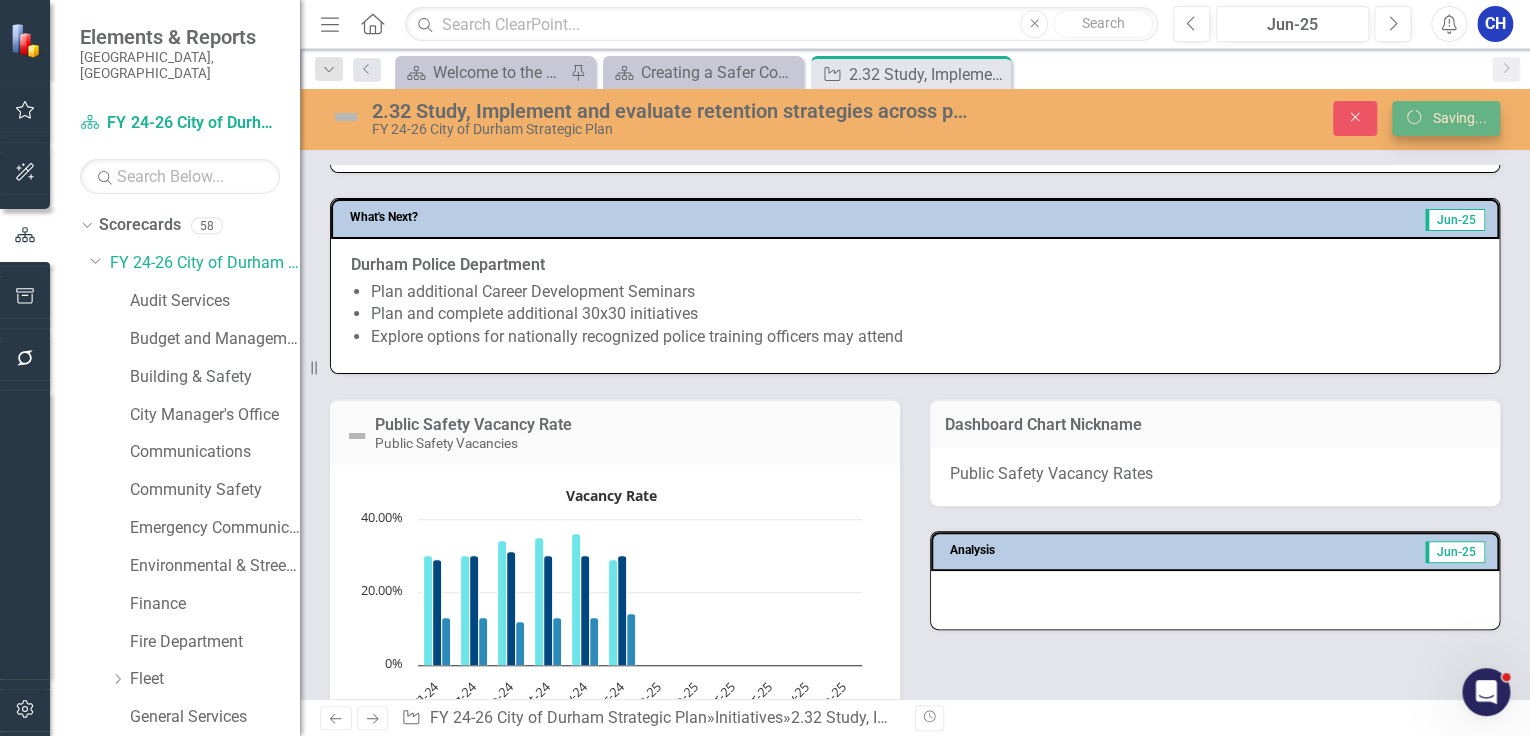 scroll, scrollTop: 1111, scrollLeft: 0, axis: vertical 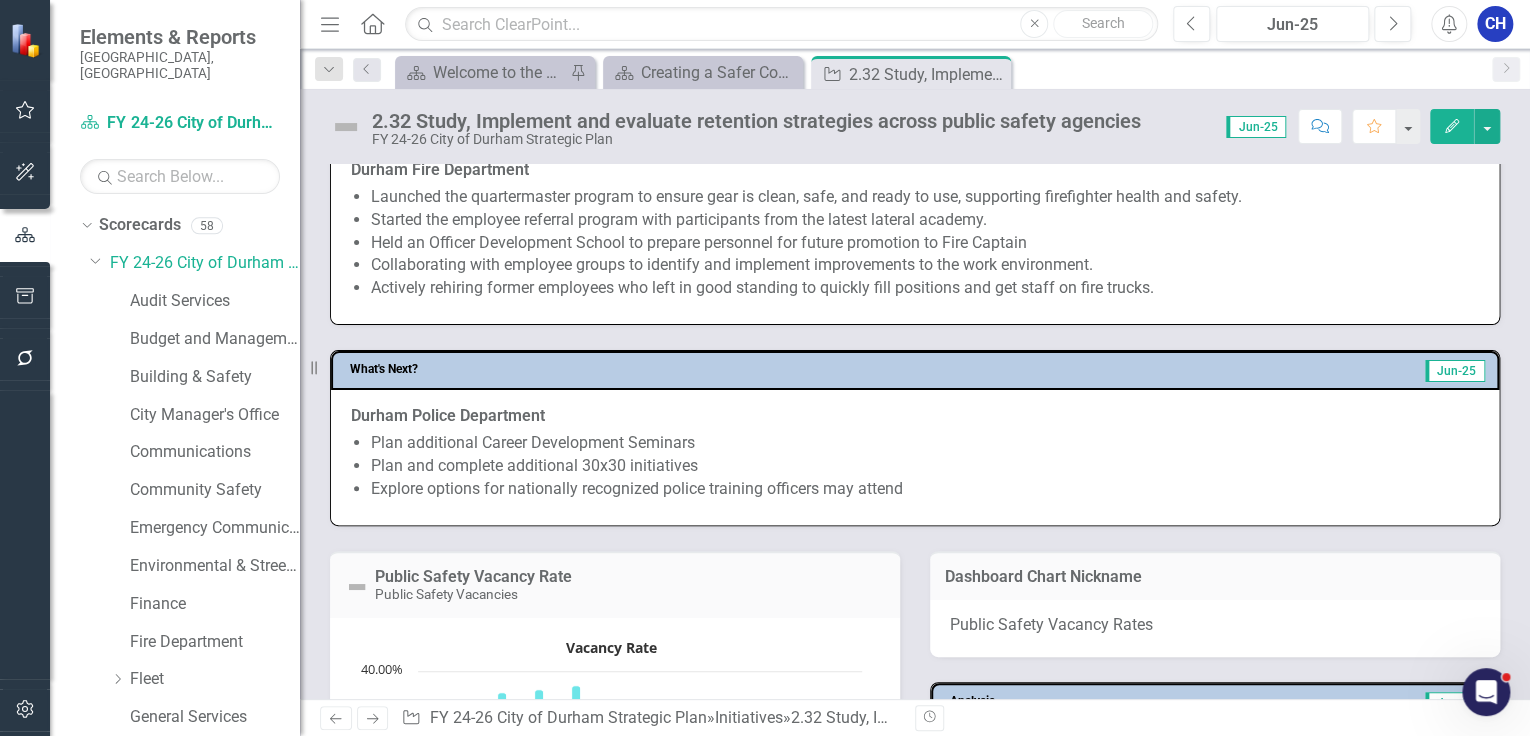 click on "Explore options for nationally recognized police training officers may attend" at bounding box center (925, 489) 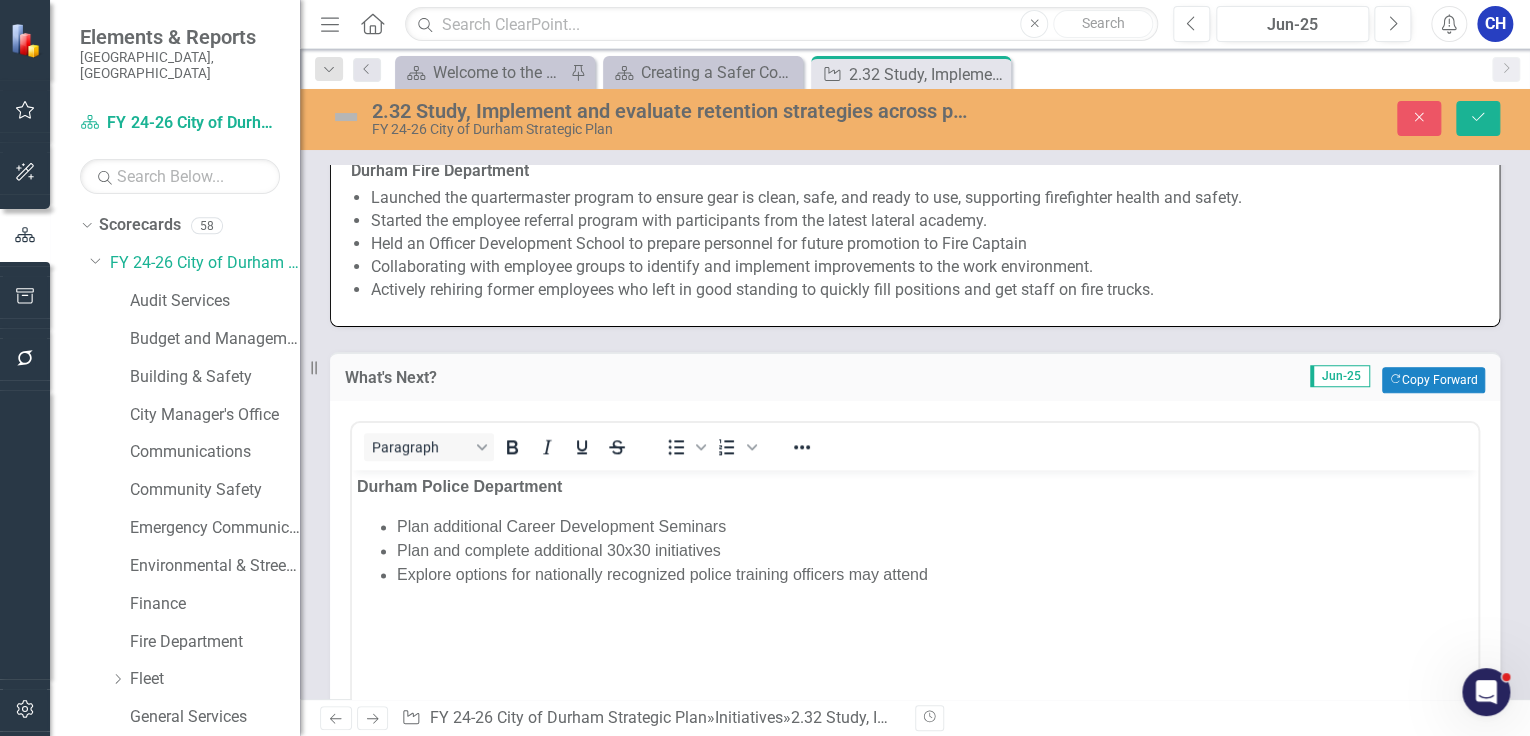 scroll, scrollTop: 0, scrollLeft: 0, axis: both 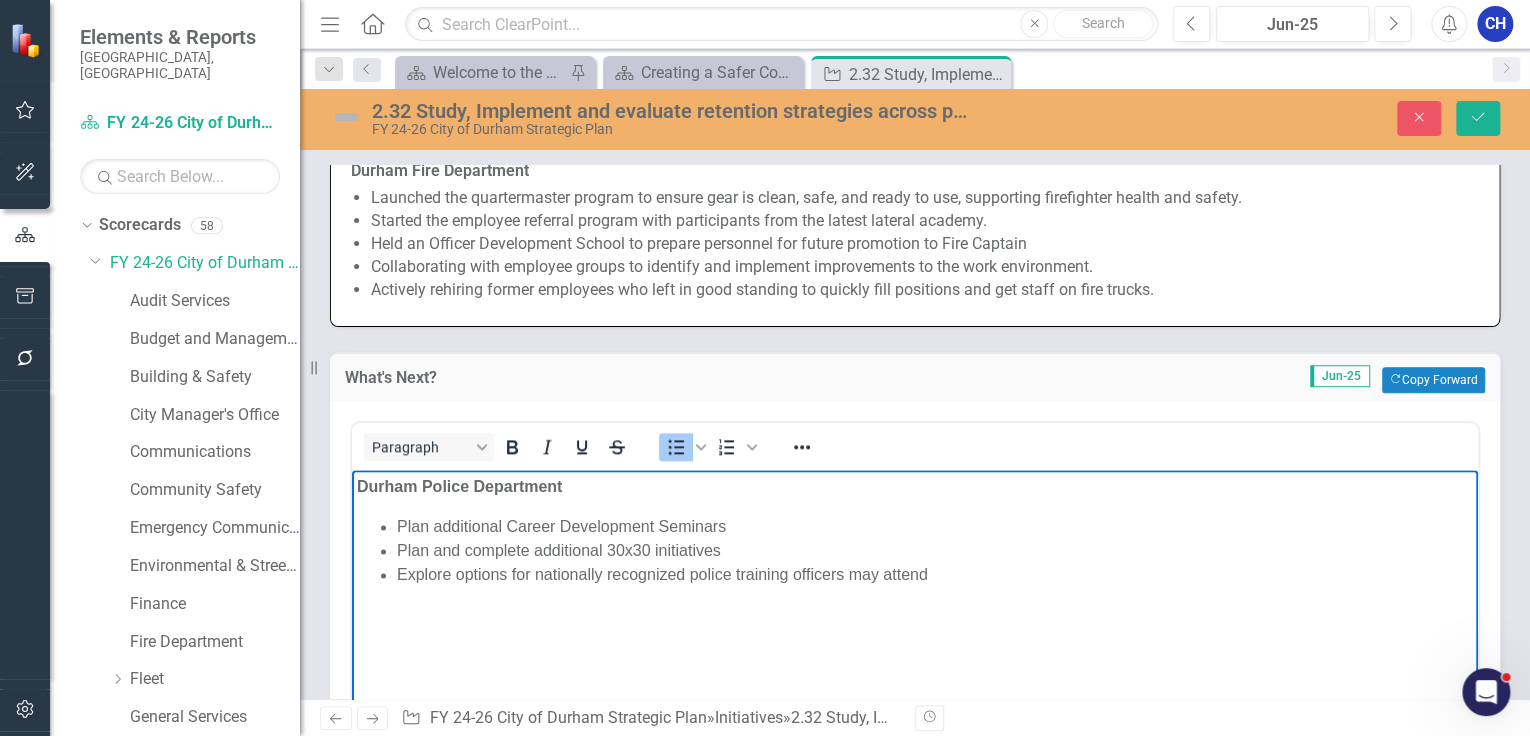 click on "Explore options for nationally recognized police training officers may attend" at bounding box center (935, 574) 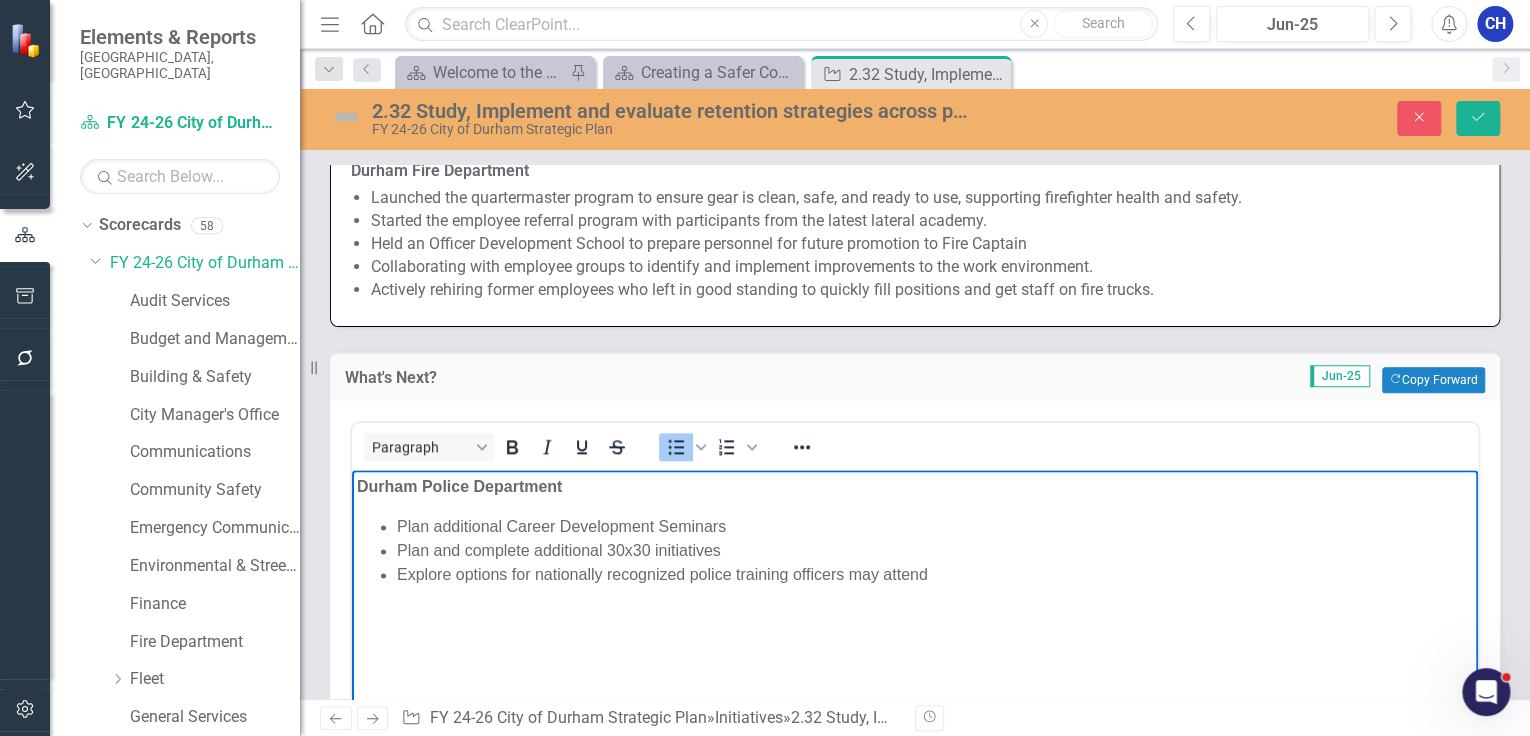 type 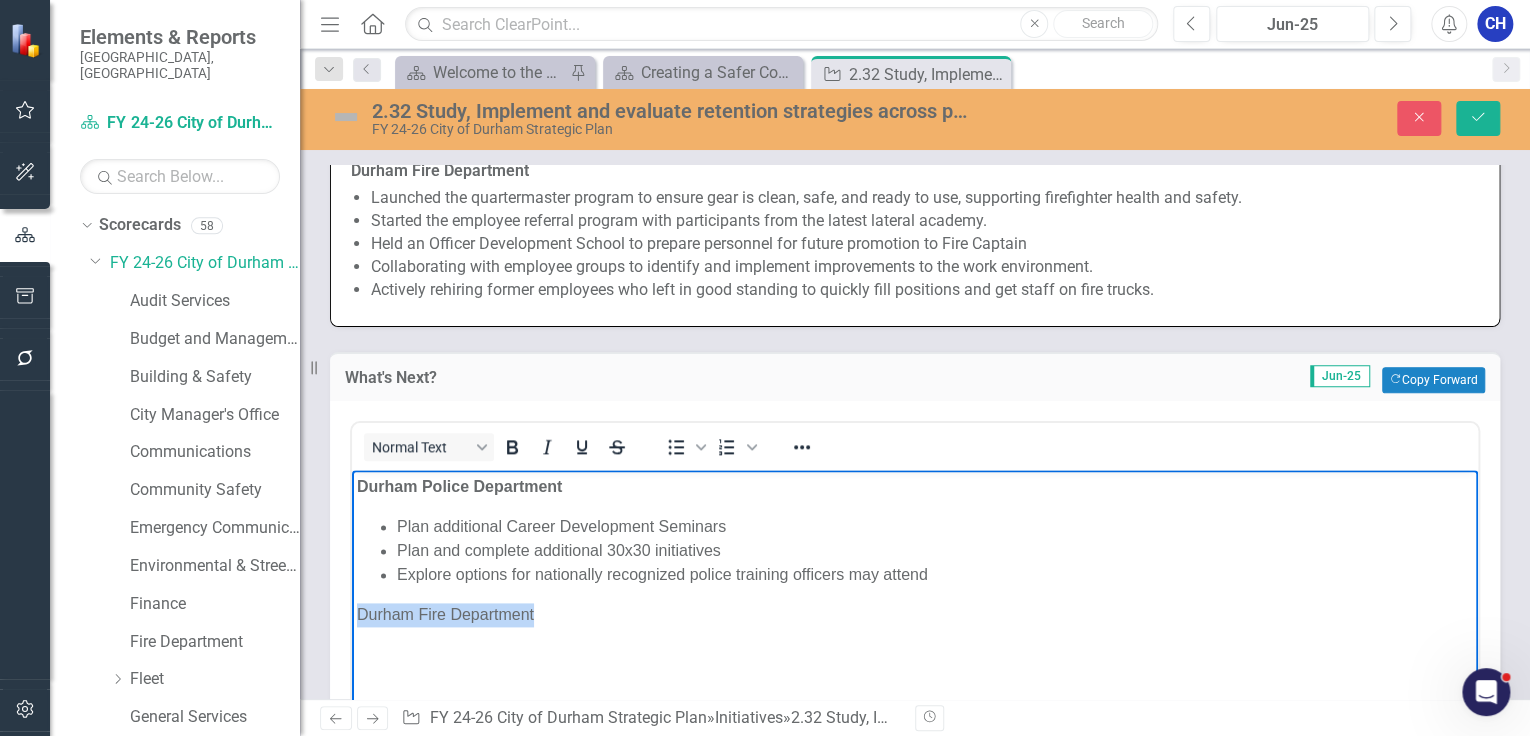 drag, startPoint x: 510, startPoint y: 633, endPoint x: 354, endPoint y: 643, distance: 156.32019 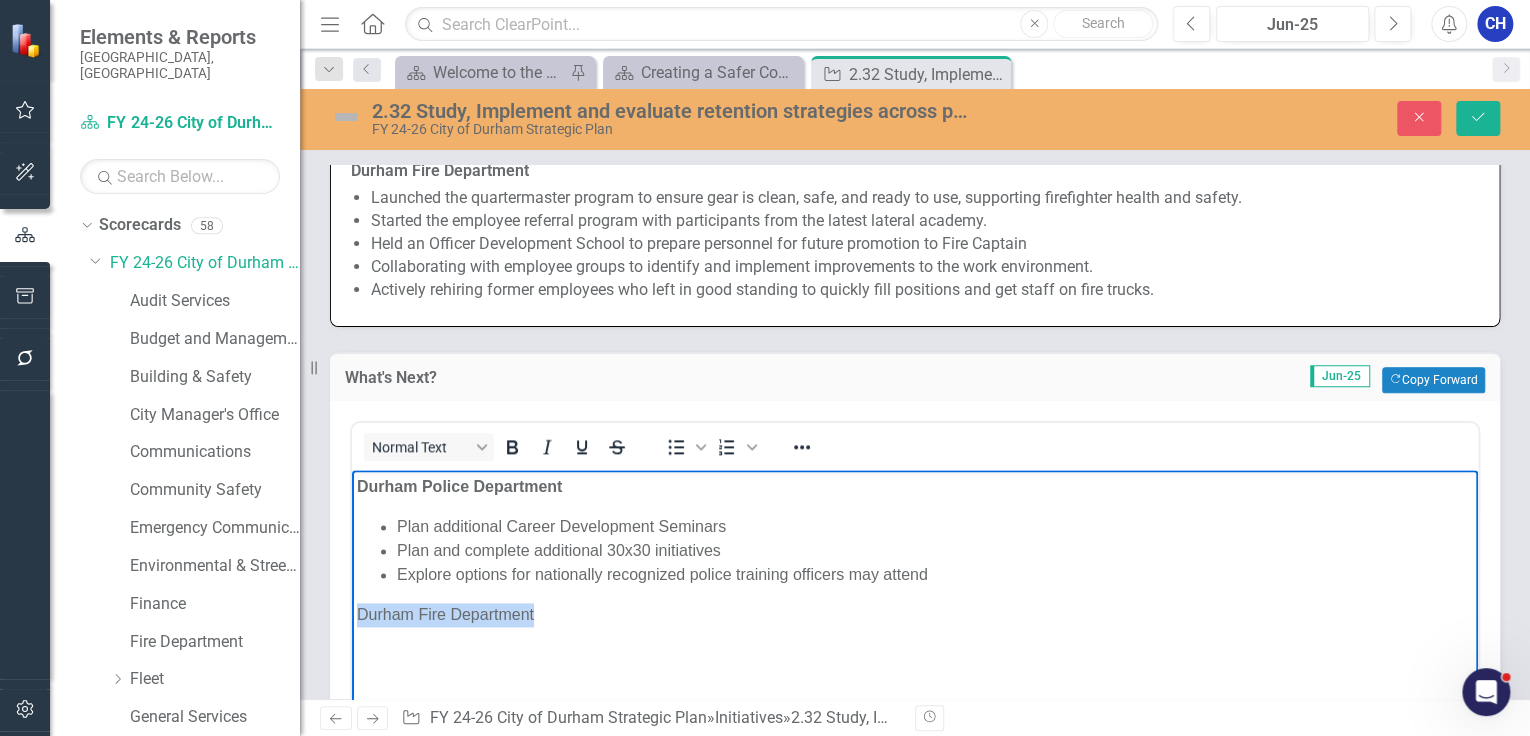 click on "Durham Police Department Plan additional Career Development Seminars Plan and complete additional 30x30 initiatives Explore options for nationally recognized police training officers may attend Durham Fire Department" at bounding box center [915, 619] 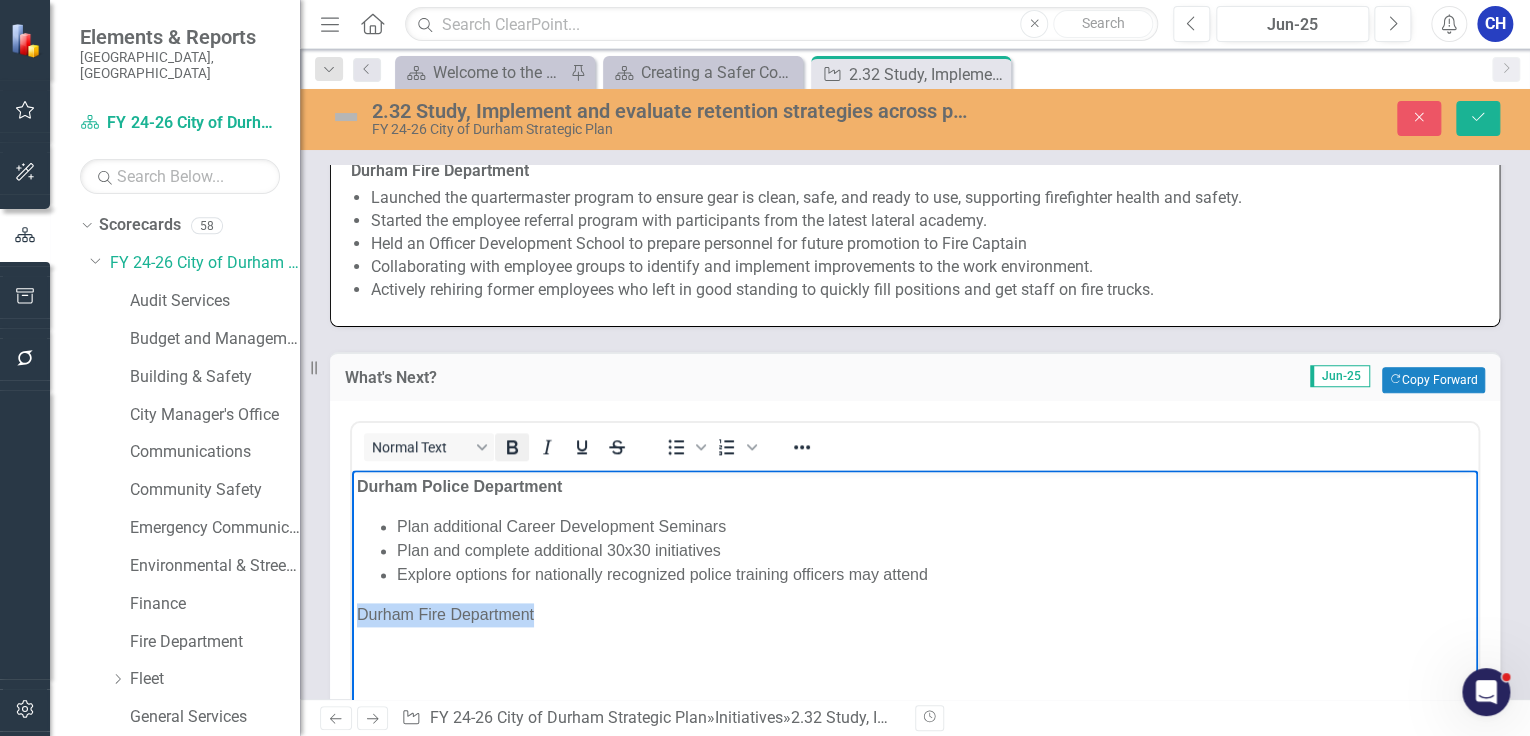 click 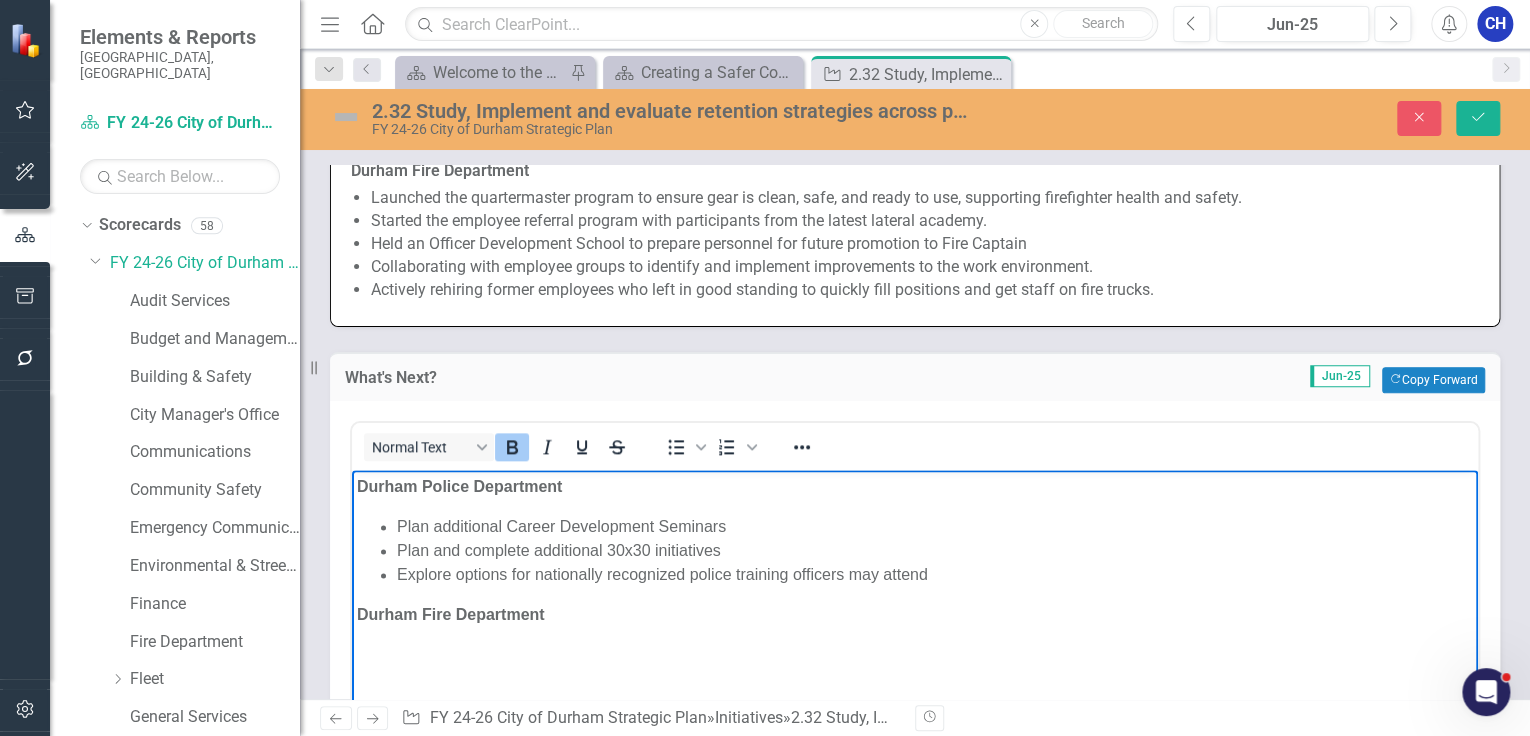 click on "Durham Police Department Plan additional Career Development Seminars Plan and complete additional 30x30 initiatives Explore options for nationally recognized police training officers may attend Durham Fire Department" at bounding box center (915, 619) 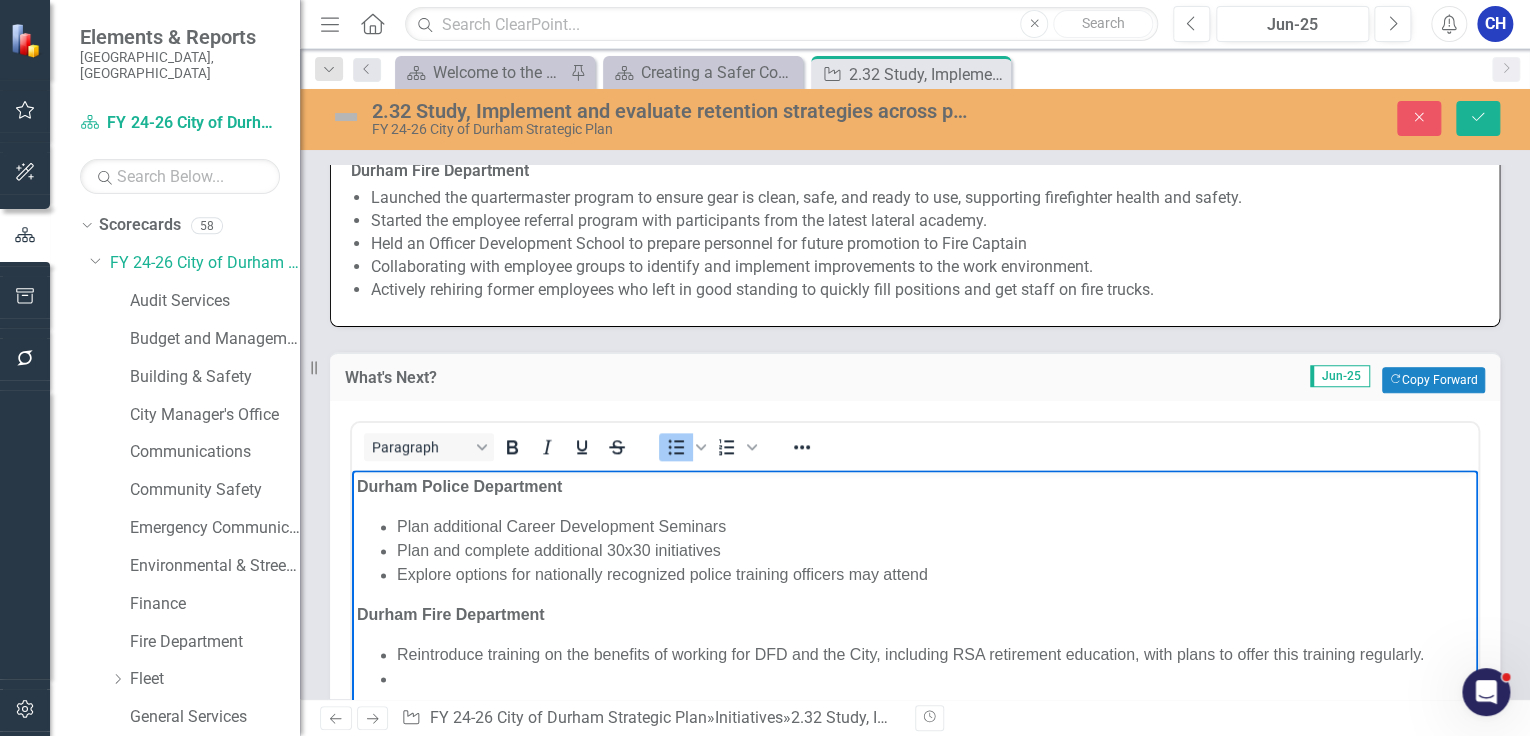 scroll, scrollTop: 1200, scrollLeft: 0, axis: vertical 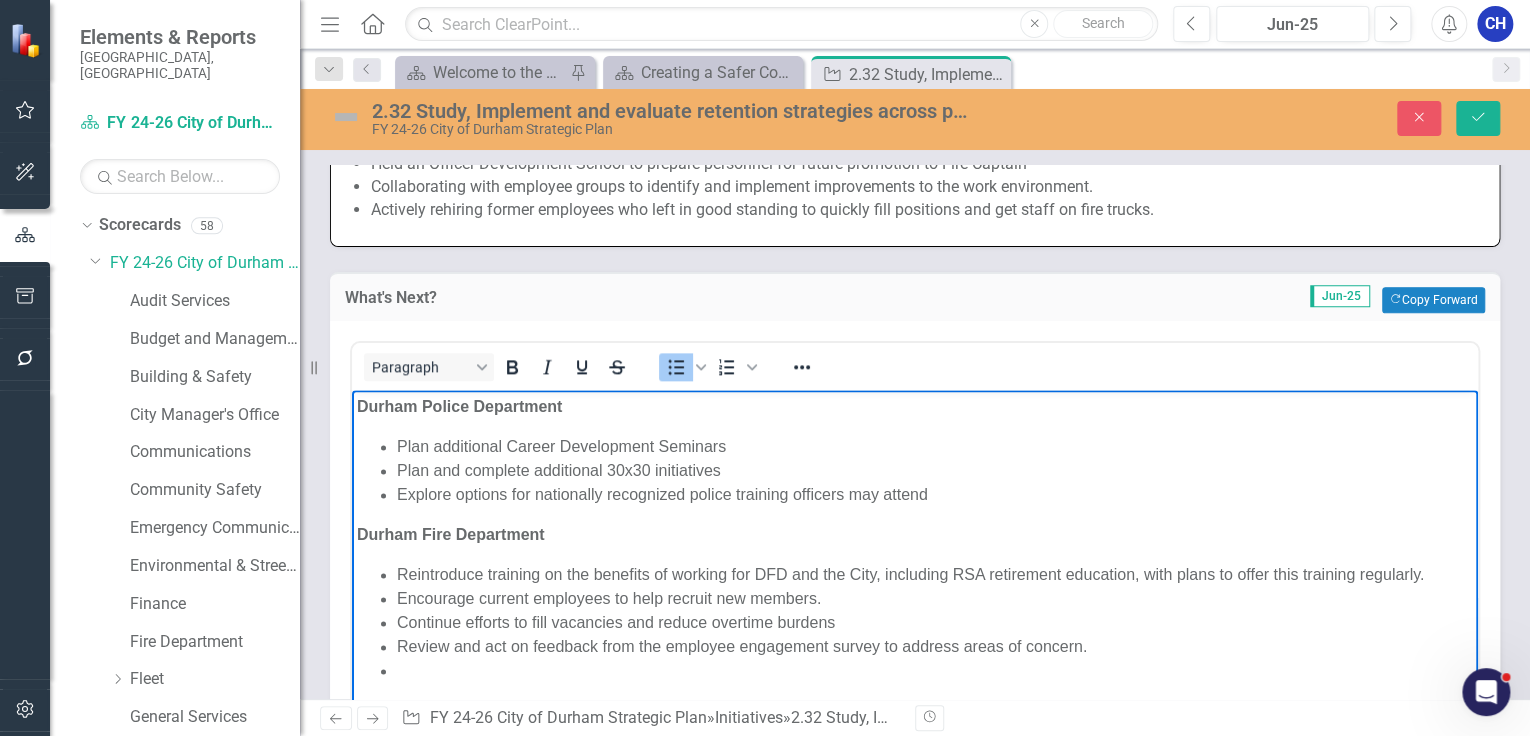 click on "Continue efforts to fill vacancies and reduce overtime burdens" at bounding box center (935, 622) 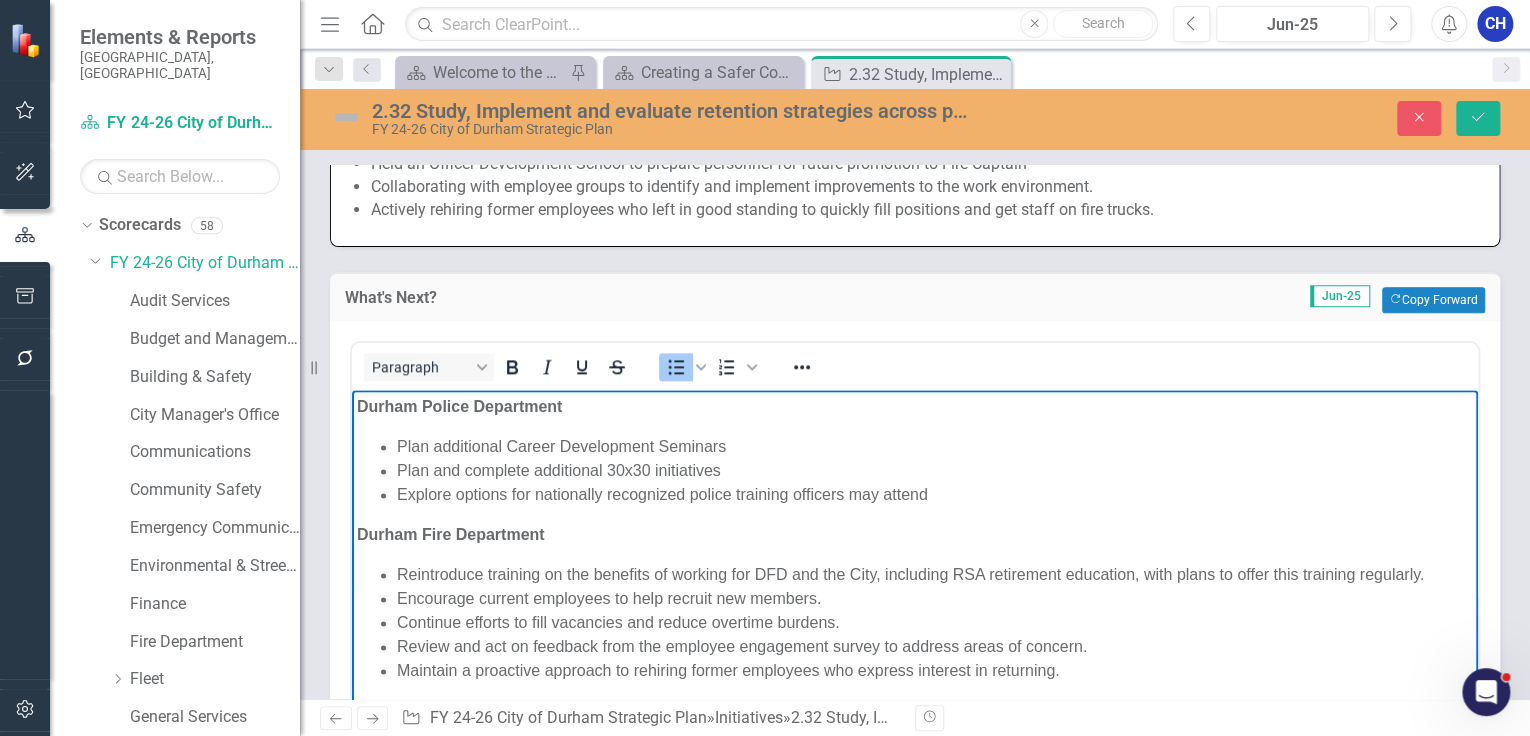 scroll, scrollTop: 1280, scrollLeft: 0, axis: vertical 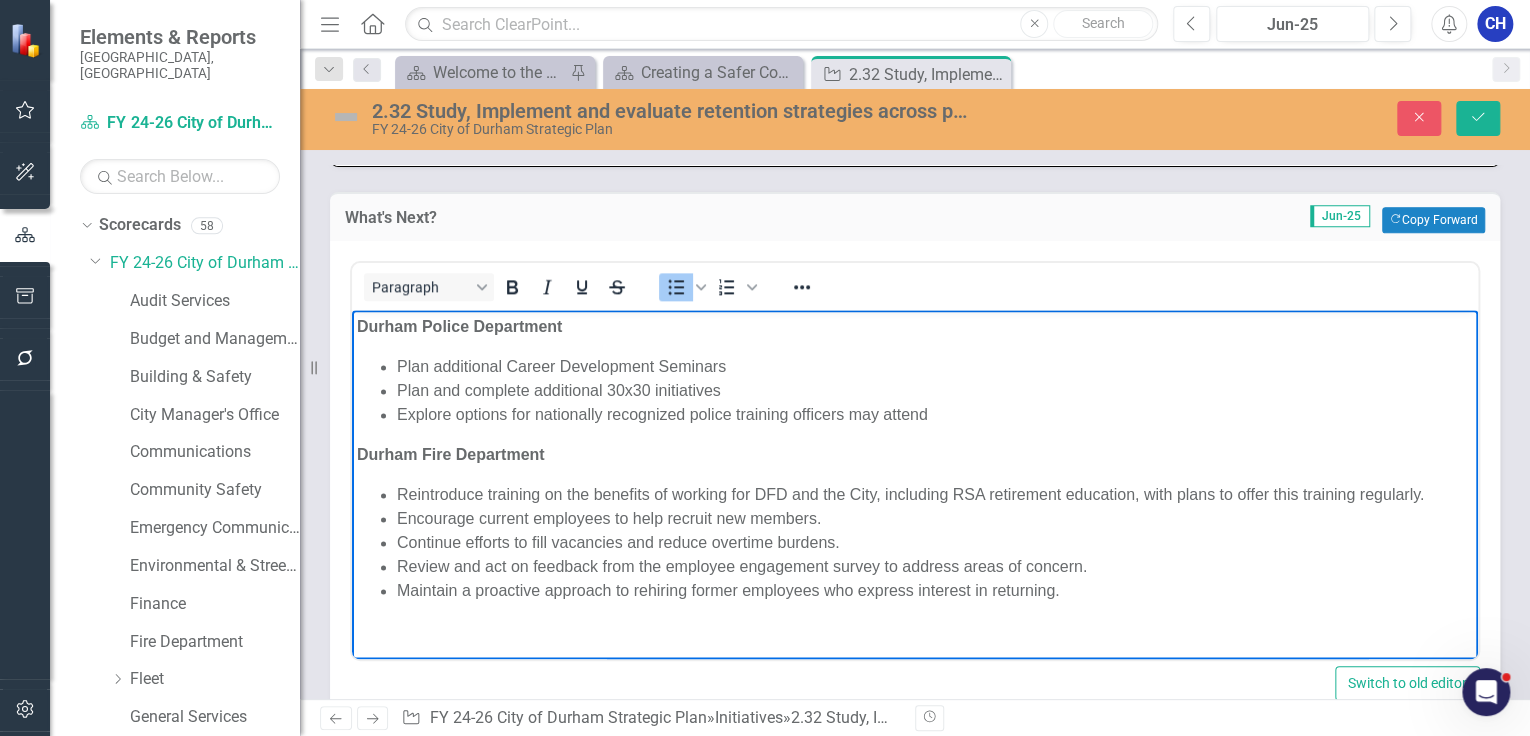 click on "Maintain a proactive approach to rehiring former employees who express interest in returning." at bounding box center [935, 590] 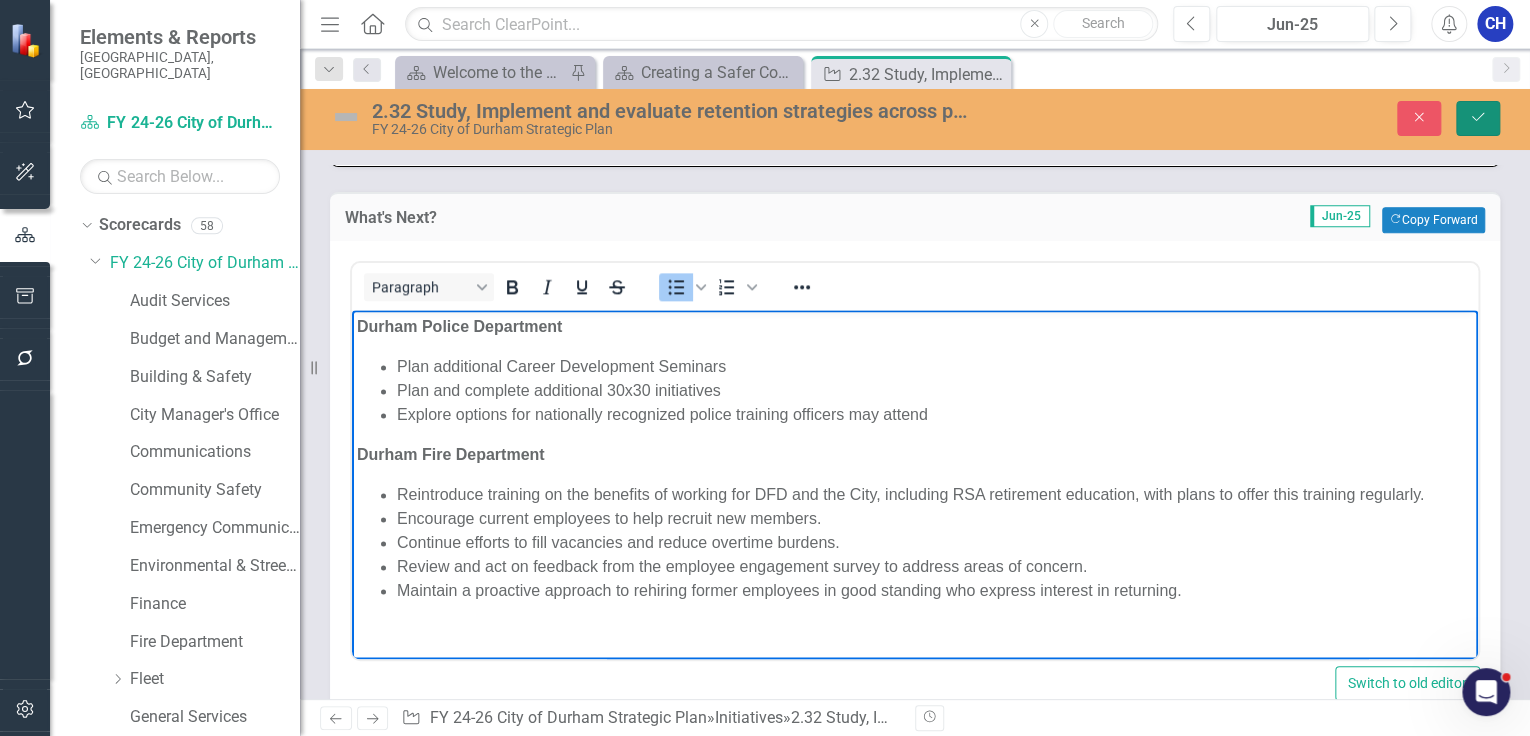 click on "Save" 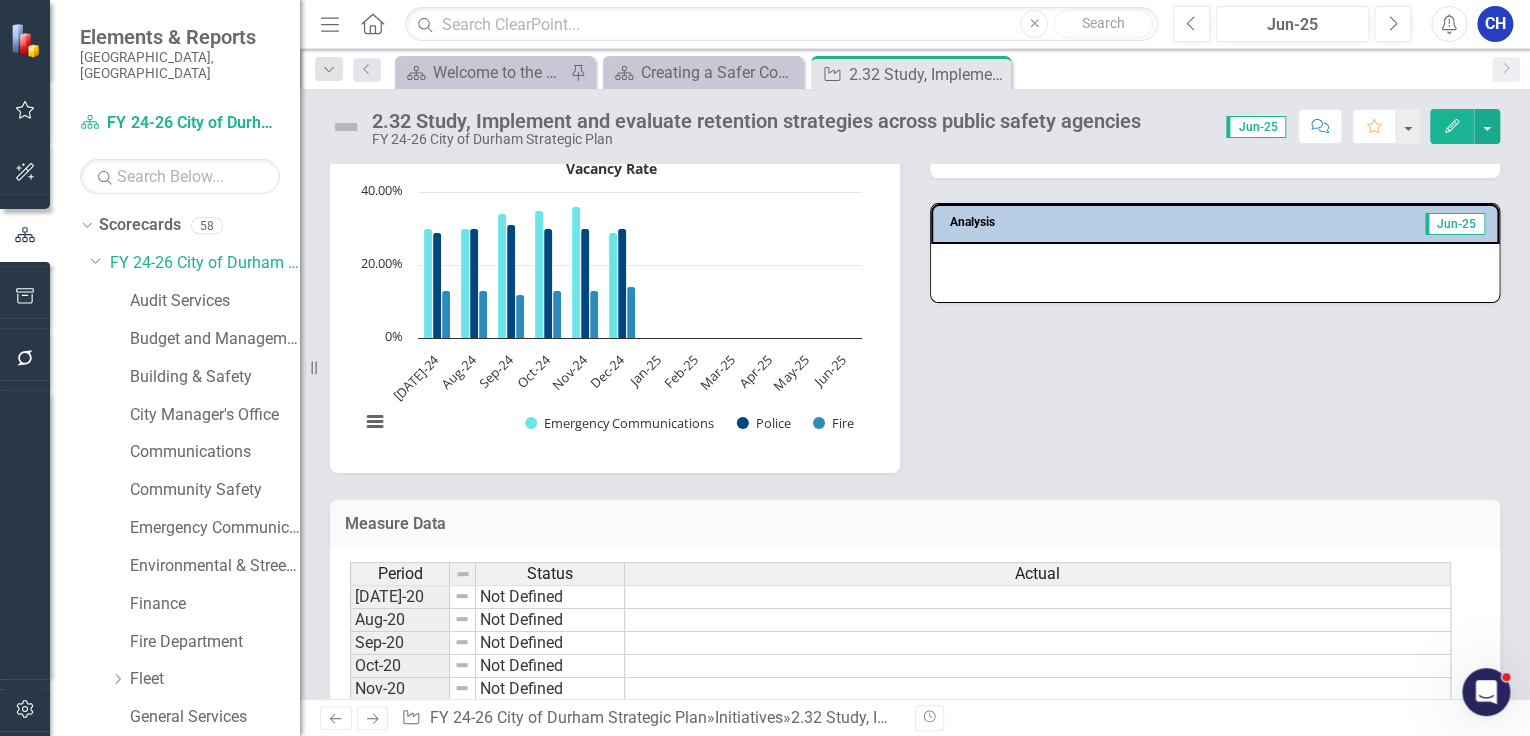 scroll, scrollTop: 2000, scrollLeft: 0, axis: vertical 